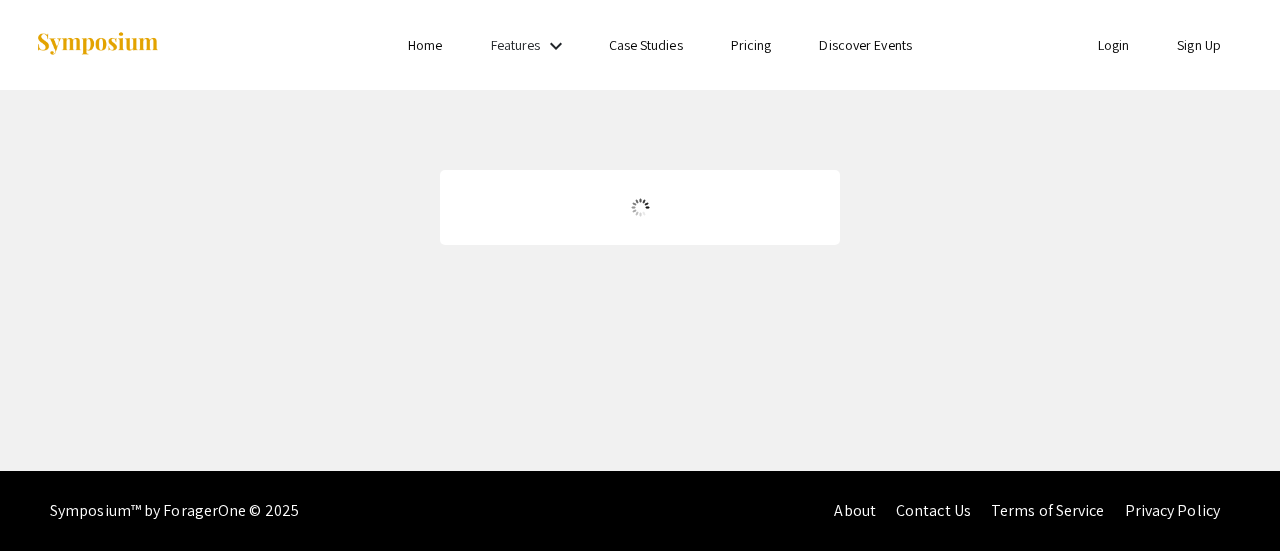 scroll, scrollTop: 0, scrollLeft: 0, axis: both 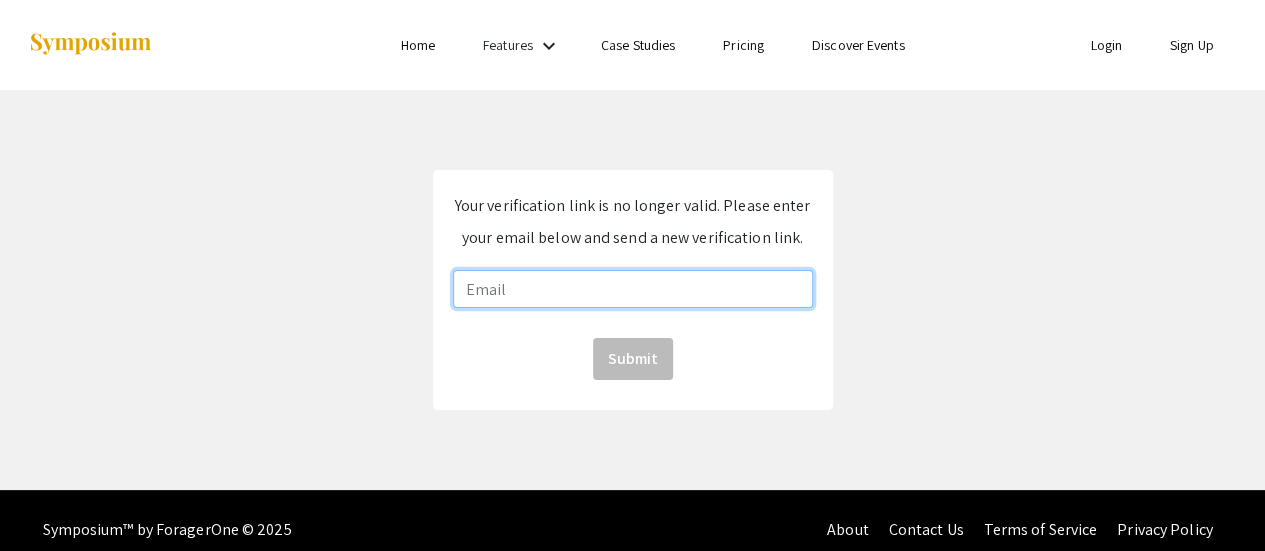 click at bounding box center [633, 289] 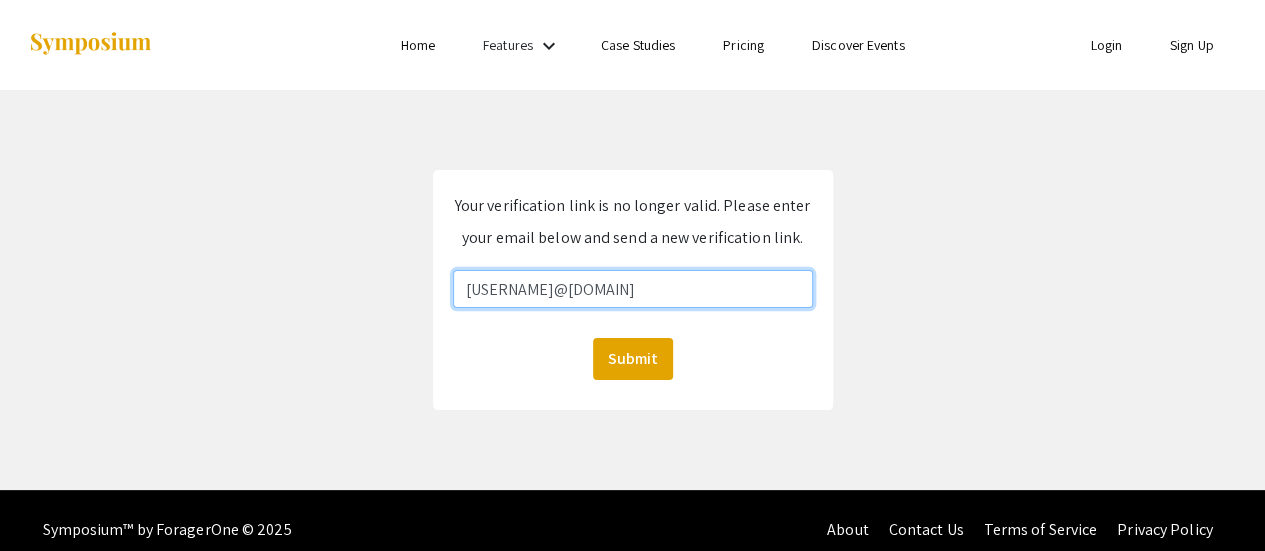 type on "[USERNAME]@[DOMAIN]" 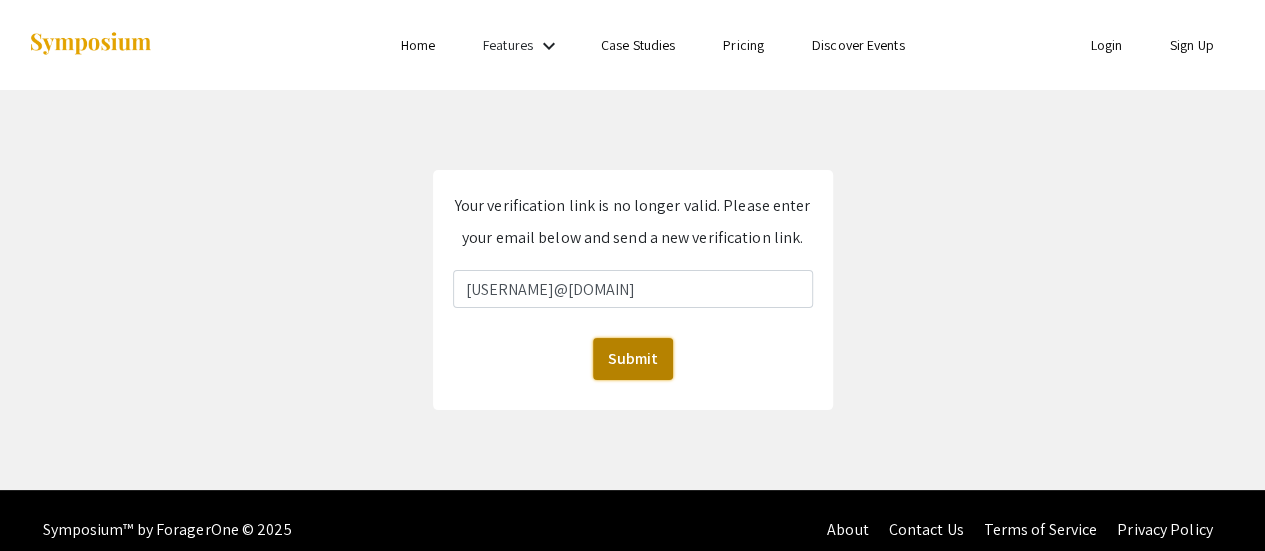 click on "Submit" 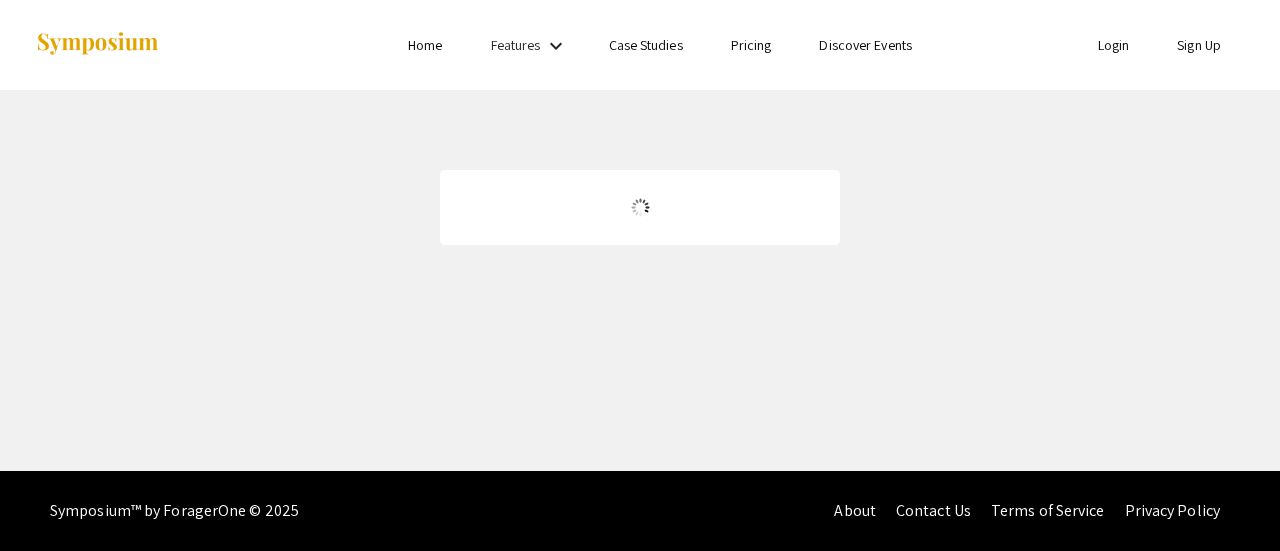scroll, scrollTop: 0, scrollLeft: 0, axis: both 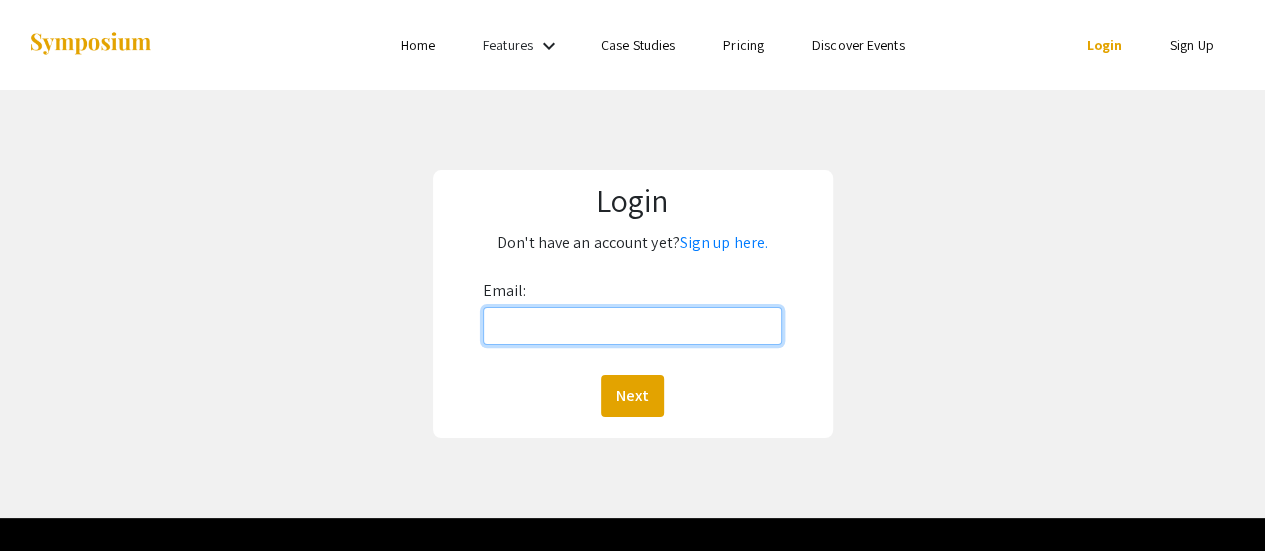 click on "Email:" at bounding box center (633, 326) 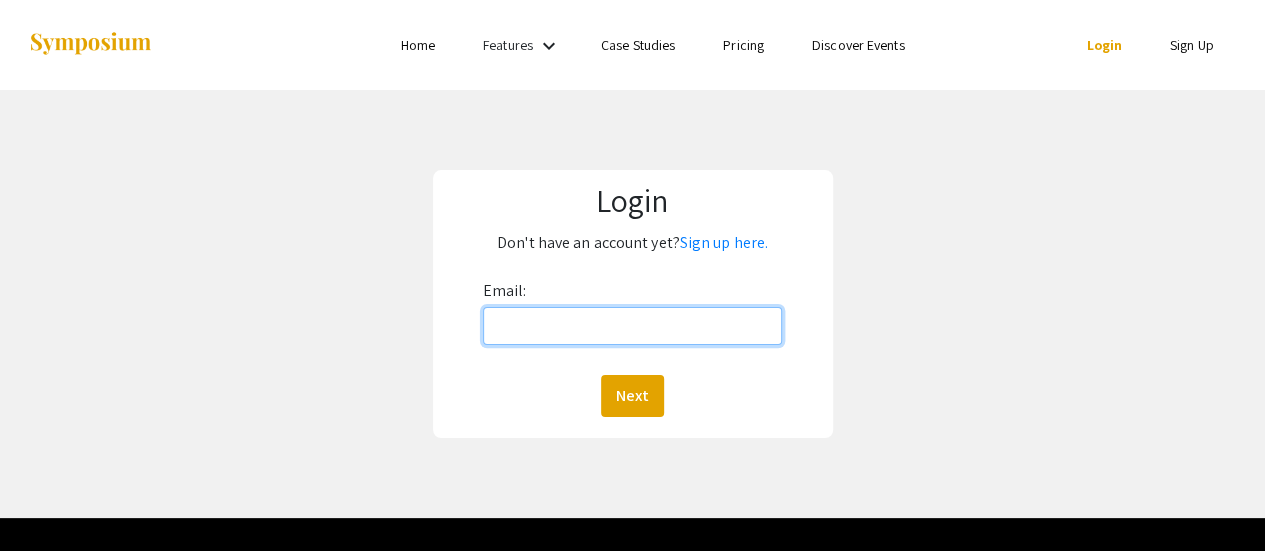 type on "gwyn.rodriguez20@gmail.com" 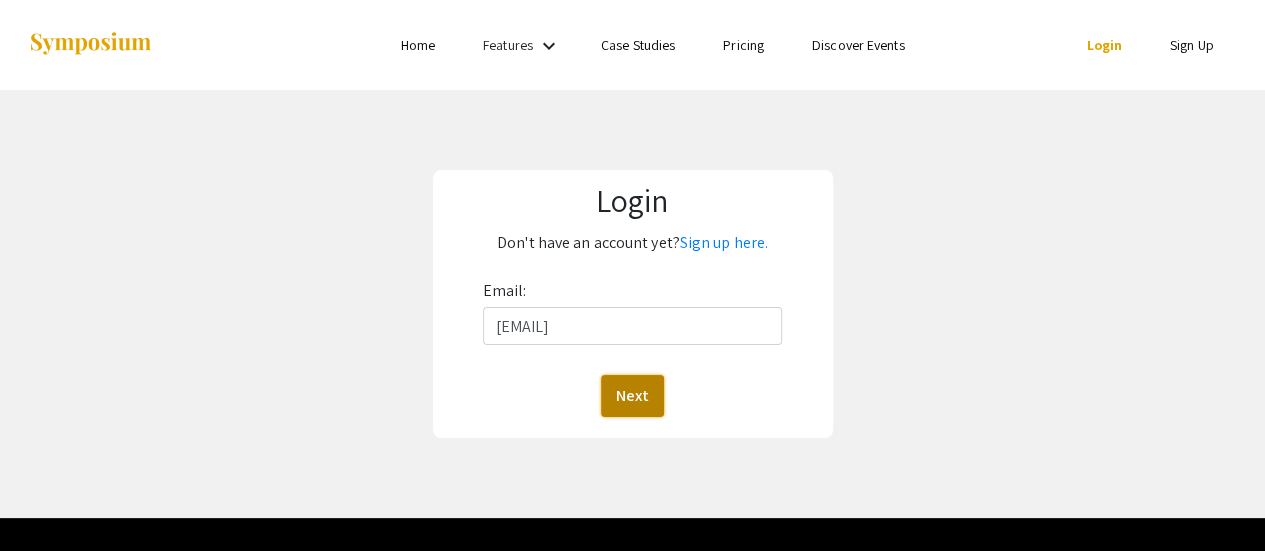 click on "Next" 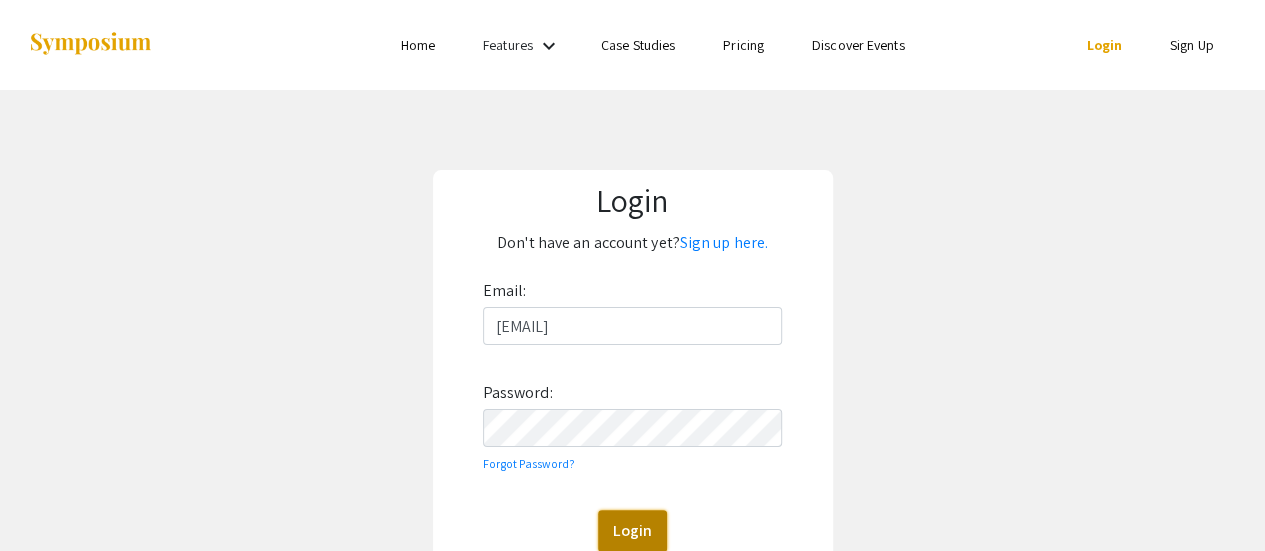 click on "Login" 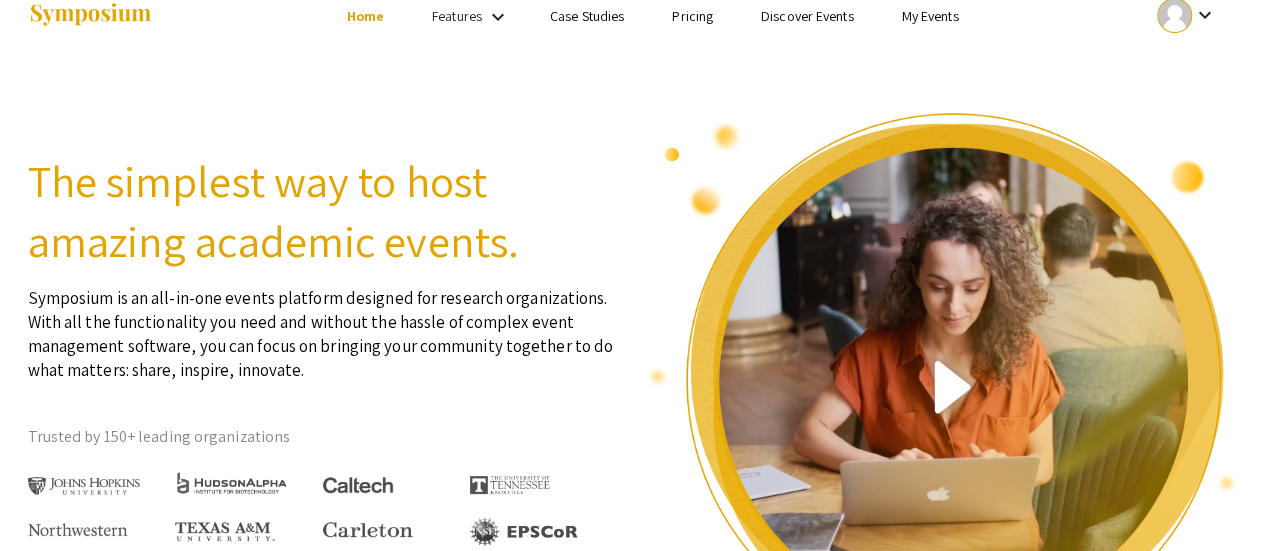 scroll, scrollTop: 0, scrollLeft: 0, axis: both 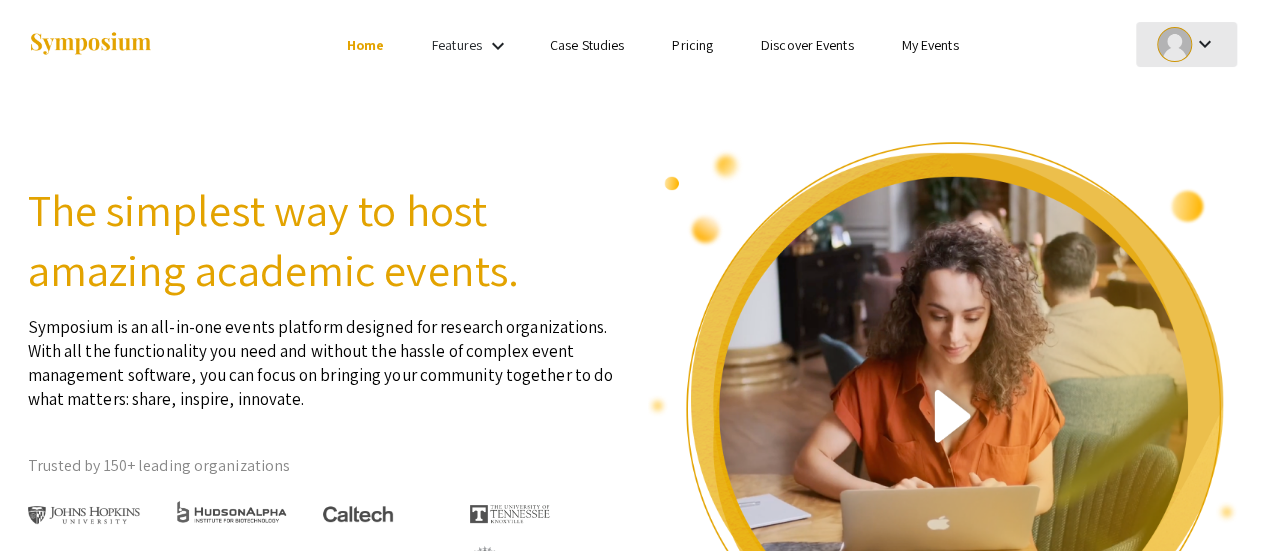 click on "keyboard_arrow_down" at bounding box center [1204, 44] 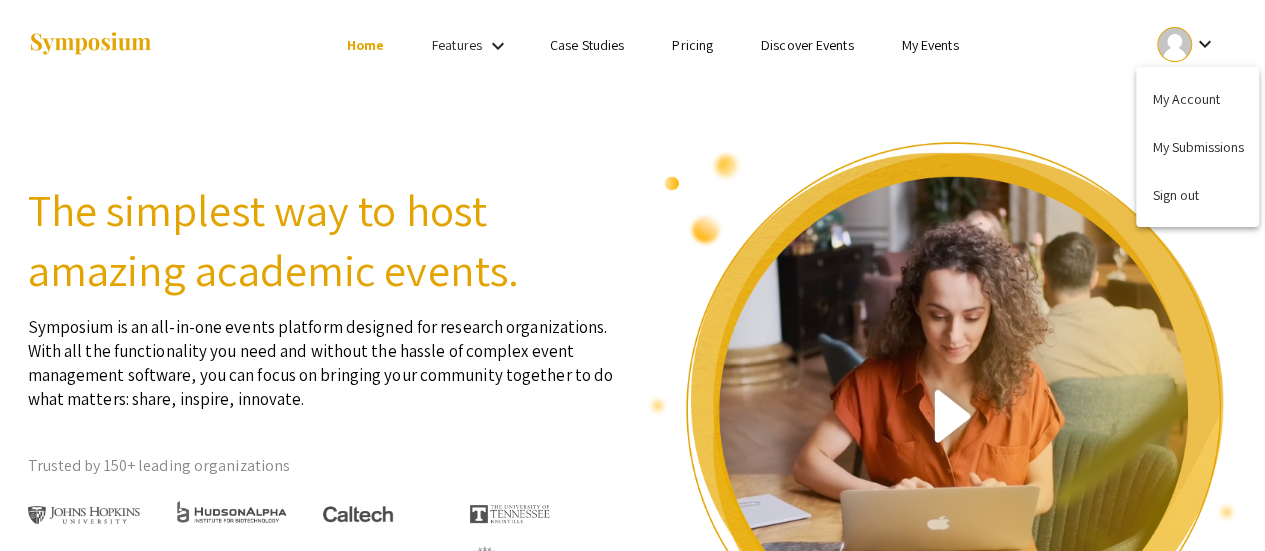 click at bounding box center (632, 275) 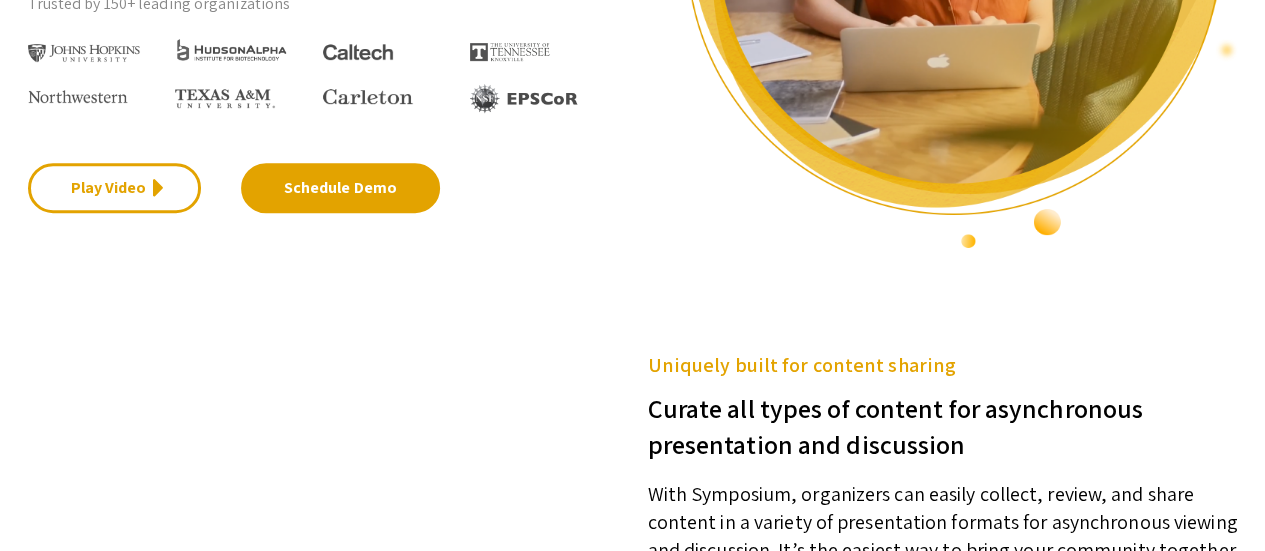 scroll, scrollTop: 0, scrollLeft: 0, axis: both 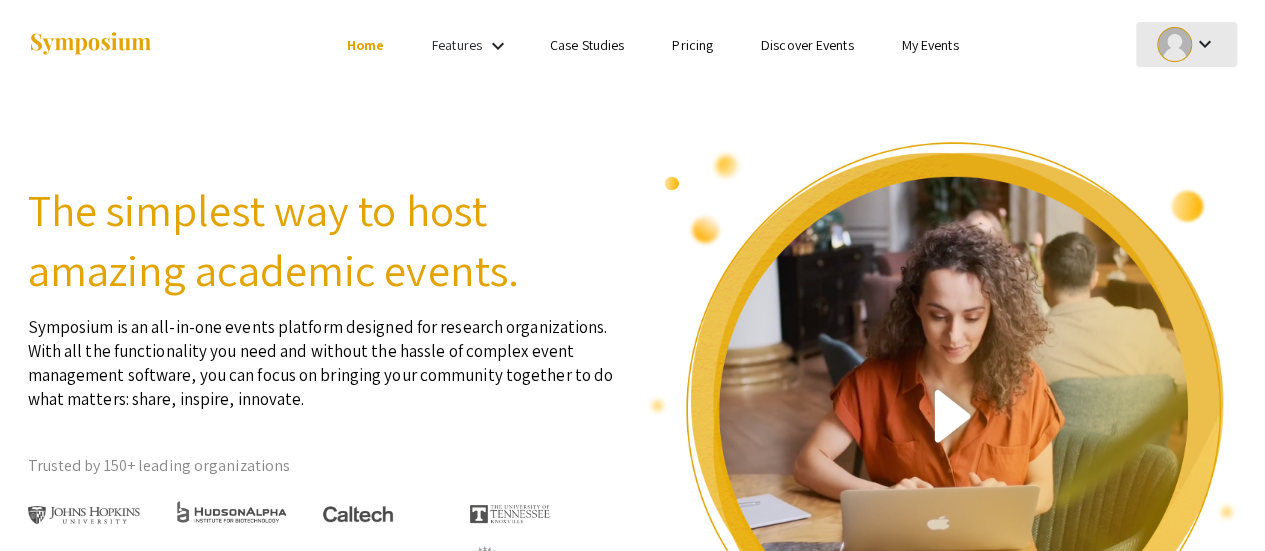 click on "keyboard_arrow_down" at bounding box center (1204, 44) 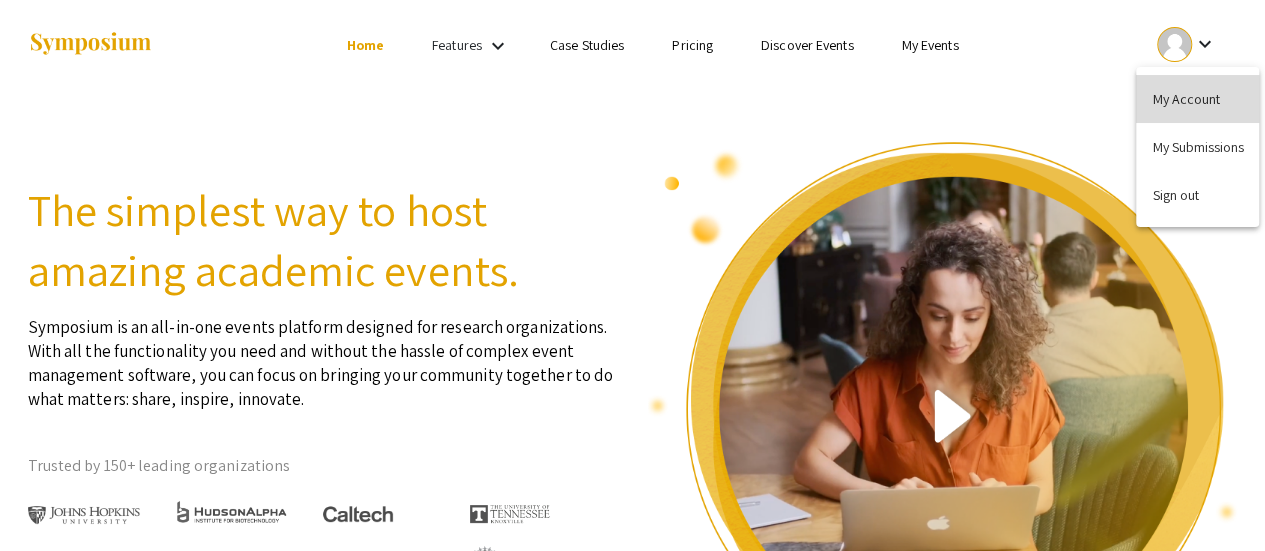 click on "My Account" at bounding box center (1197, 99) 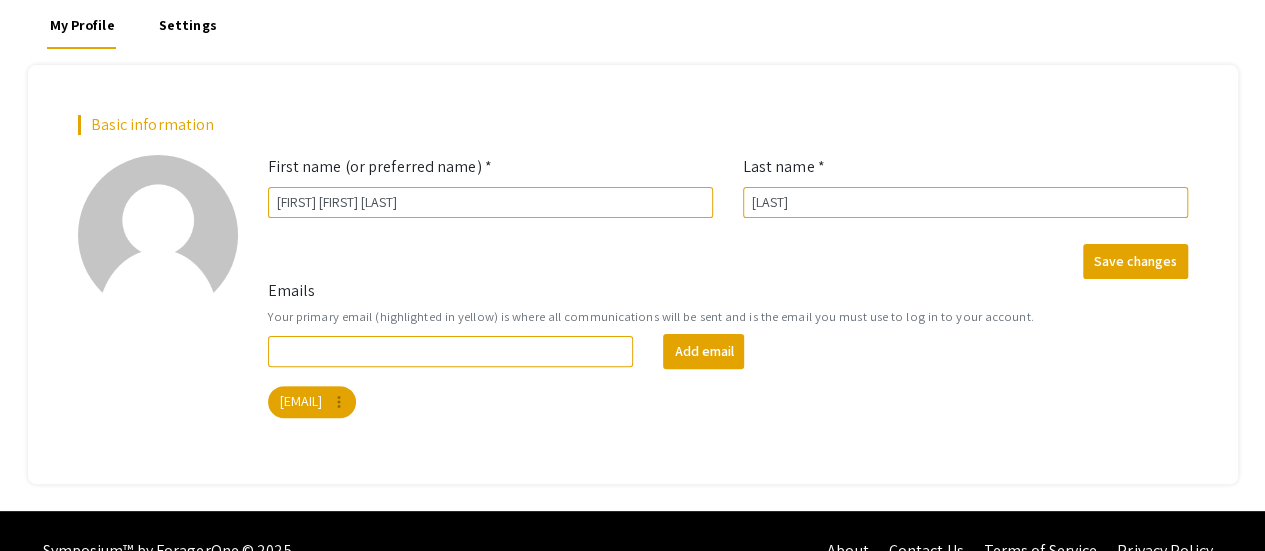 scroll, scrollTop: 0, scrollLeft: 0, axis: both 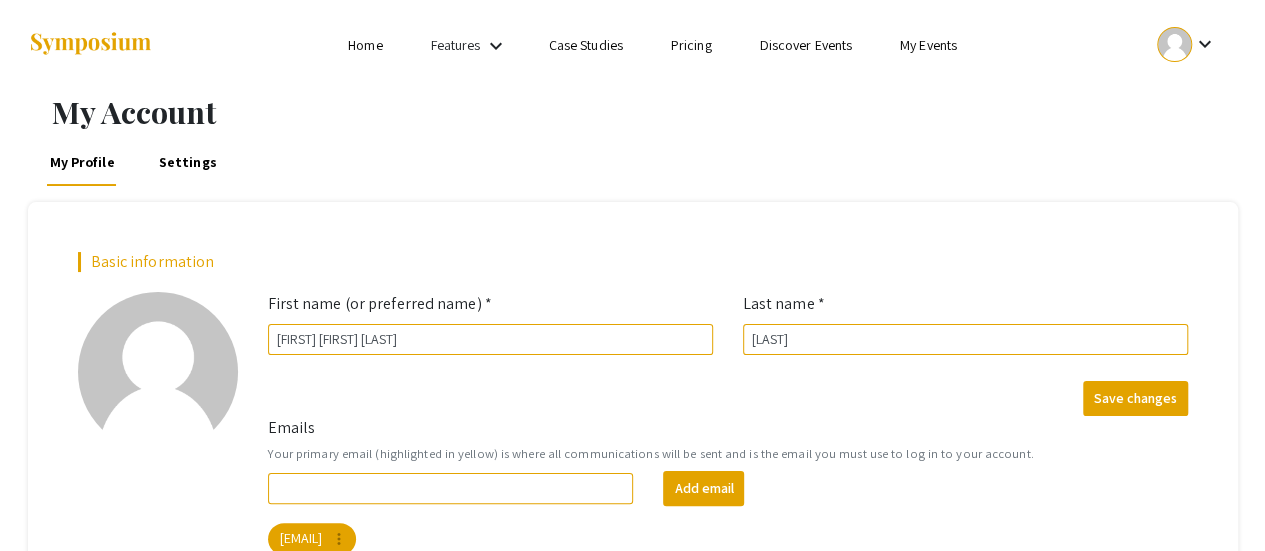 click on "Home" at bounding box center (365, 45) 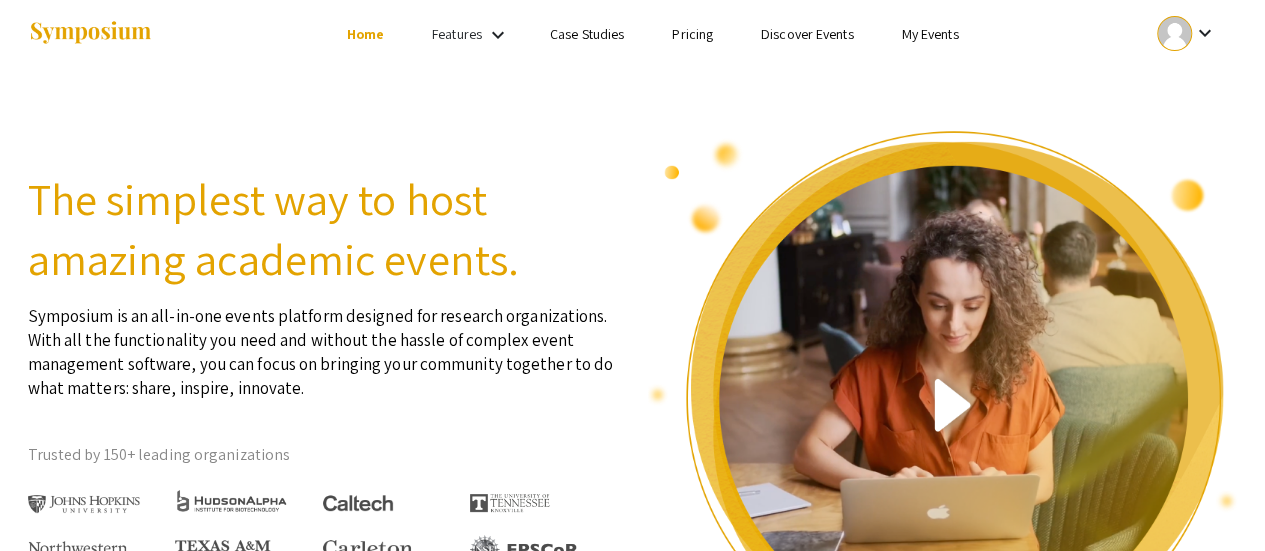 scroll, scrollTop: 0, scrollLeft: 0, axis: both 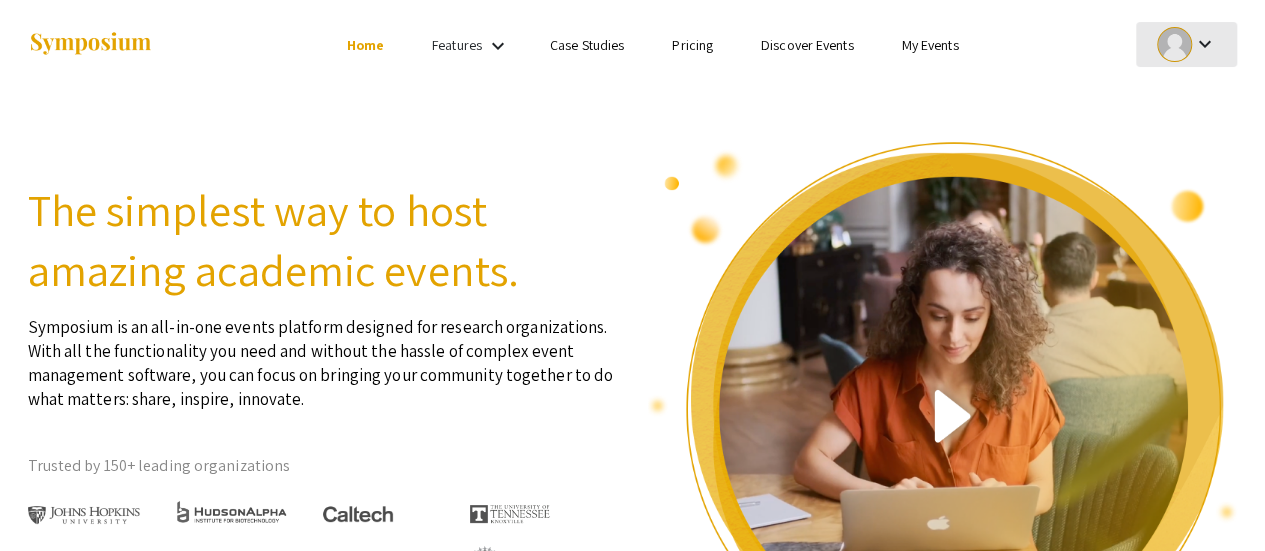 click on "keyboard_arrow_down" at bounding box center (1204, 44) 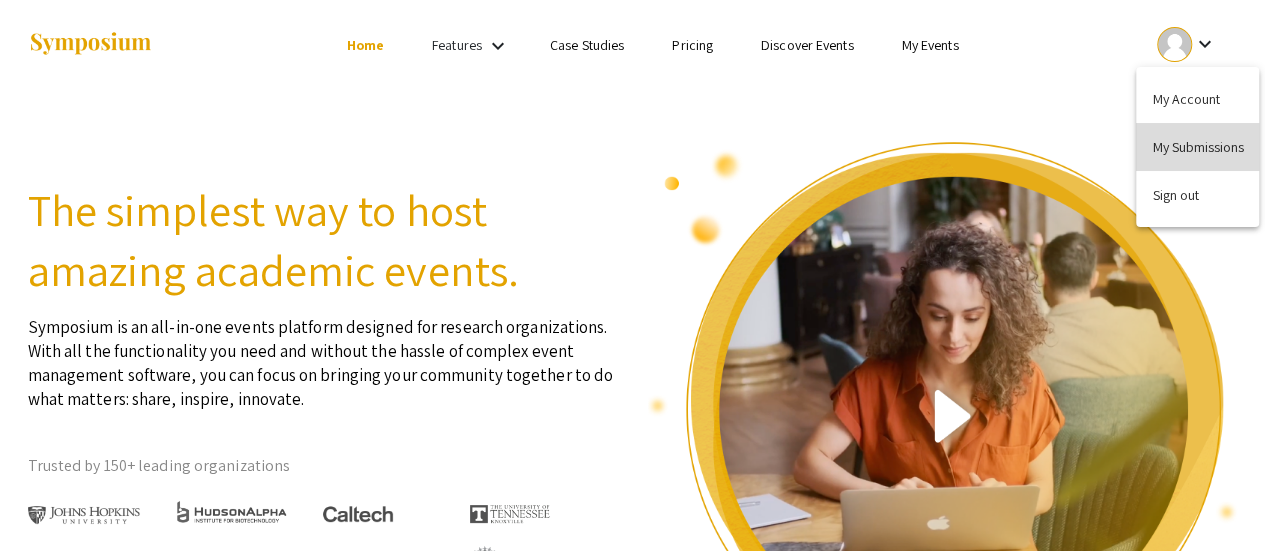 click on "My Submissions" at bounding box center [1197, 147] 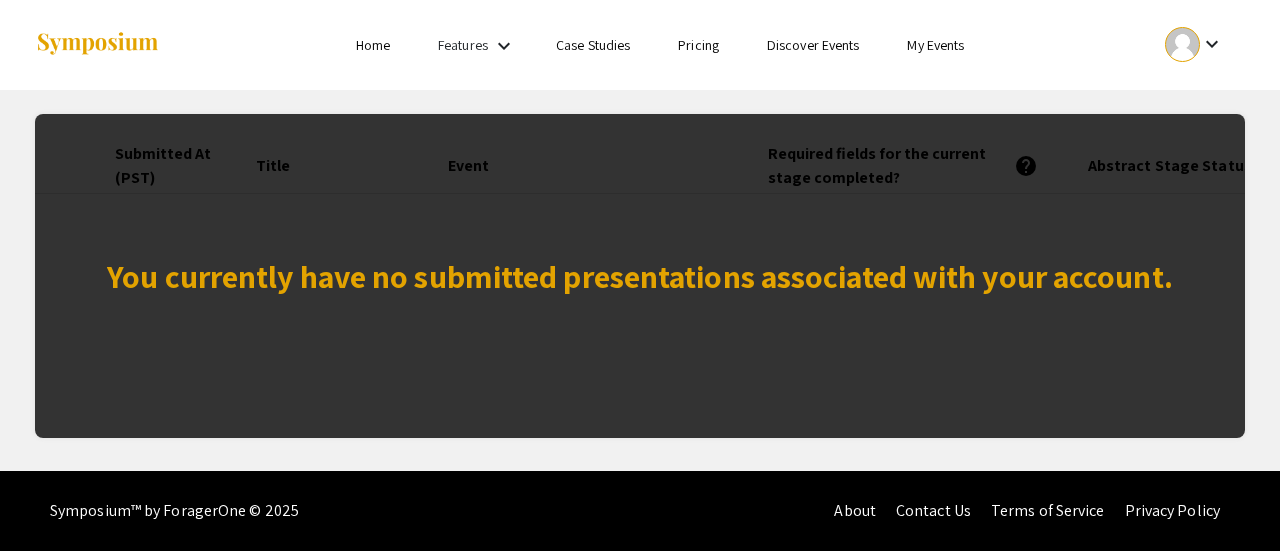 click on "Home" at bounding box center [373, 45] 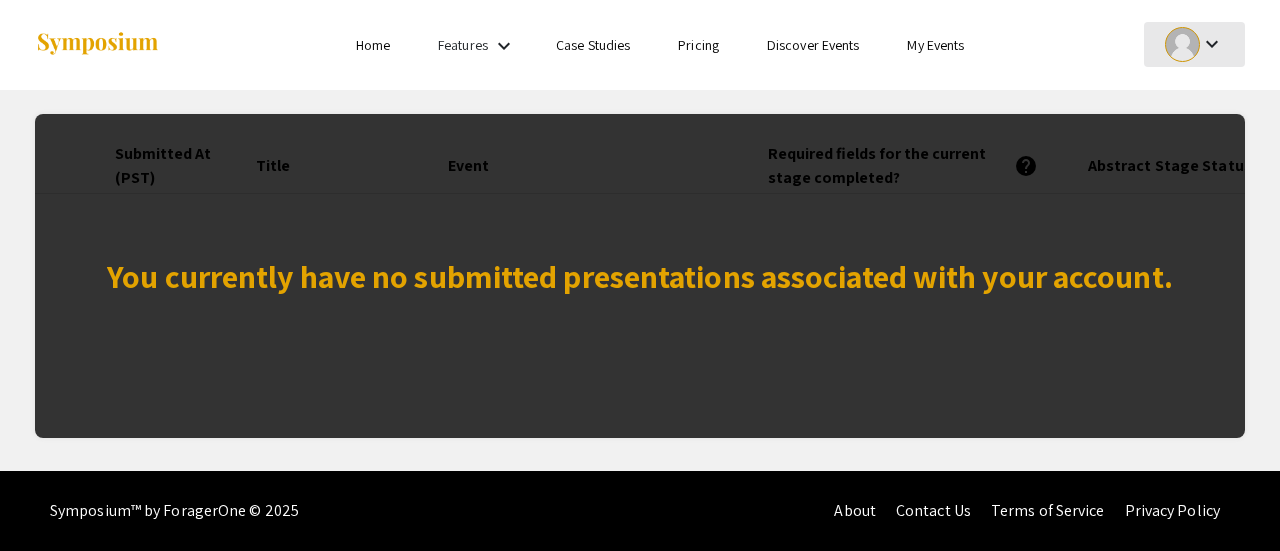 click at bounding box center [1182, 44] 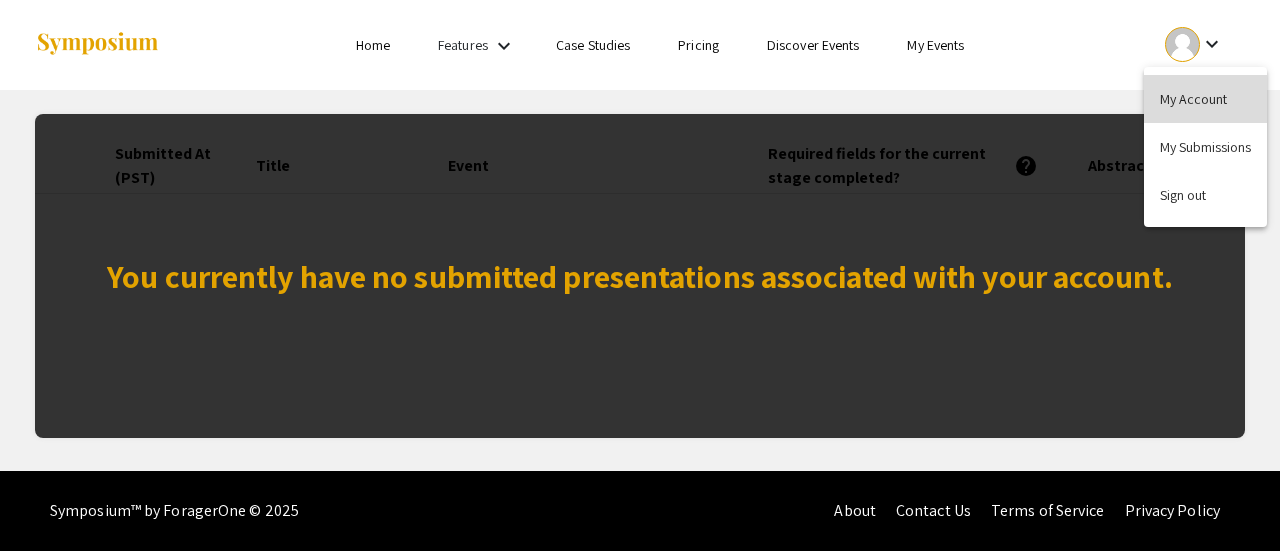click on "My Account" at bounding box center [1205, 99] 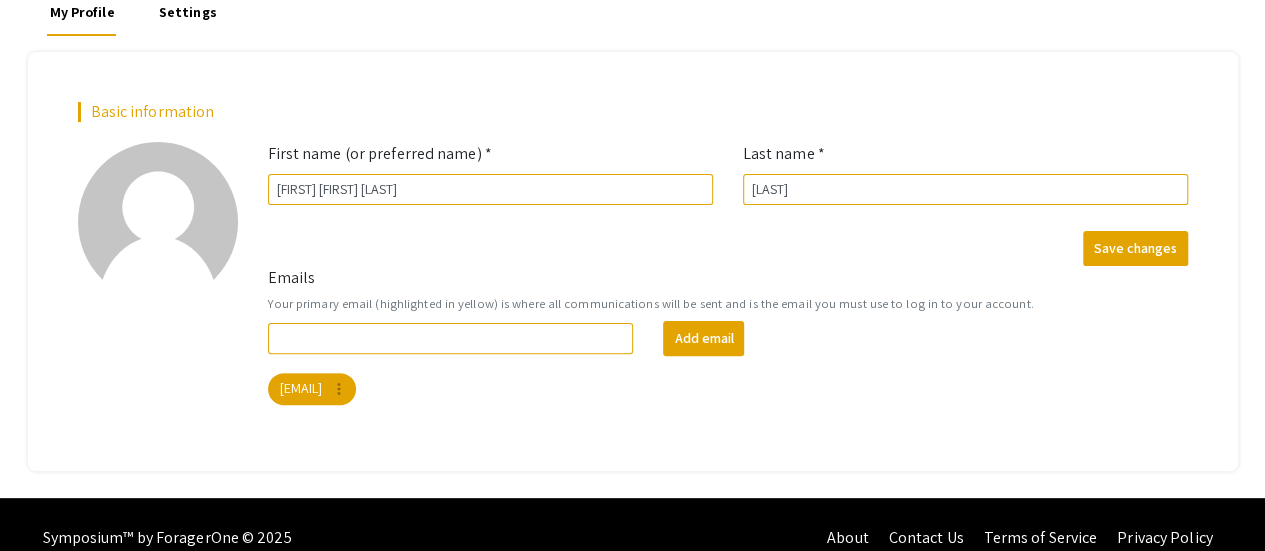 scroll, scrollTop: 153, scrollLeft: 0, axis: vertical 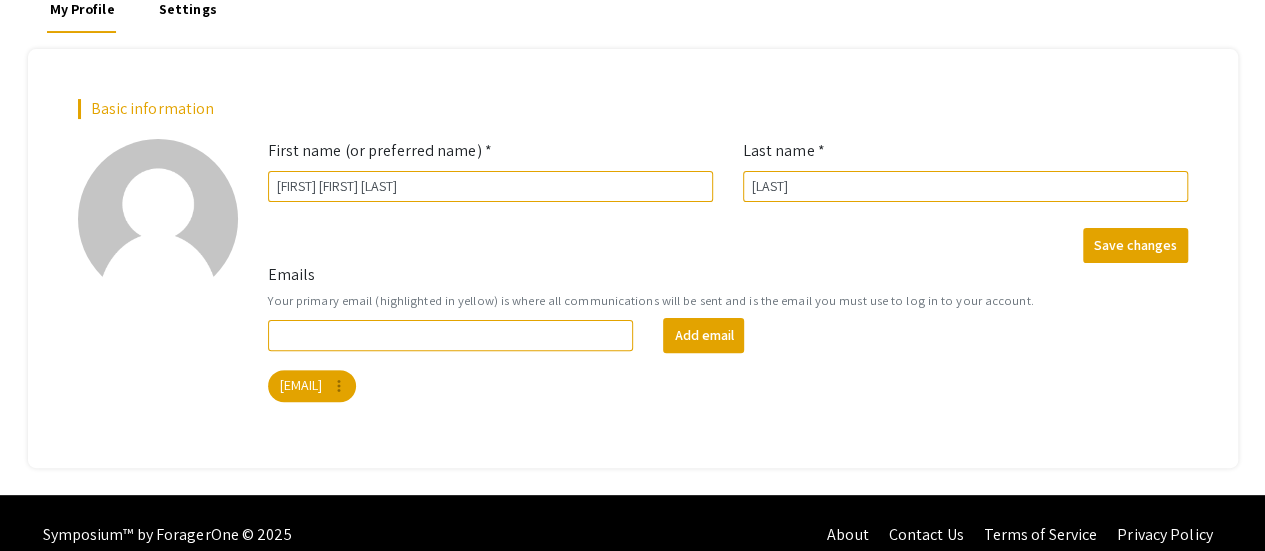 click on "Basic information" 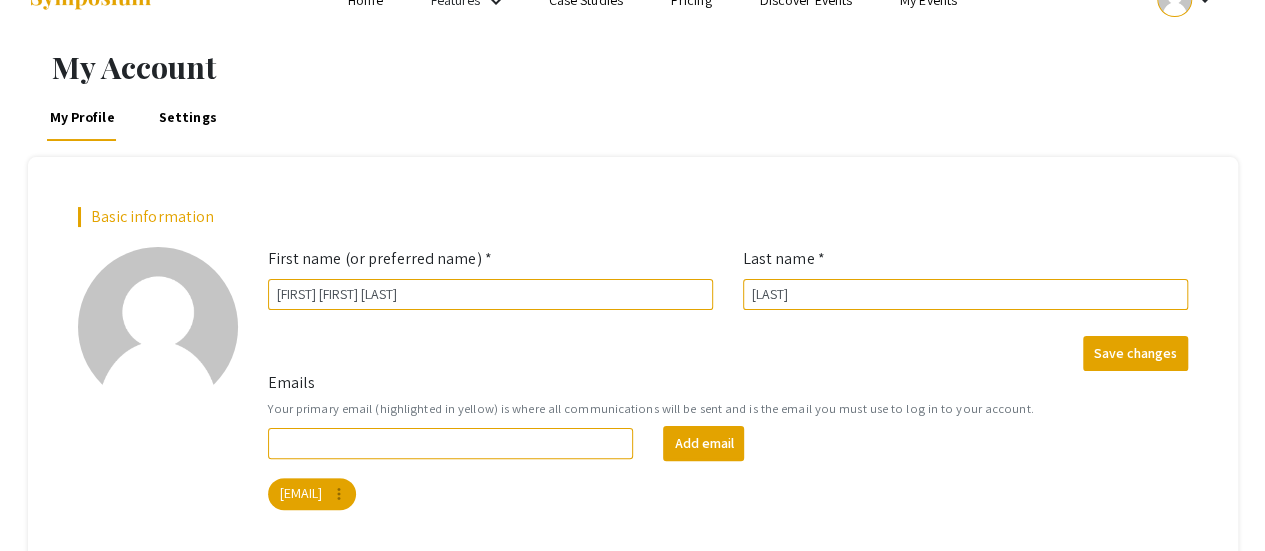 scroll, scrollTop: 0, scrollLeft: 0, axis: both 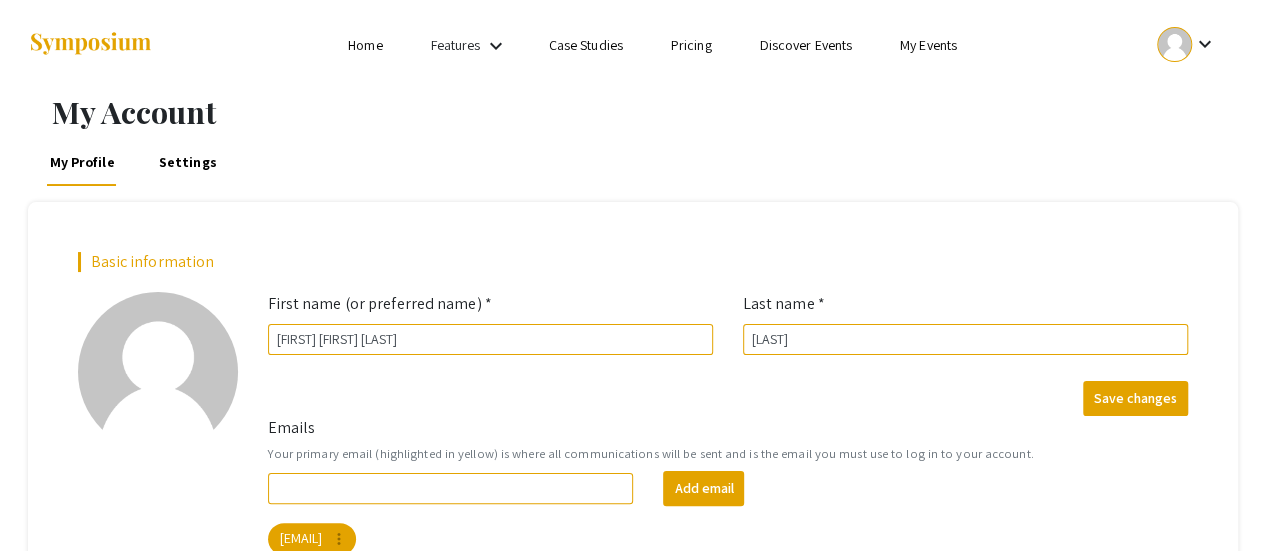 click on "Settings" at bounding box center [188, 162] 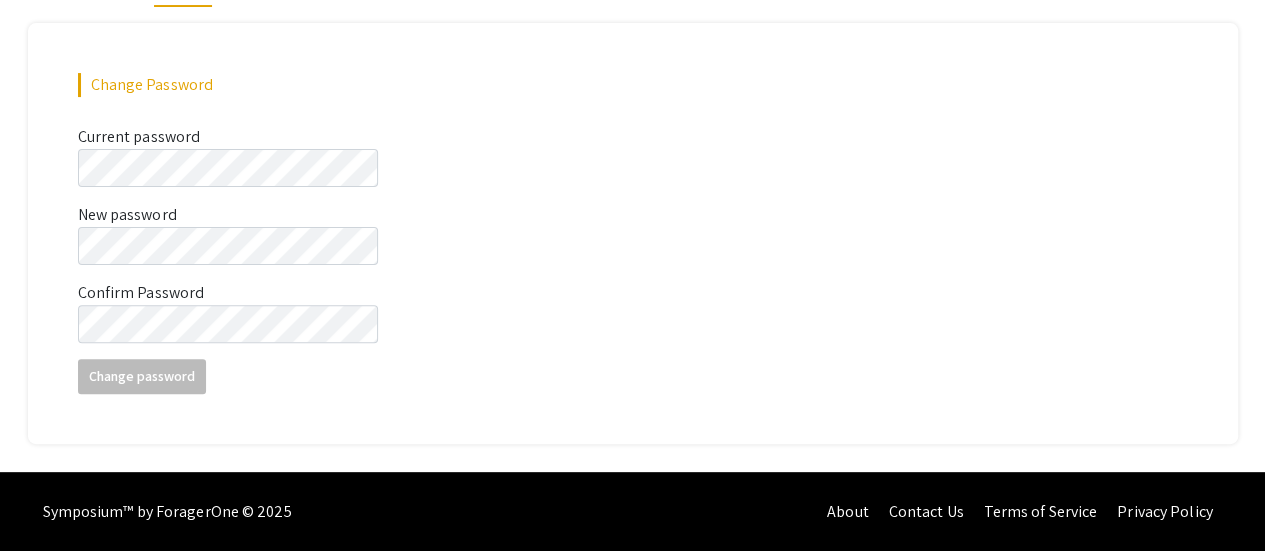 scroll, scrollTop: 0, scrollLeft: 0, axis: both 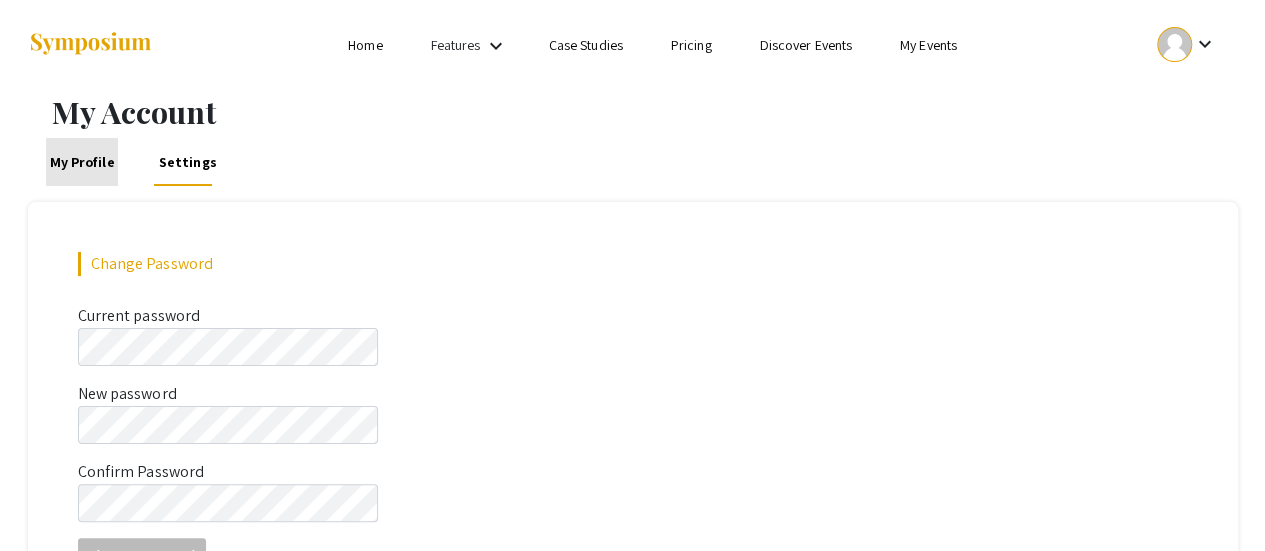 click on "My Profile" at bounding box center (81, 162) 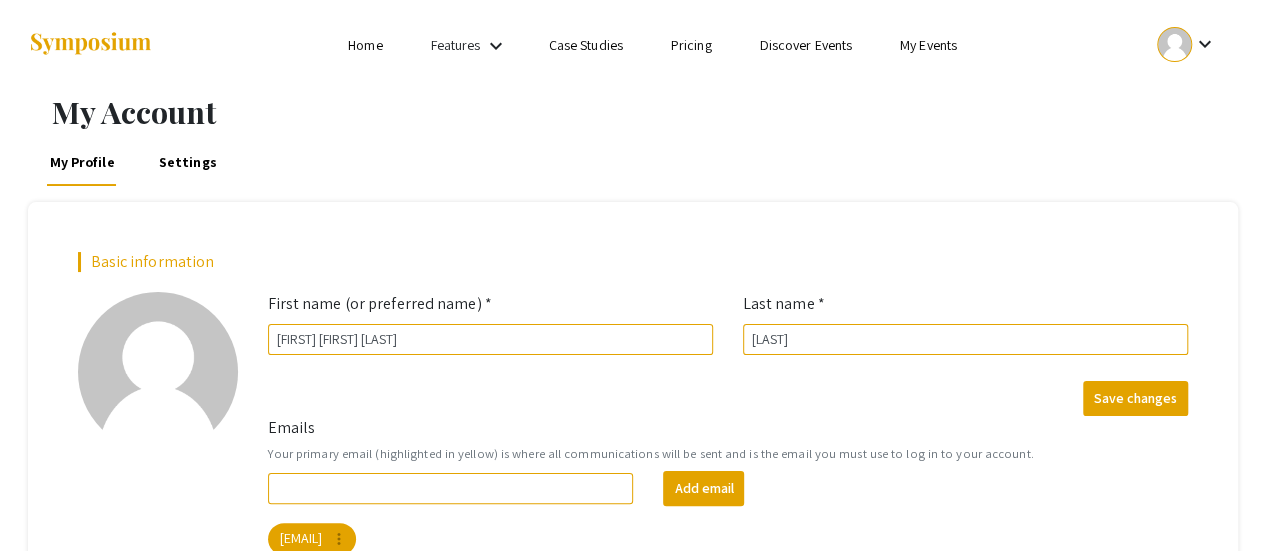 click on "Home" at bounding box center (365, 45) 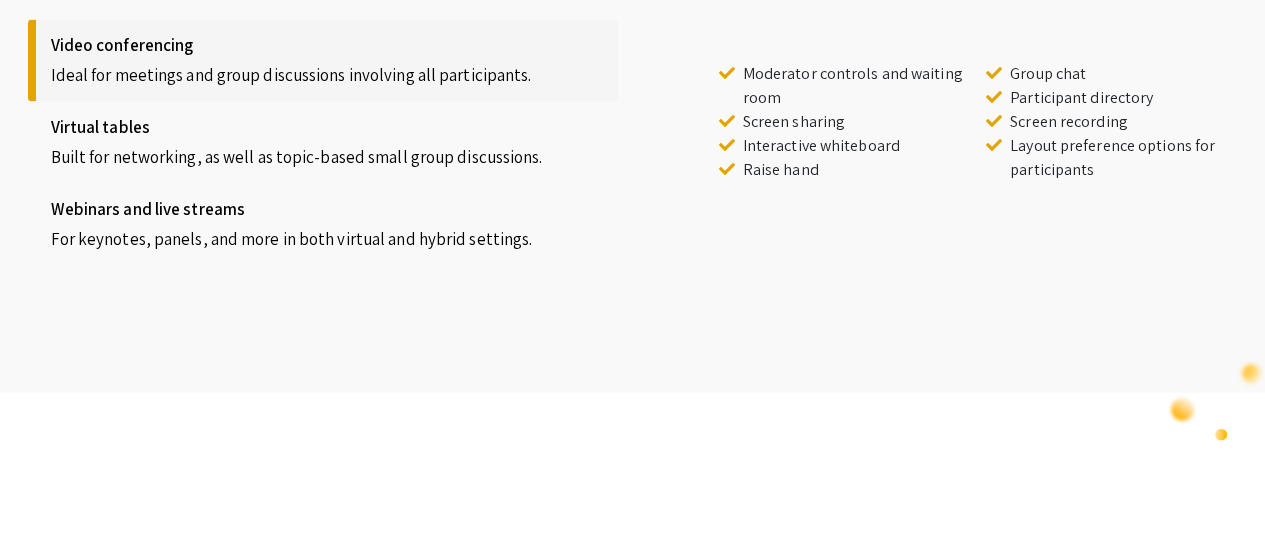 scroll, scrollTop: 1910, scrollLeft: 0, axis: vertical 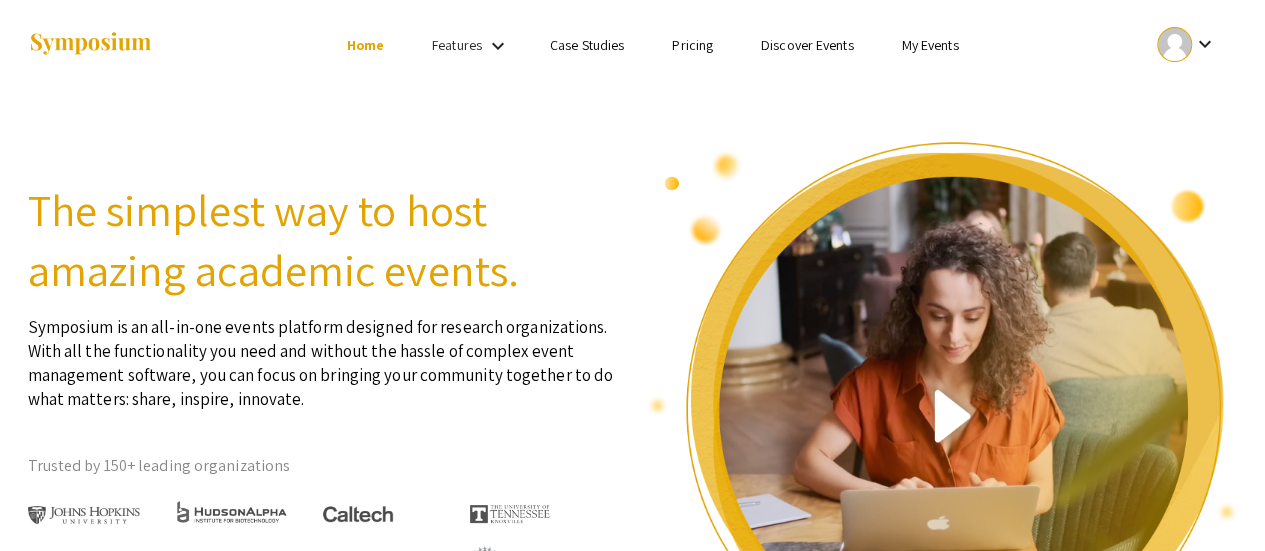 click on "My Events" at bounding box center [929, 45] 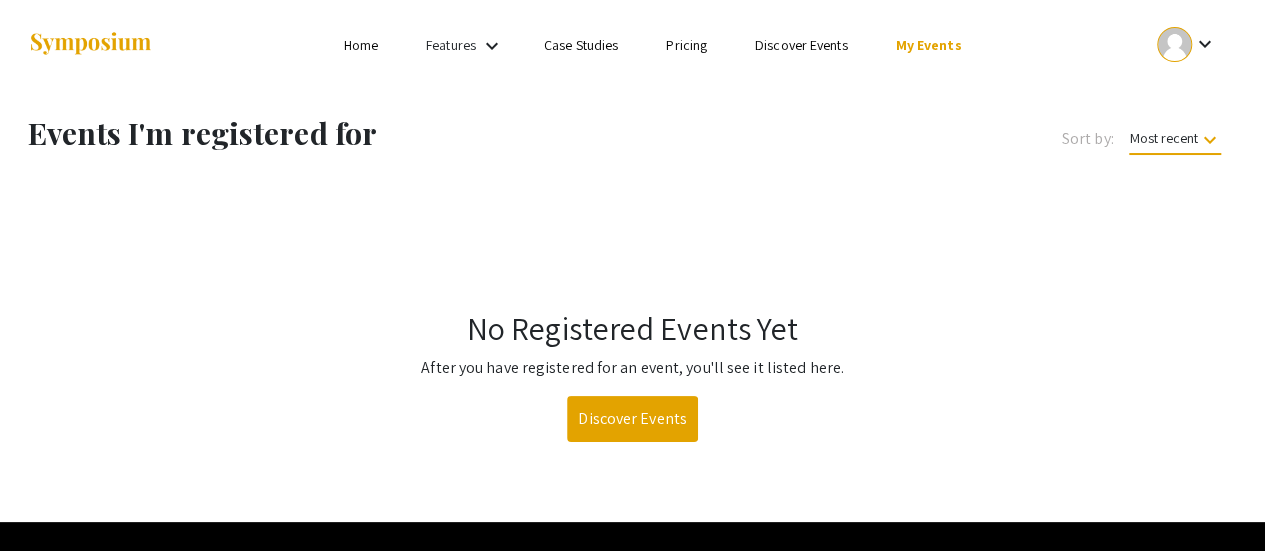 click on "Home" at bounding box center [361, 45] 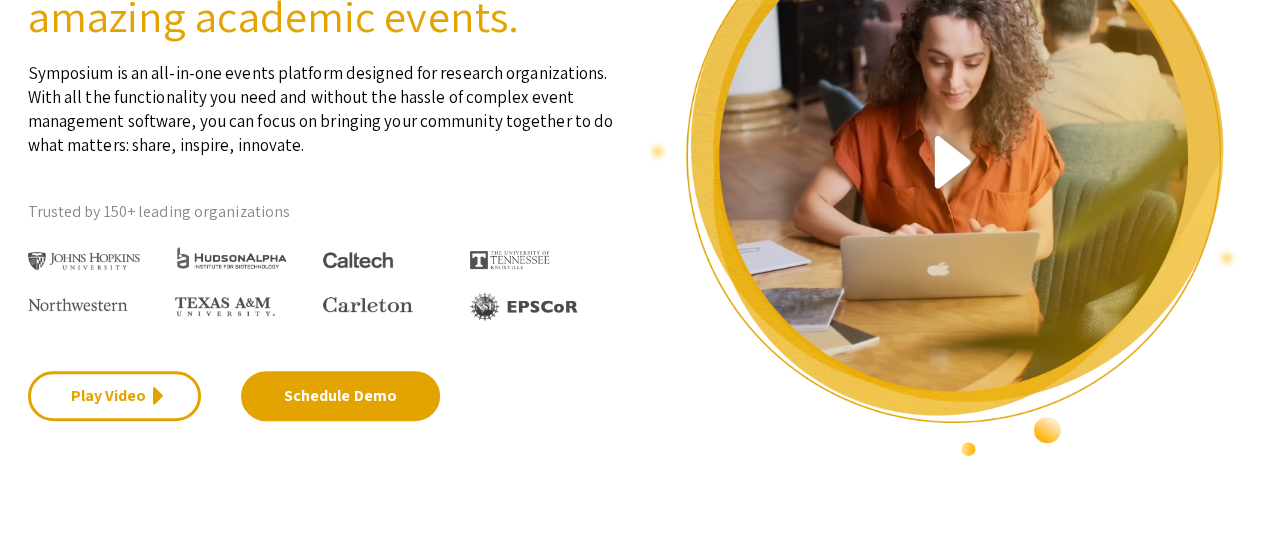 scroll, scrollTop: 0, scrollLeft: 0, axis: both 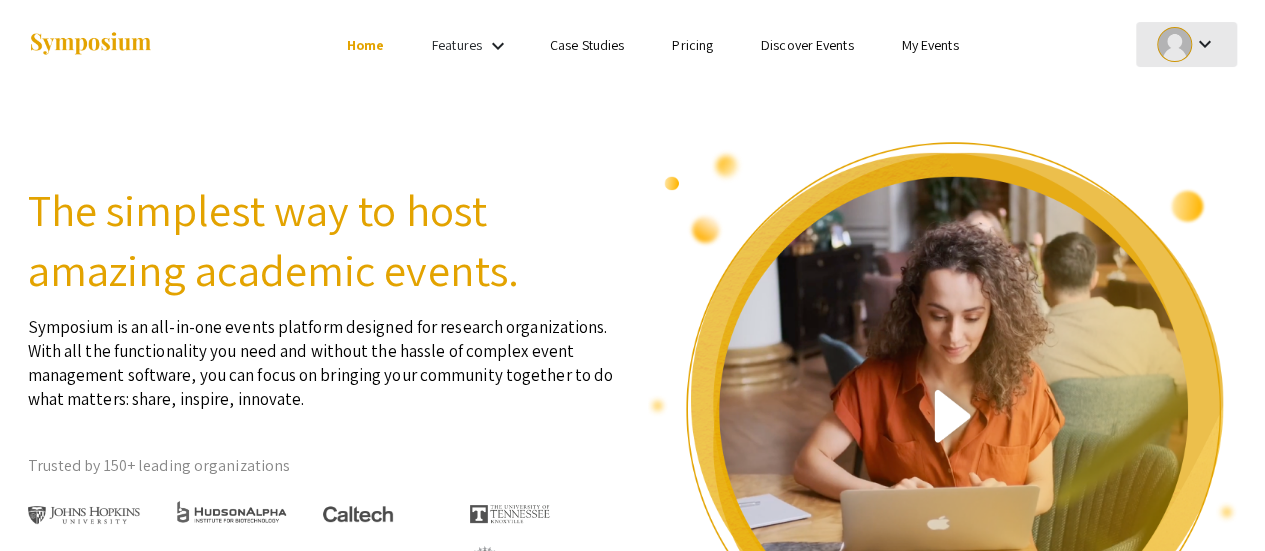 click on "keyboard_arrow_down" at bounding box center [1204, 44] 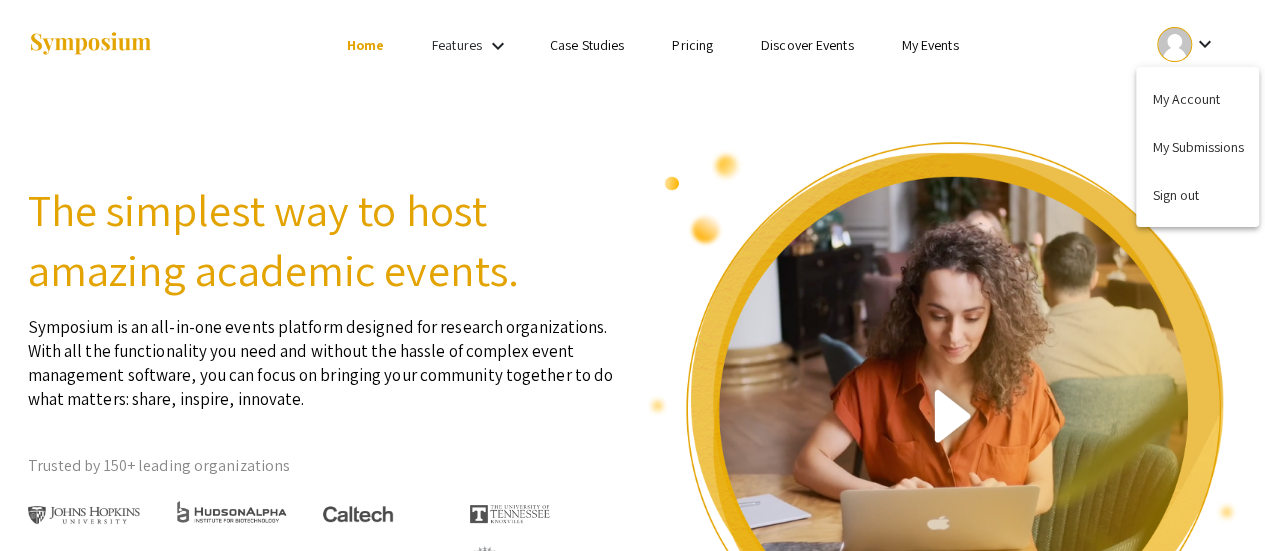 click at bounding box center (632, 275) 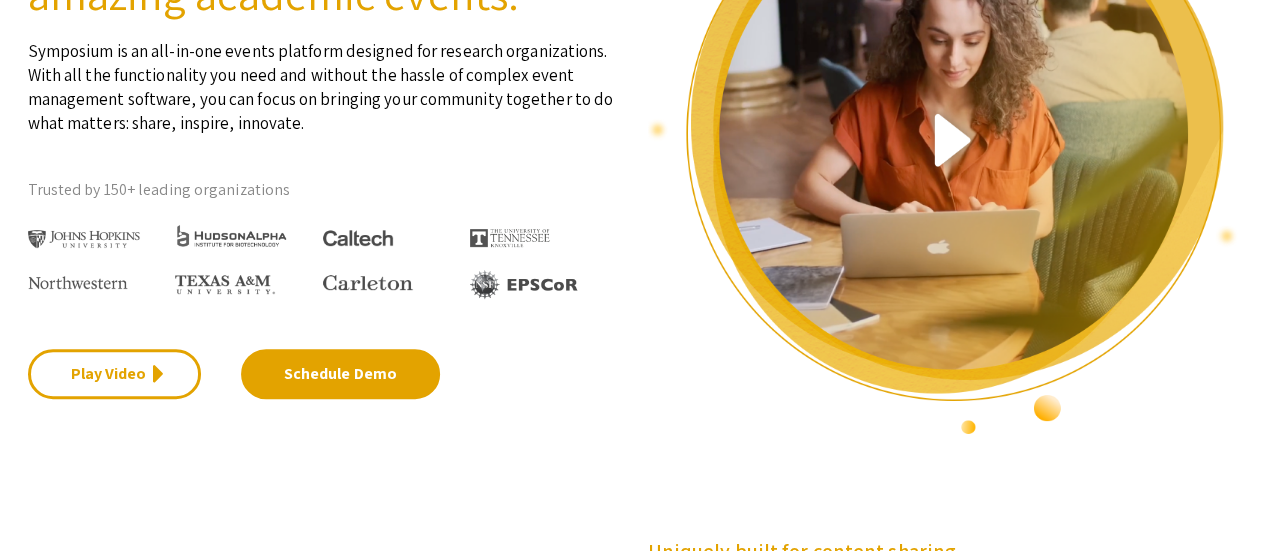scroll, scrollTop: 0, scrollLeft: 0, axis: both 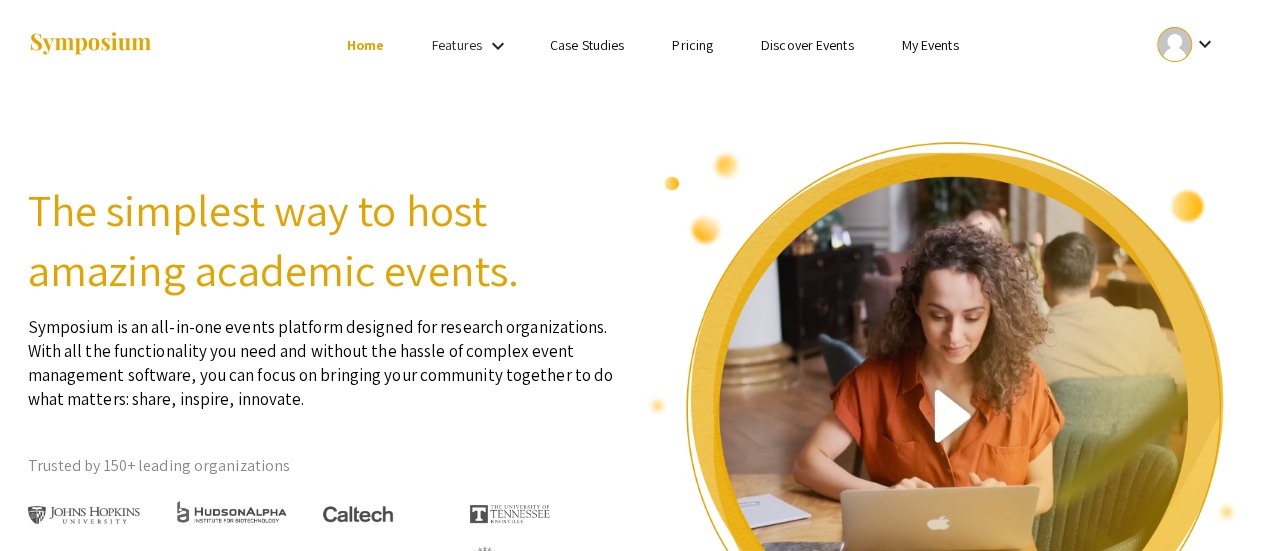 click on "Features" at bounding box center [457, 45] 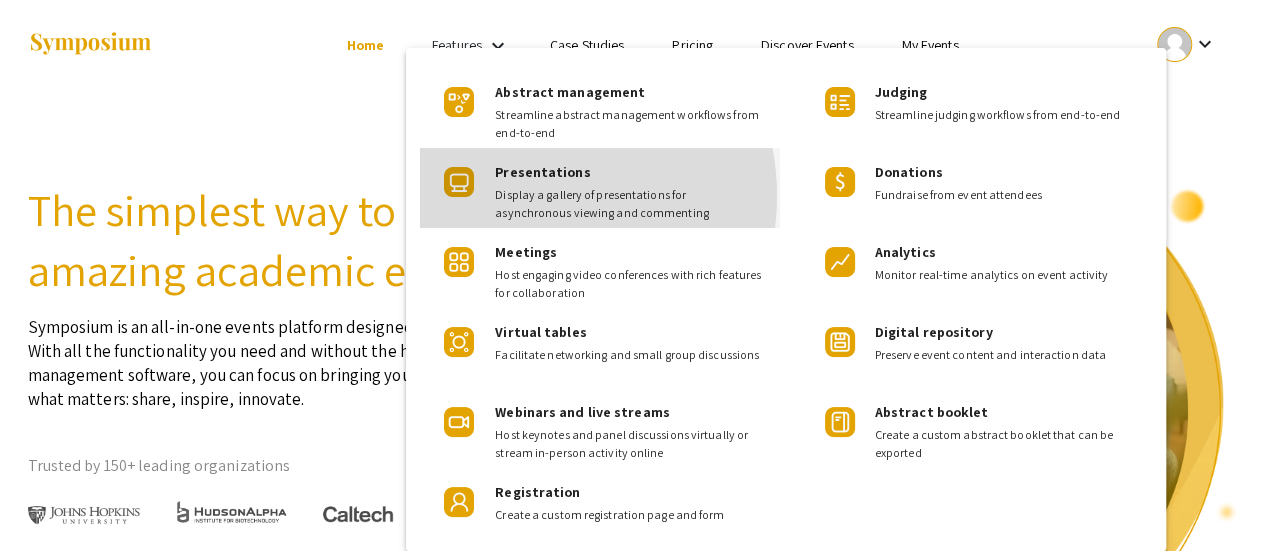 click on "Display a gallery of presentations for asynchronous viewing and commenting" at bounding box center (629, 204) 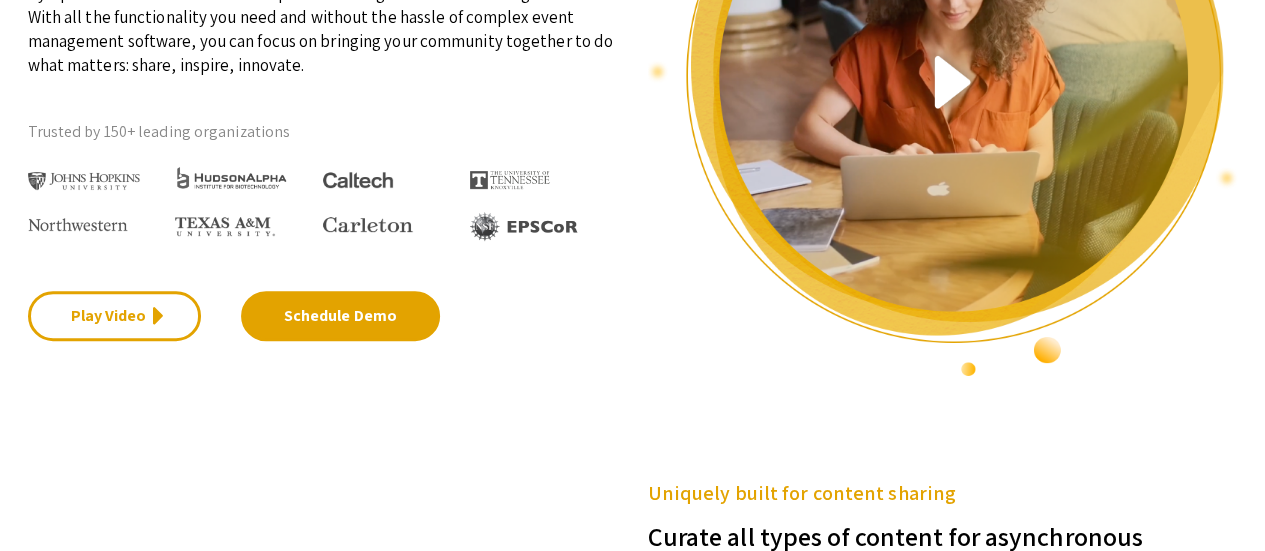 scroll, scrollTop: 0, scrollLeft: 0, axis: both 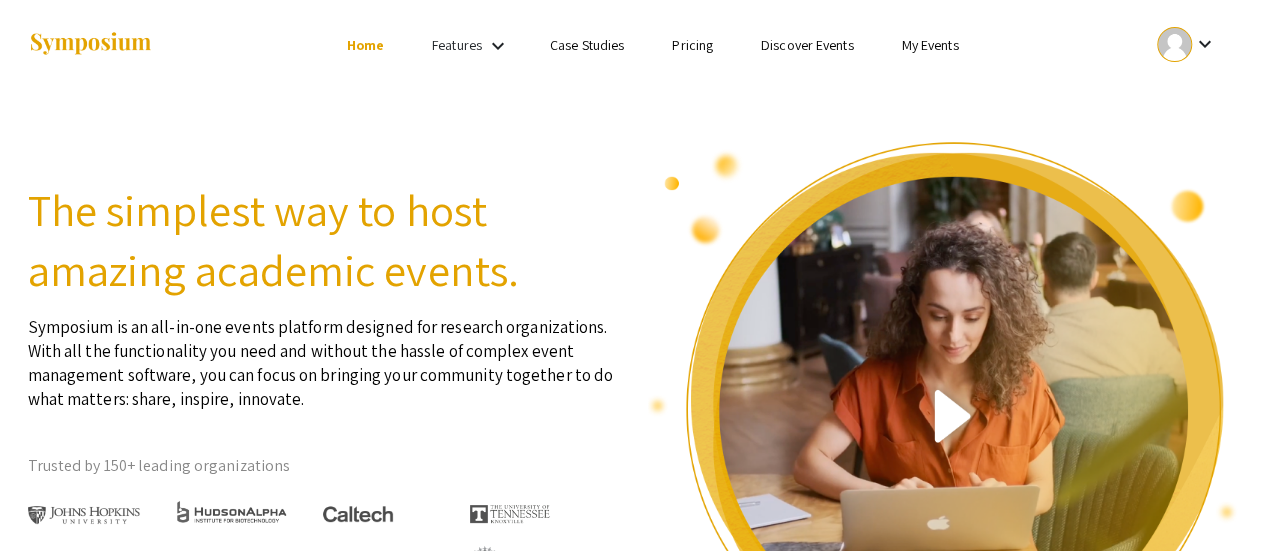 click on "keyboard_arrow_down" at bounding box center (498, 46) 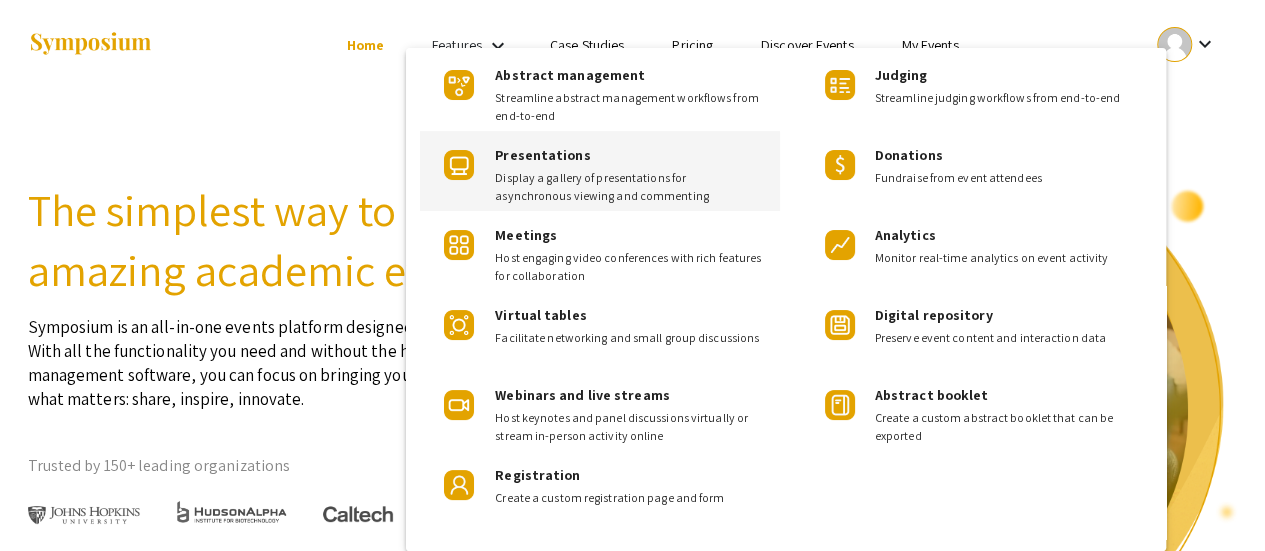 scroll, scrollTop: 0, scrollLeft: 0, axis: both 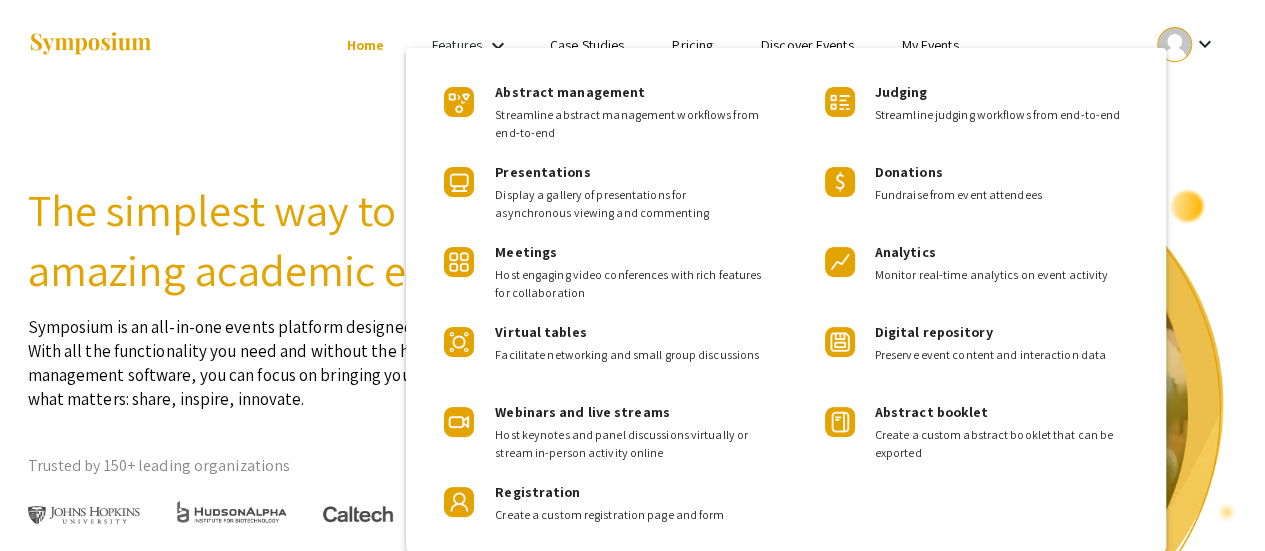 click at bounding box center [632, 275] 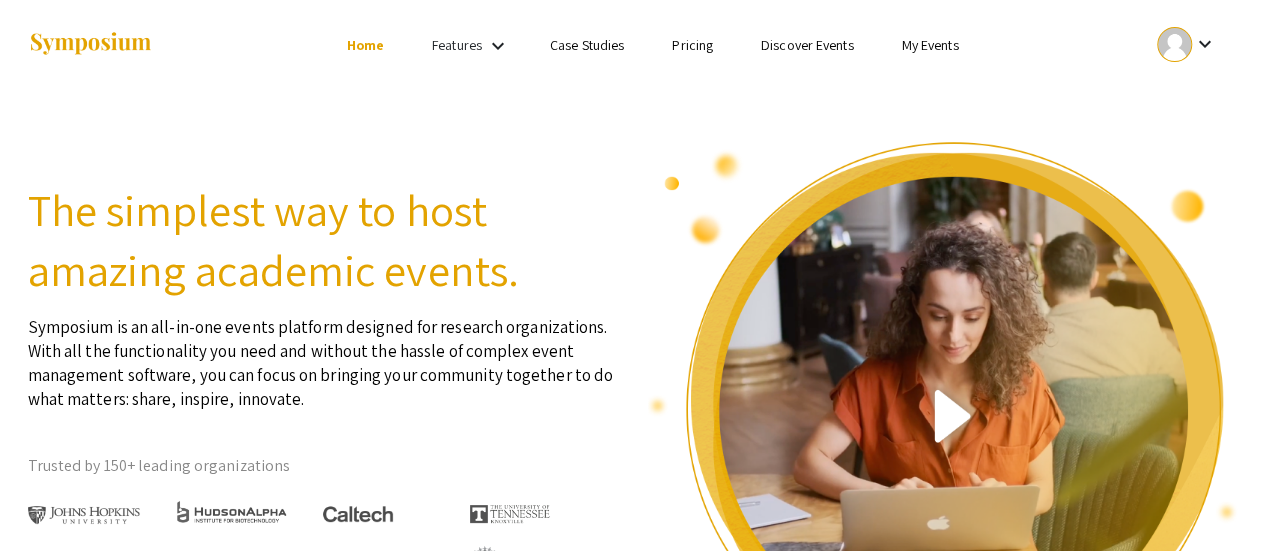 click on "My Events" at bounding box center [929, 45] 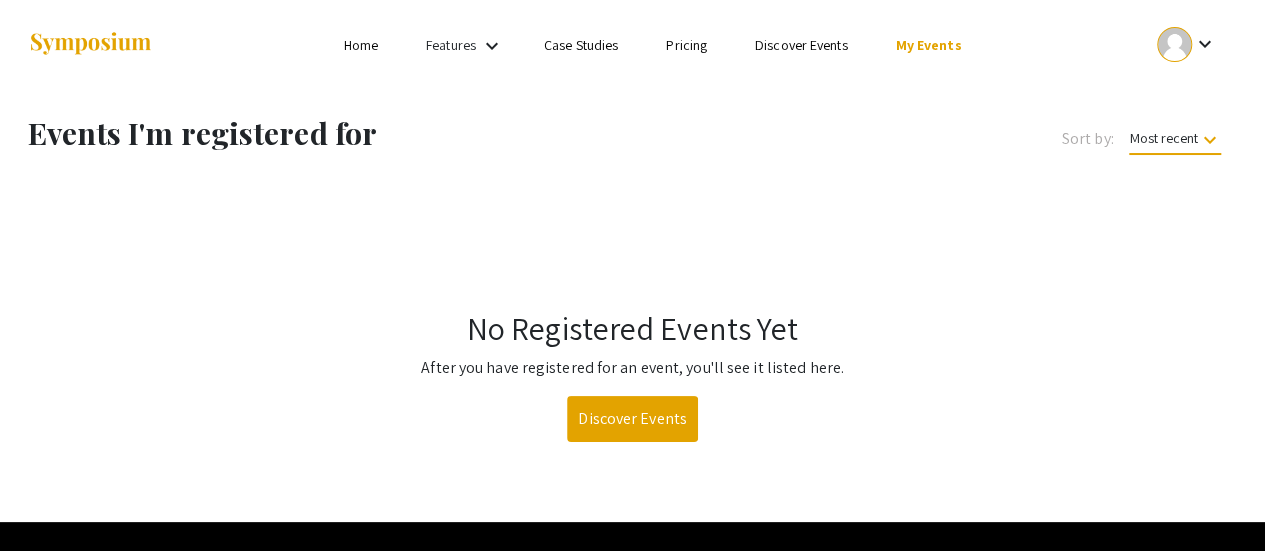 click on "Home" at bounding box center (361, 45) 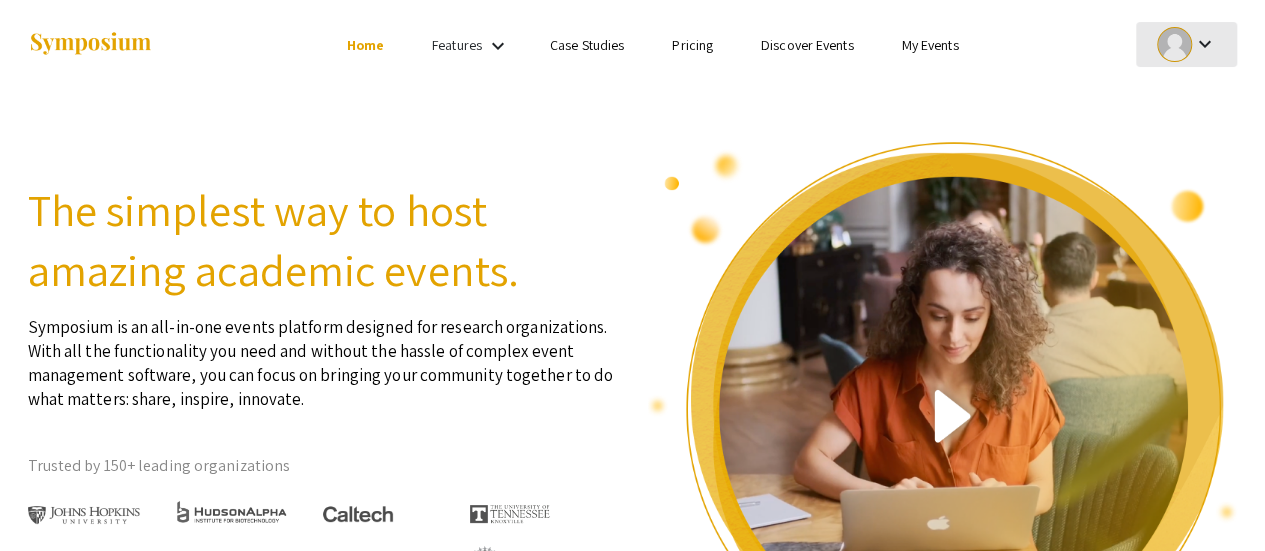 click on "keyboard_arrow_down" at bounding box center (1204, 44) 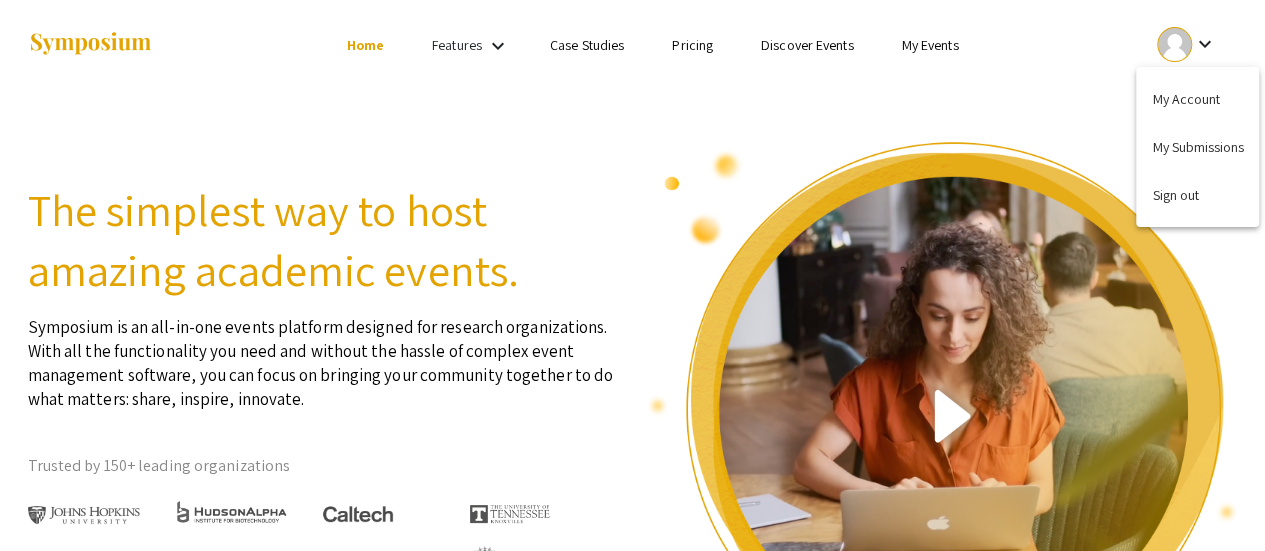 click at bounding box center [632, 275] 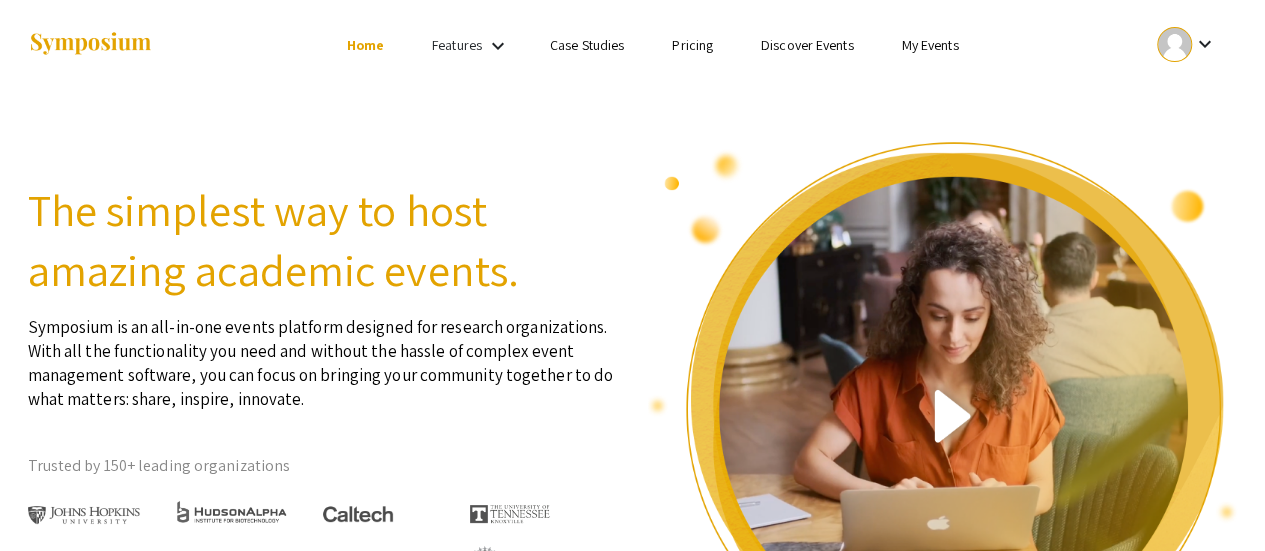 click on "Features" at bounding box center [457, 45] 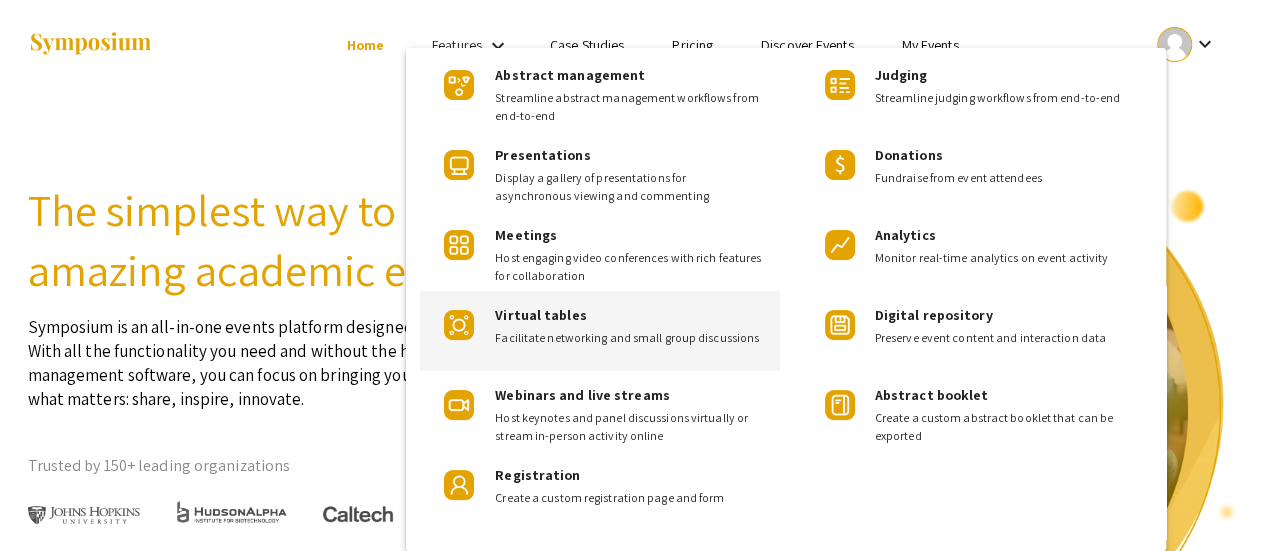 scroll, scrollTop: 0, scrollLeft: 0, axis: both 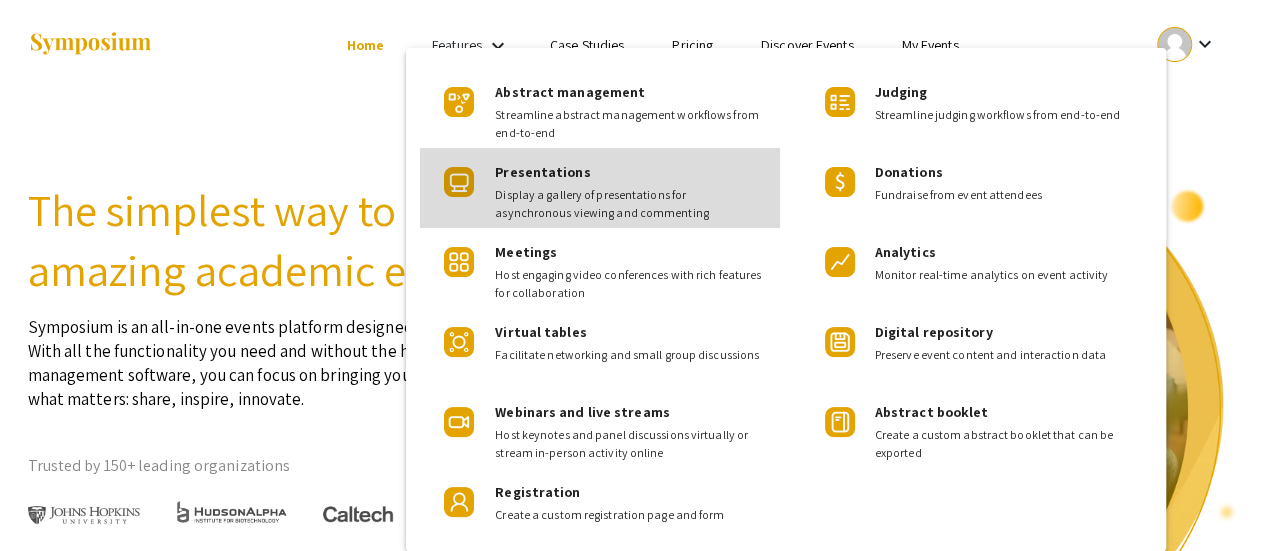click on "Display a gallery of presentations for asynchronous viewing and commenting" at bounding box center [629, 204] 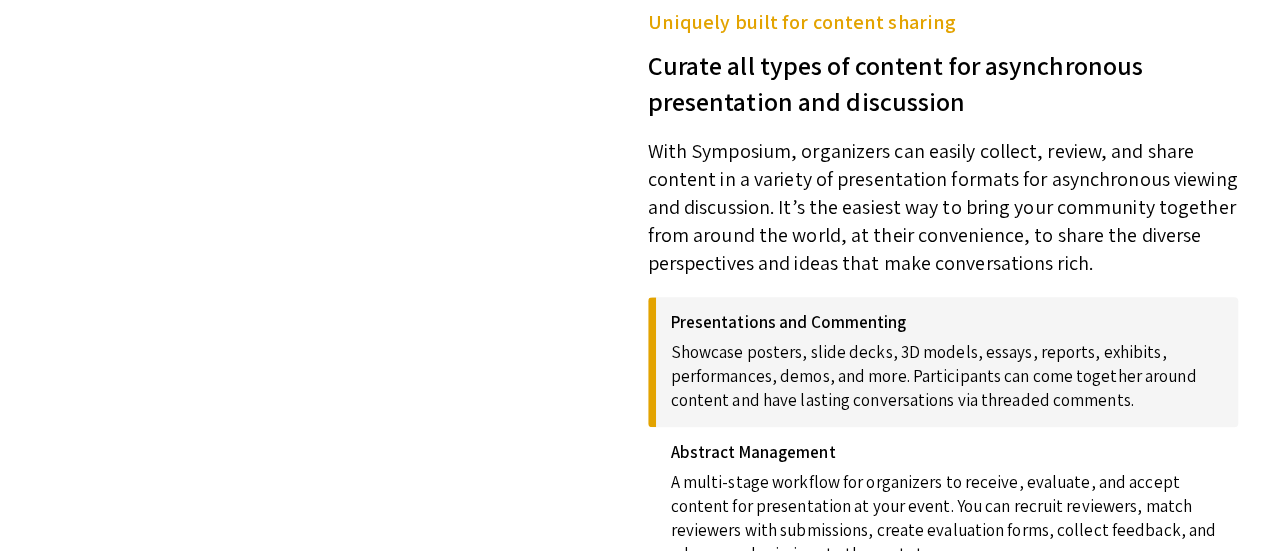 scroll, scrollTop: 806, scrollLeft: 0, axis: vertical 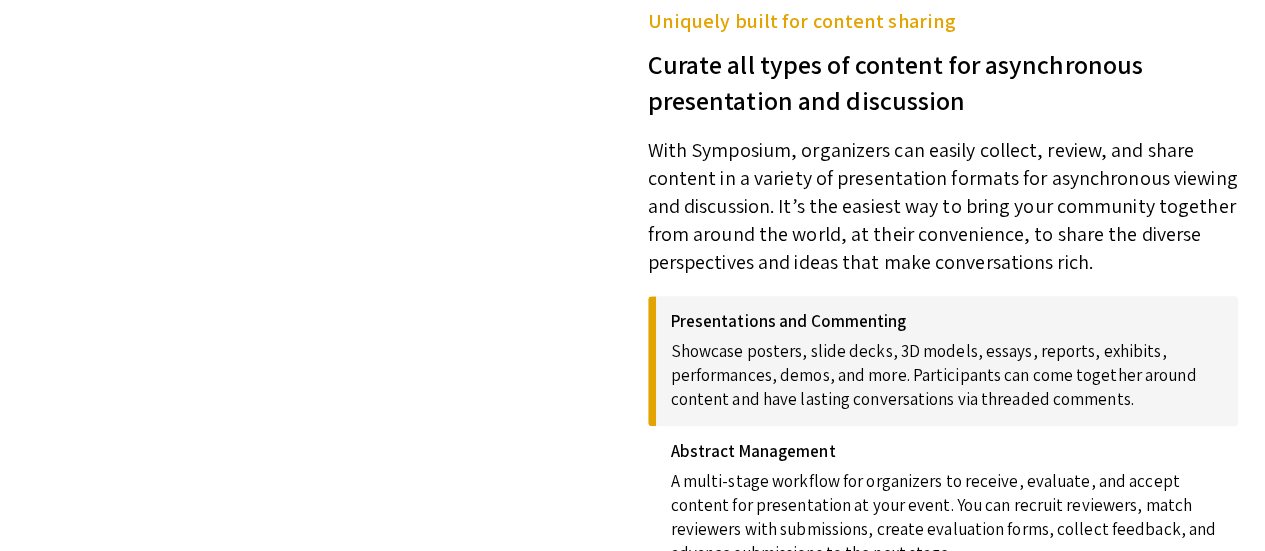 click on "Showcase posters, slide decks, 3D models, essays, reports, exhibits, performances, demos, and more. Participants can come together around content and have lasting conversations via threaded comments." at bounding box center [947, 371] 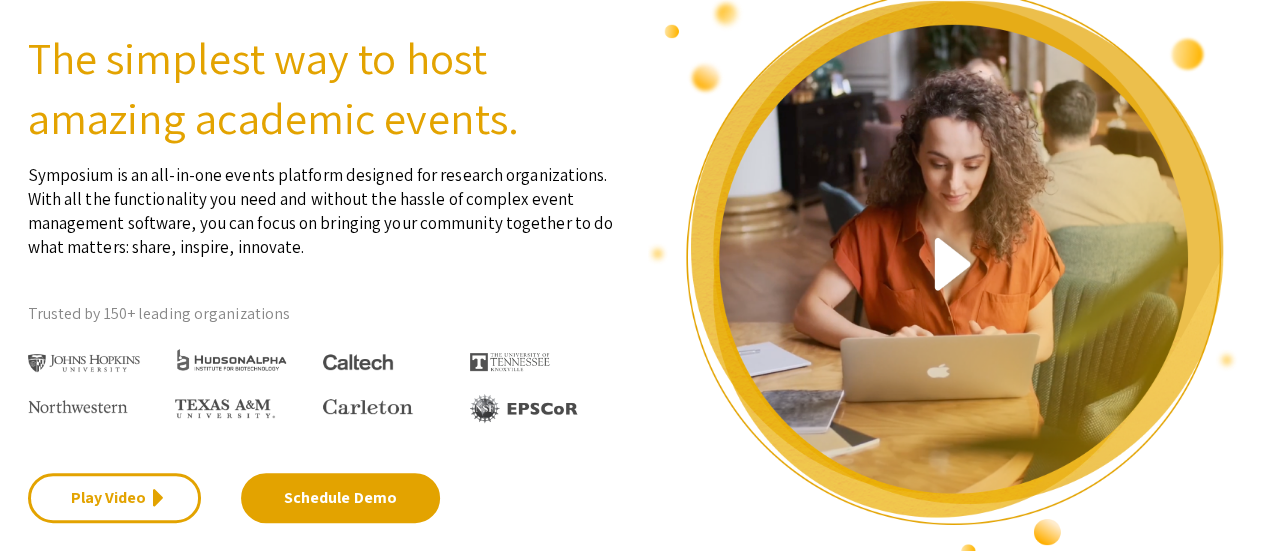 scroll, scrollTop: 0, scrollLeft: 0, axis: both 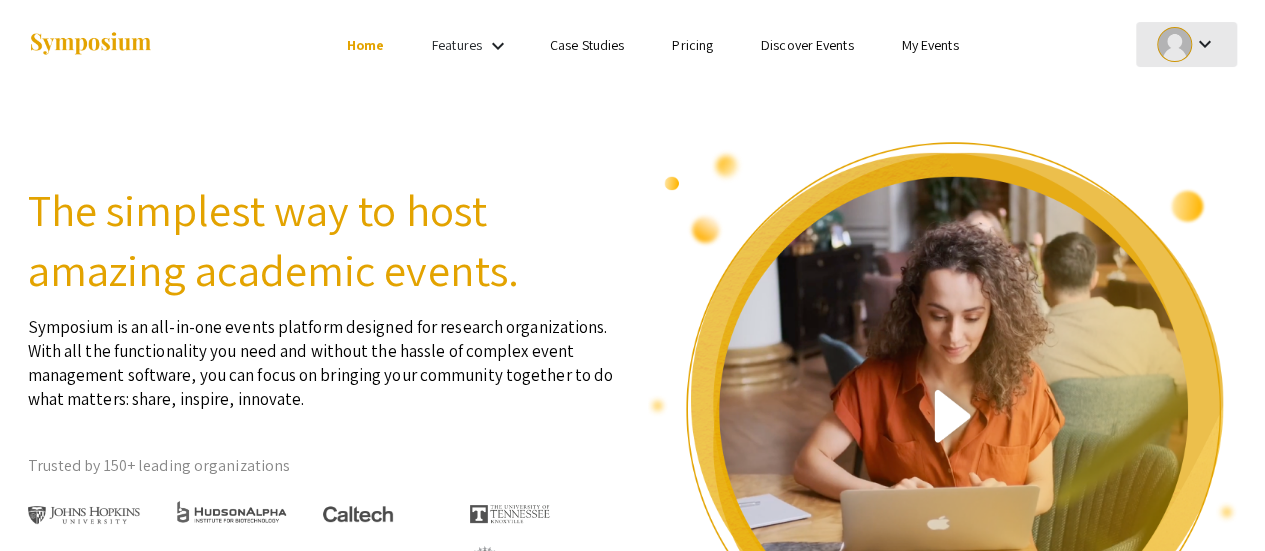 click on "keyboard_arrow_down" at bounding box center (1204, 44) 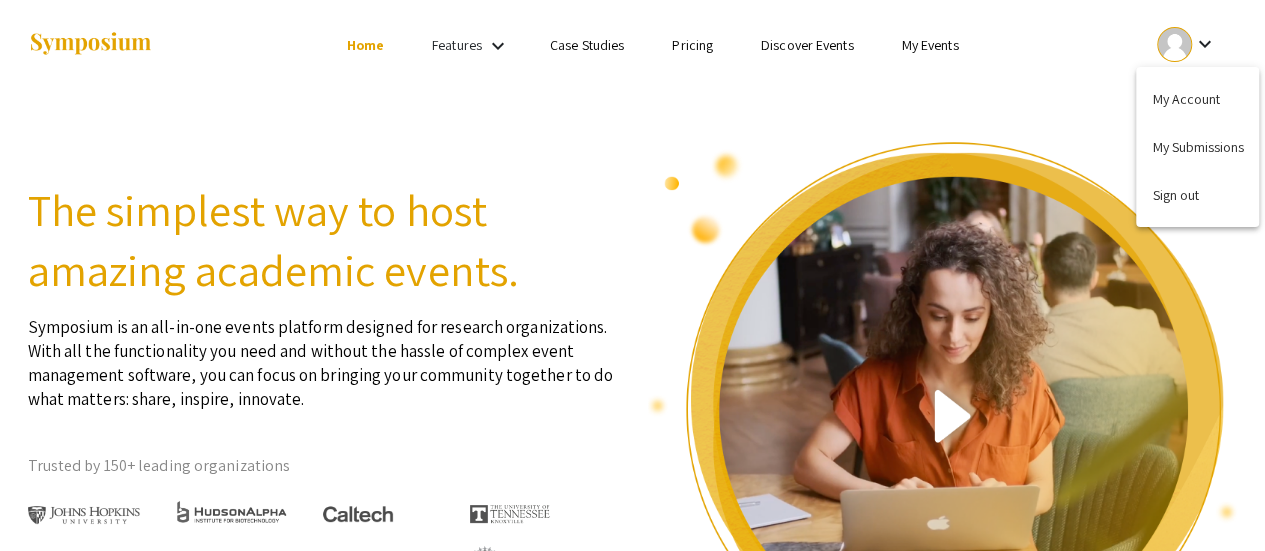click at bounding box center [632, 275] 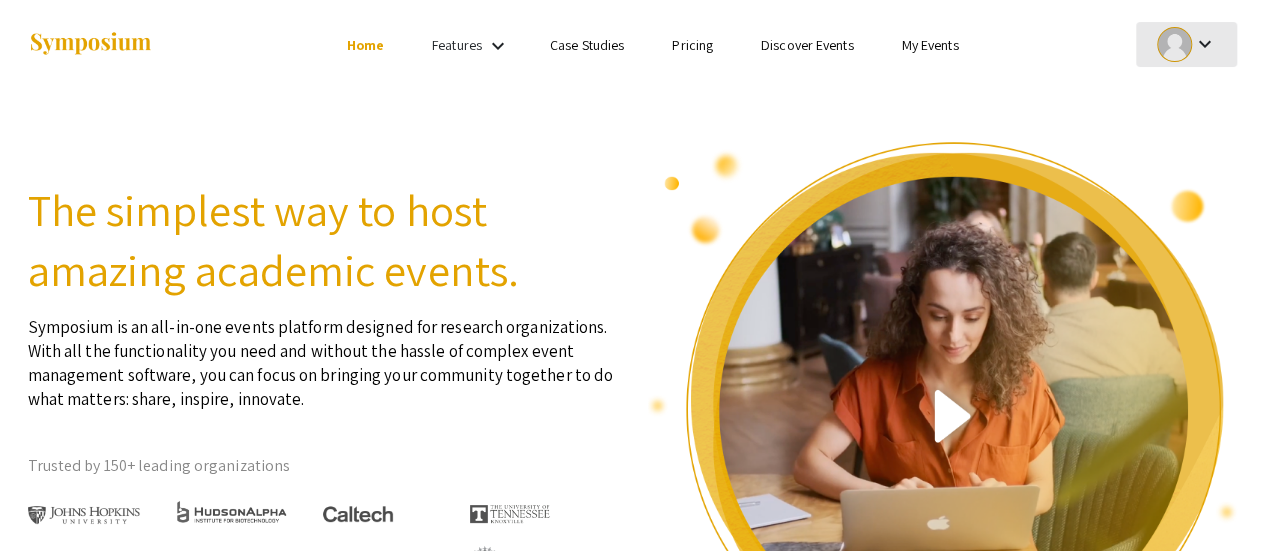 click on "keyboard_arrow_down" at bounding box center [1204, 44] 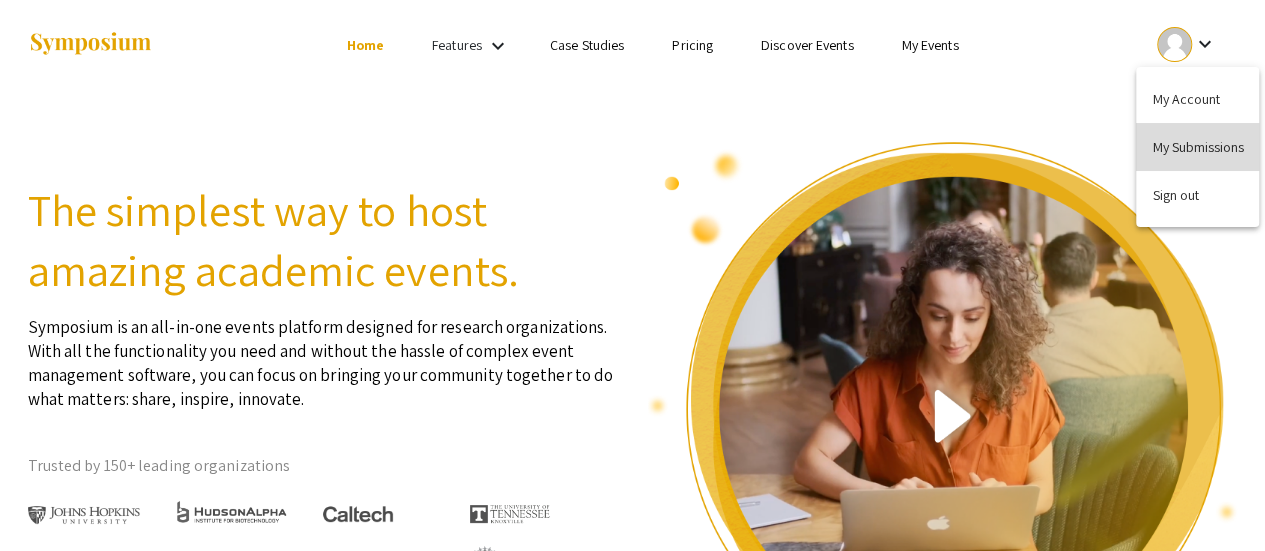 click on "My Submissions" at bounding box center [1197, 147] 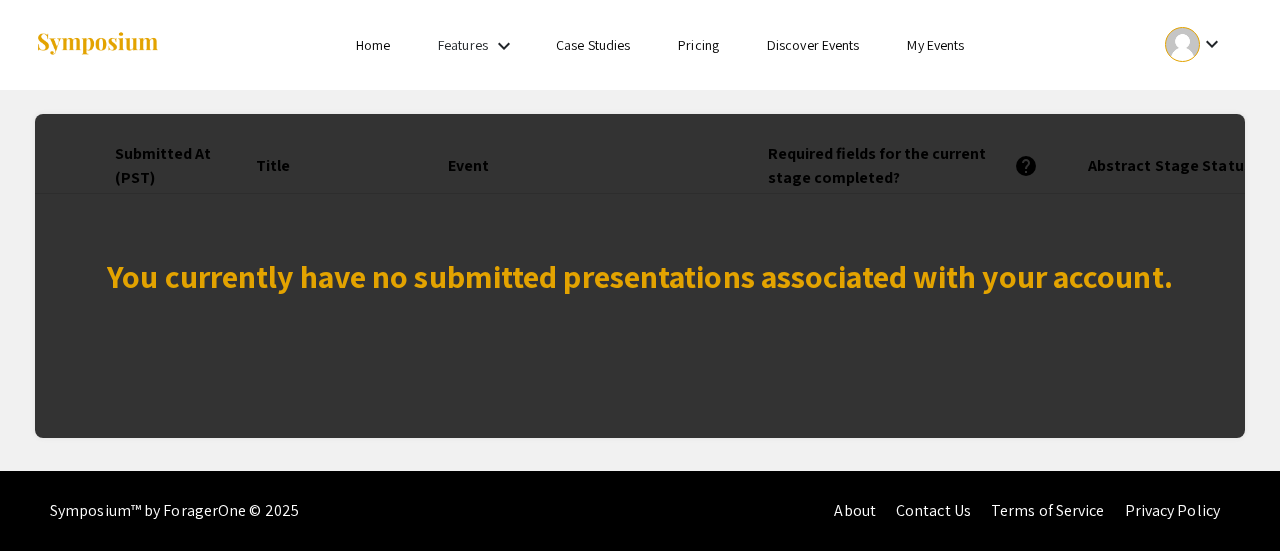 click on "You currently have no submitted presentations associated with your account." 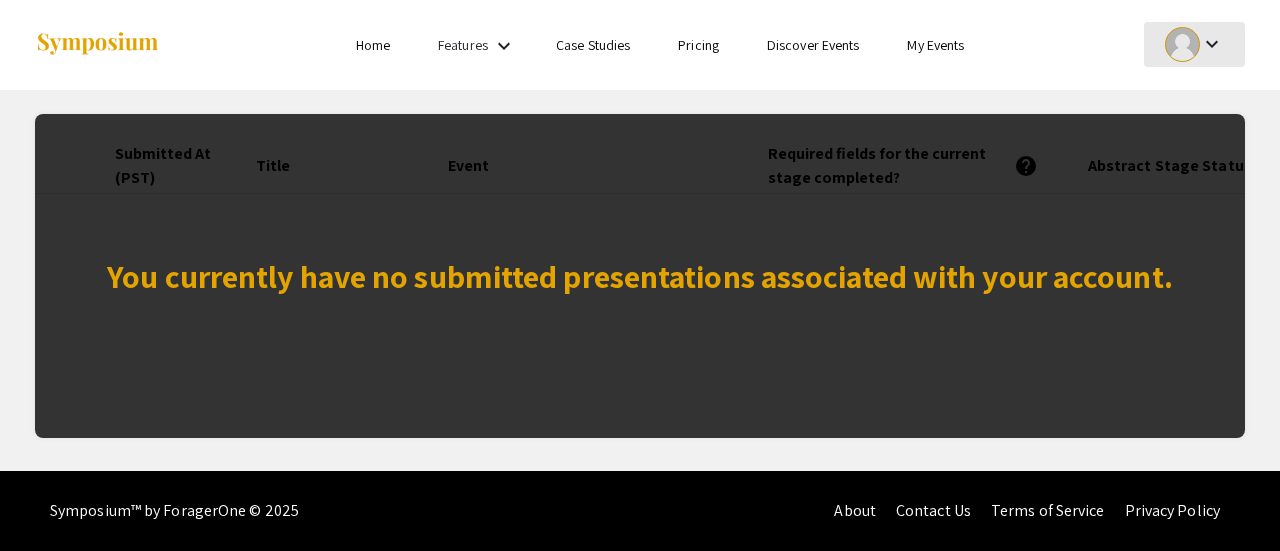 click at bounding box center (1182, 44) 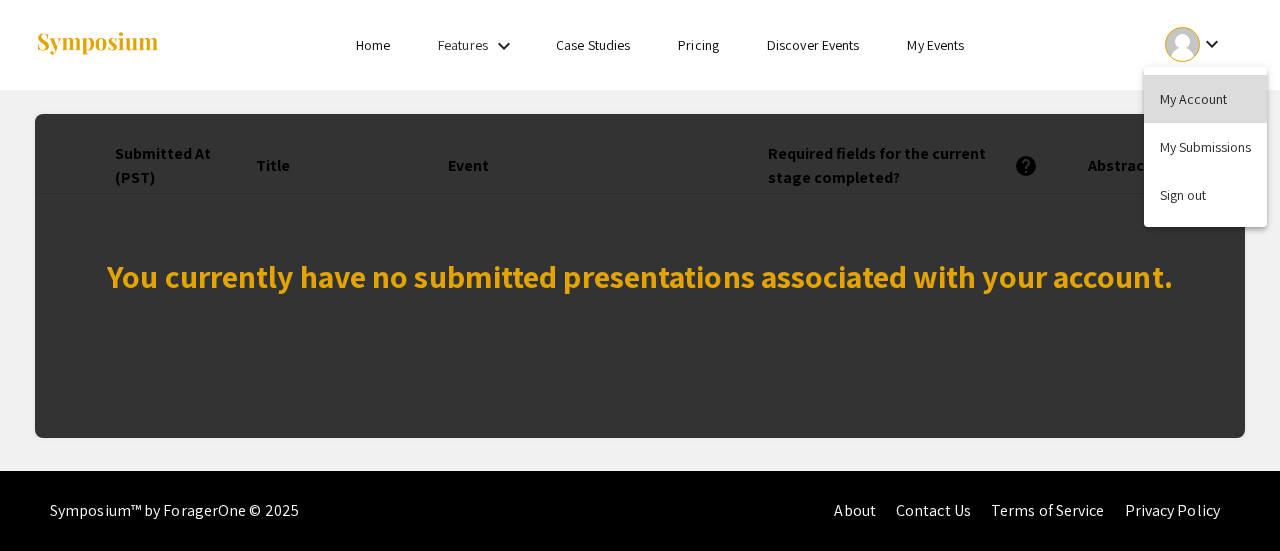 click on "My Account" at bounding box center [1205, 99] 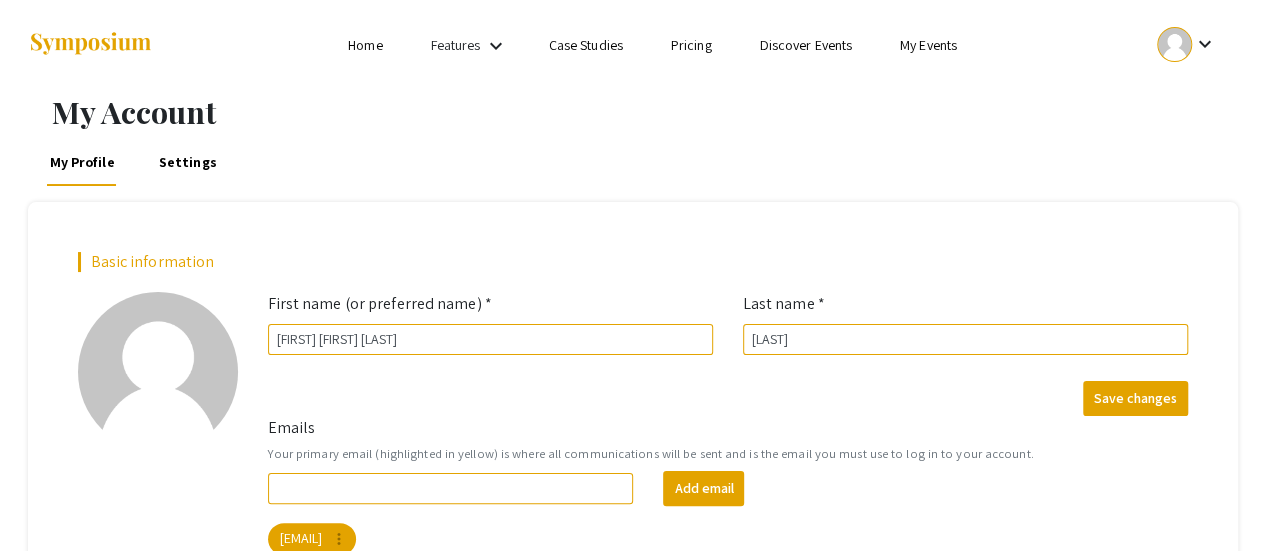 scroll, scrollTop: 1, scrollLeft: 0, axis: vertical 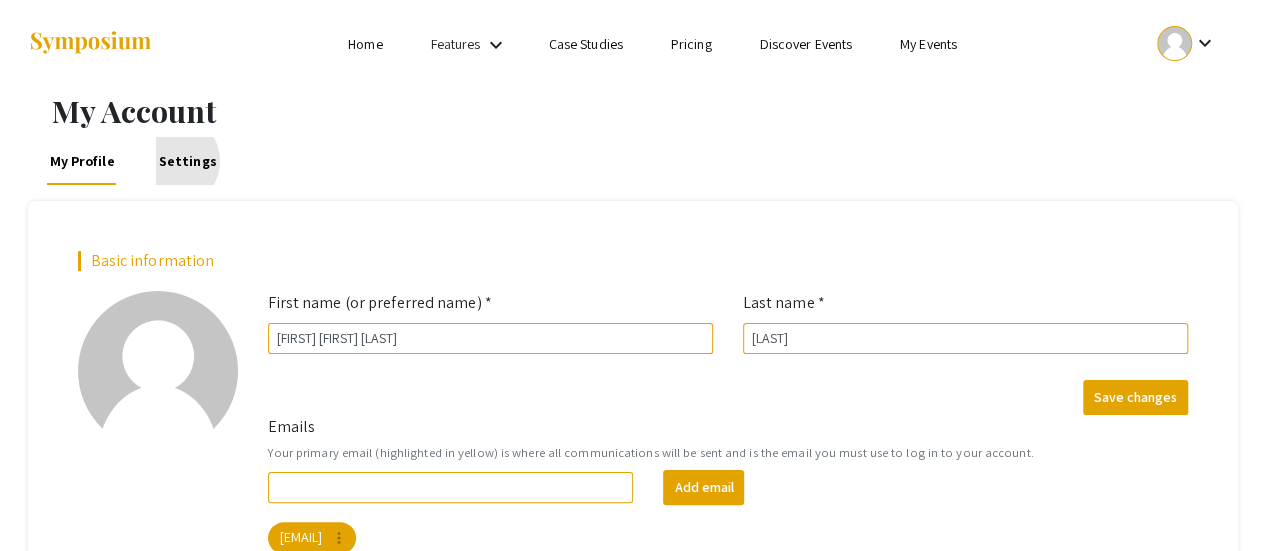 click on "Settings" at bounding box center [188, 161] 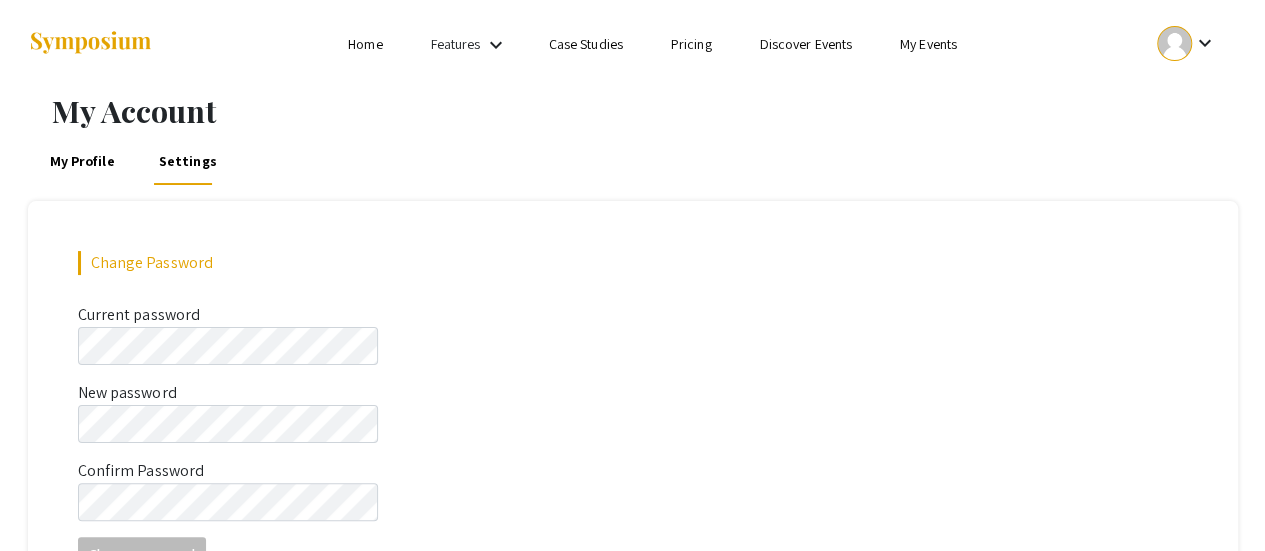scroll, scrollTop: 0, scrollLeft: 0, axis: both 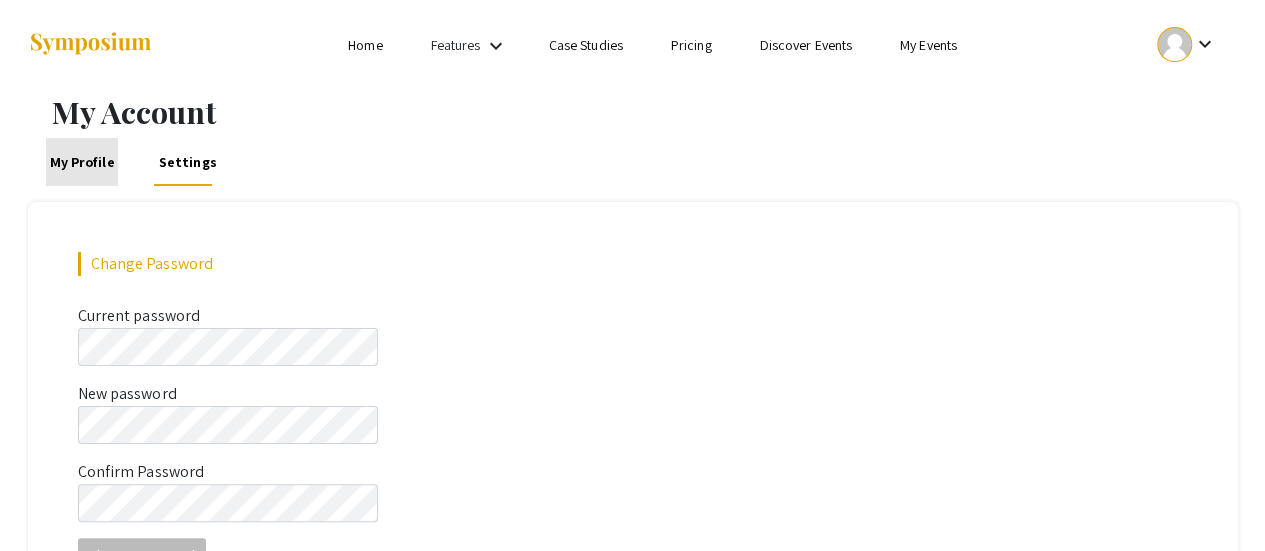 click on "My Profile" at bounding box center [81, 162] 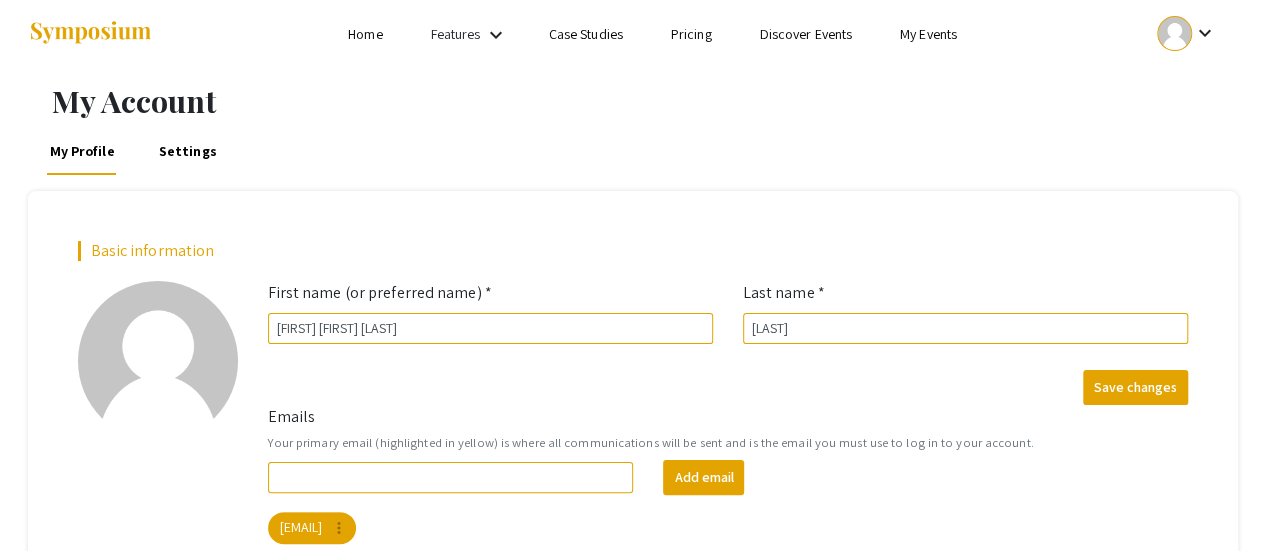 scroll, scrollTop: 12, scrollLeft: 0, axis: vertical 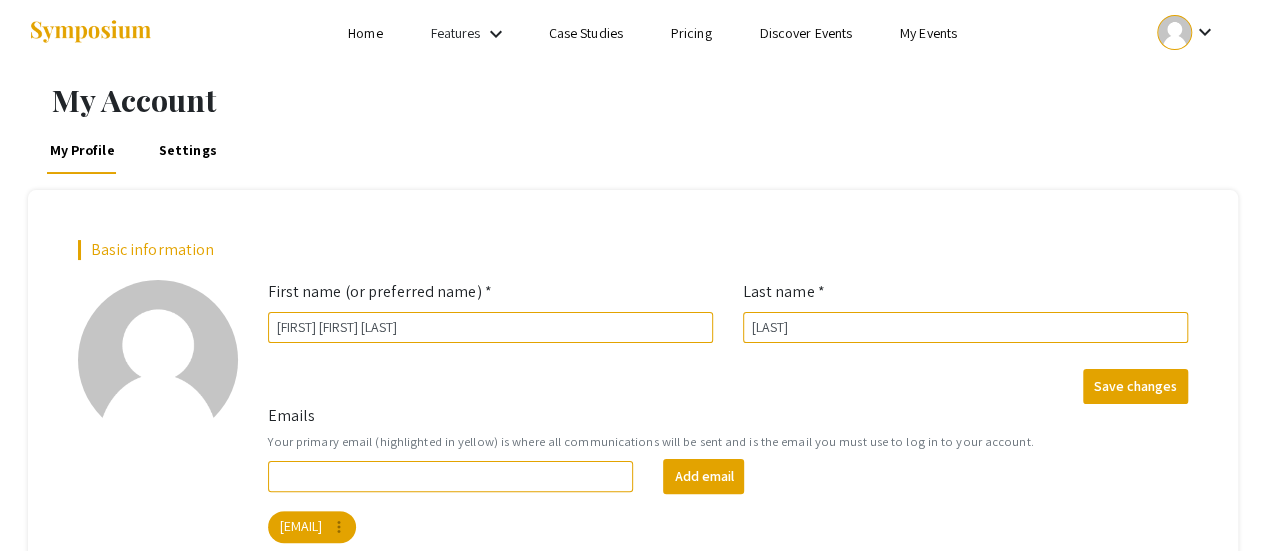 click on "Home" at bounding box center [365, 33] 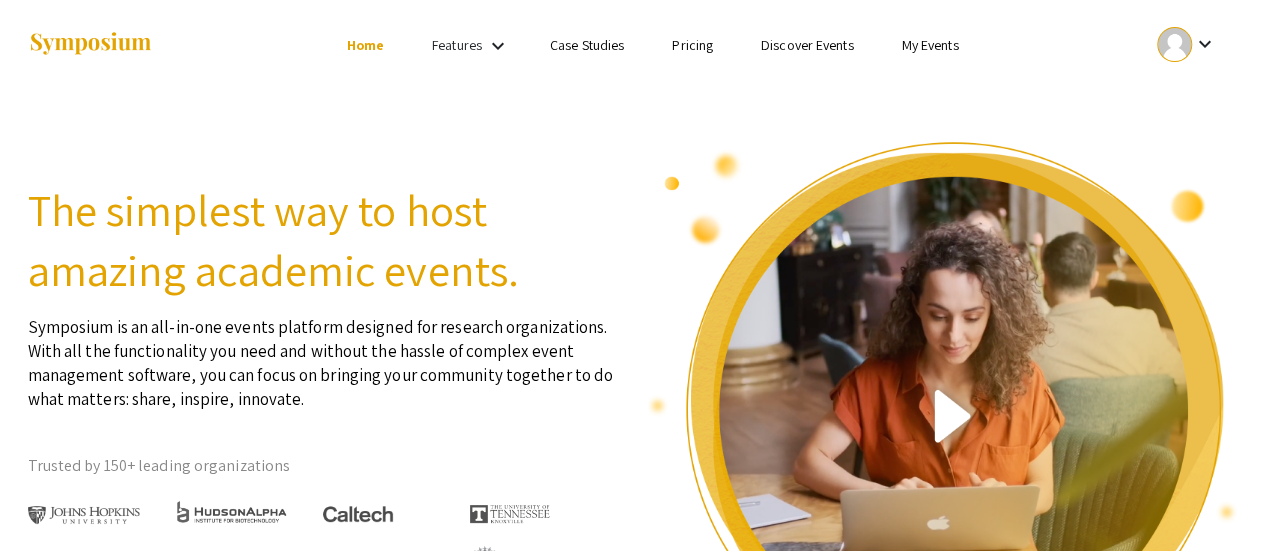 click on "Features" at bounding box center [457, 45] 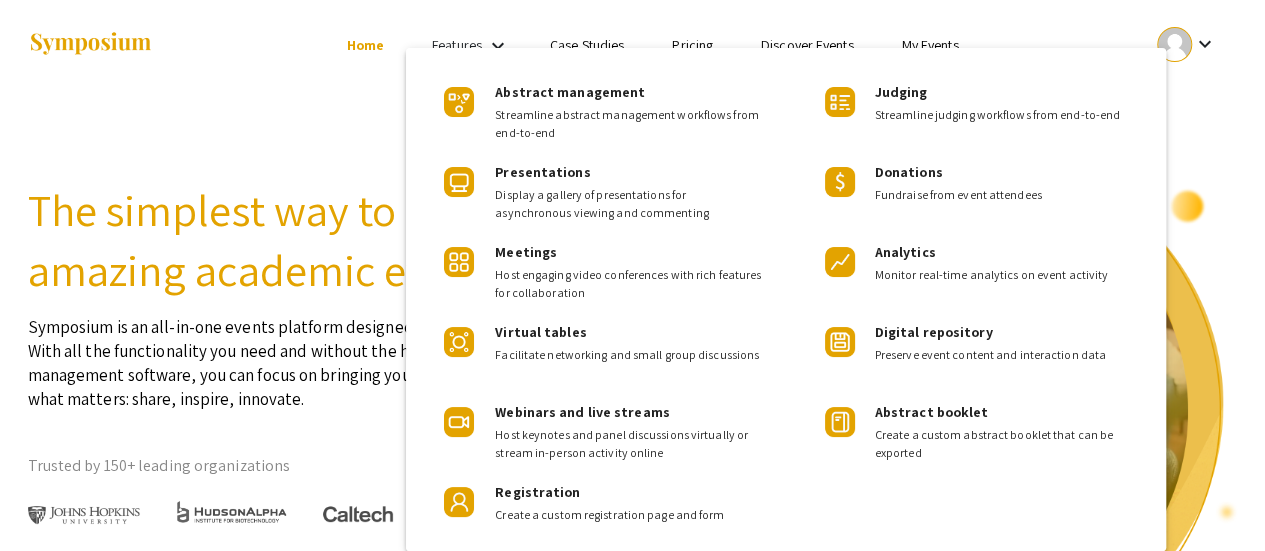 click at bounding box center [632, 275] 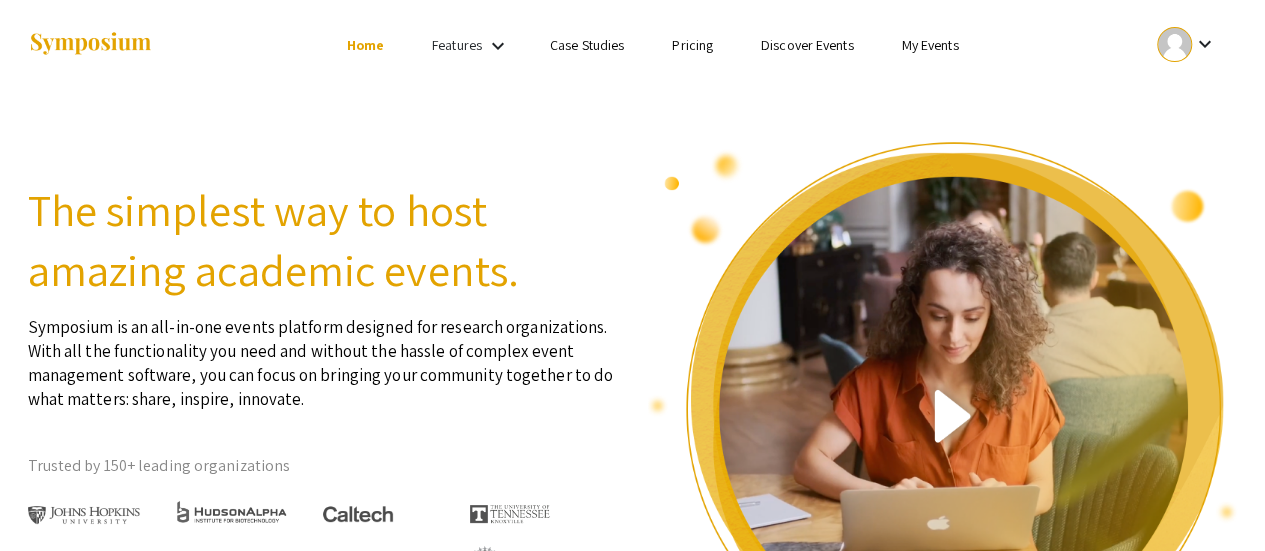 click on "Features" at bounding box center (457, 45) 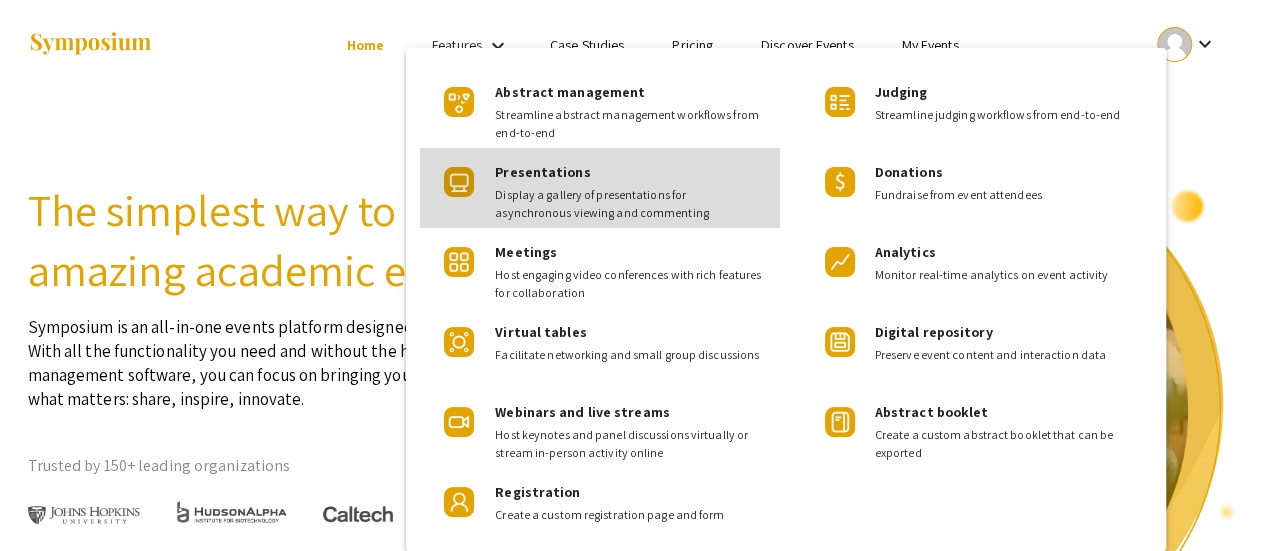 click on "Presentations Display a gallery of presentations for asynchronous viewing and commenting" at bounding box center [629, 185] 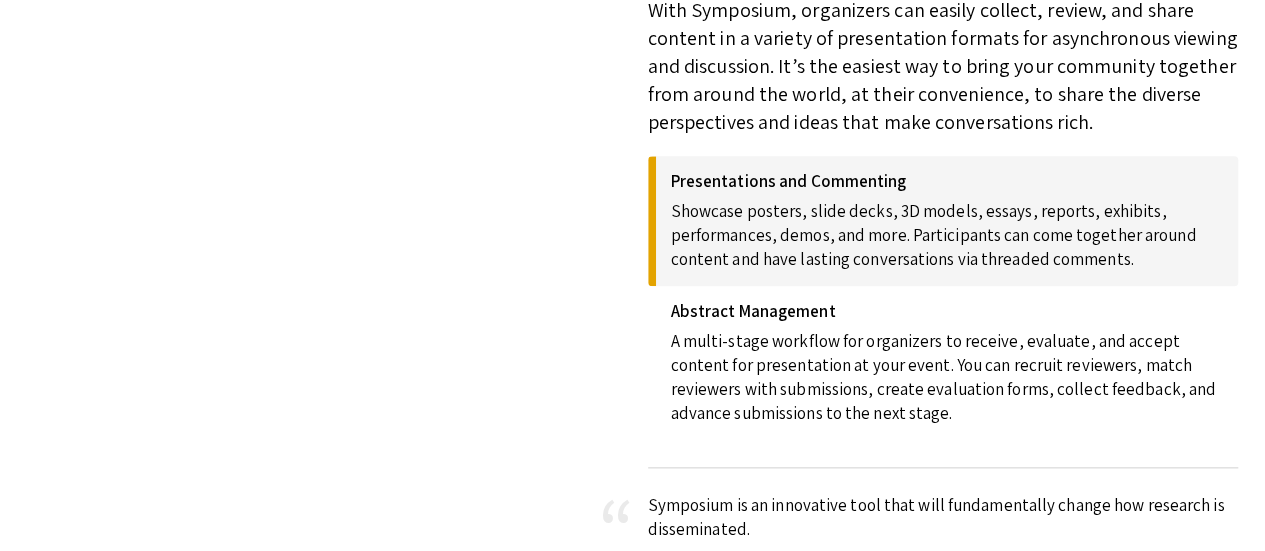 scroll, scrollTop: 945, scrollLeft: 0, axis: vertical 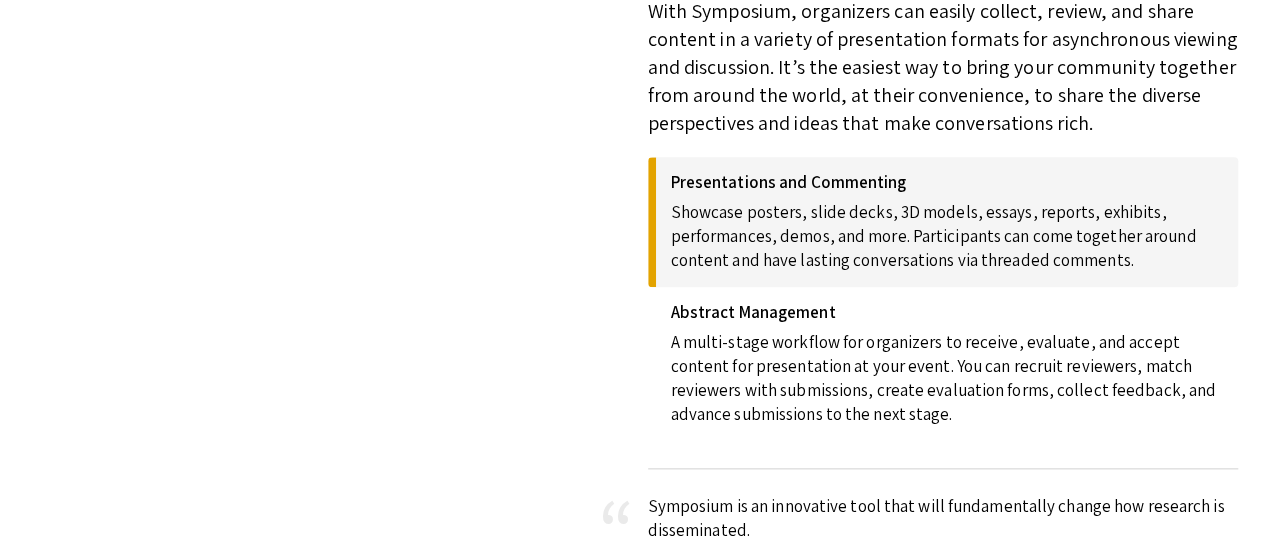 click on "Presentations and Commenting" at bounding box center (947, 182) 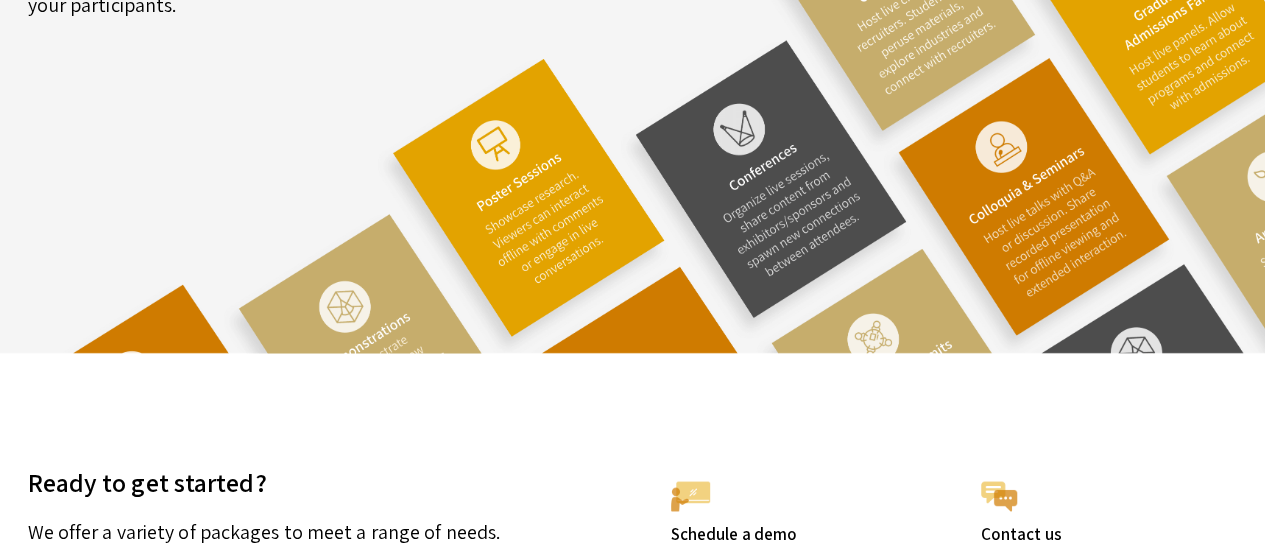 scroll, scrollTop: 5772, scrollLeft: 0, axis: vertical 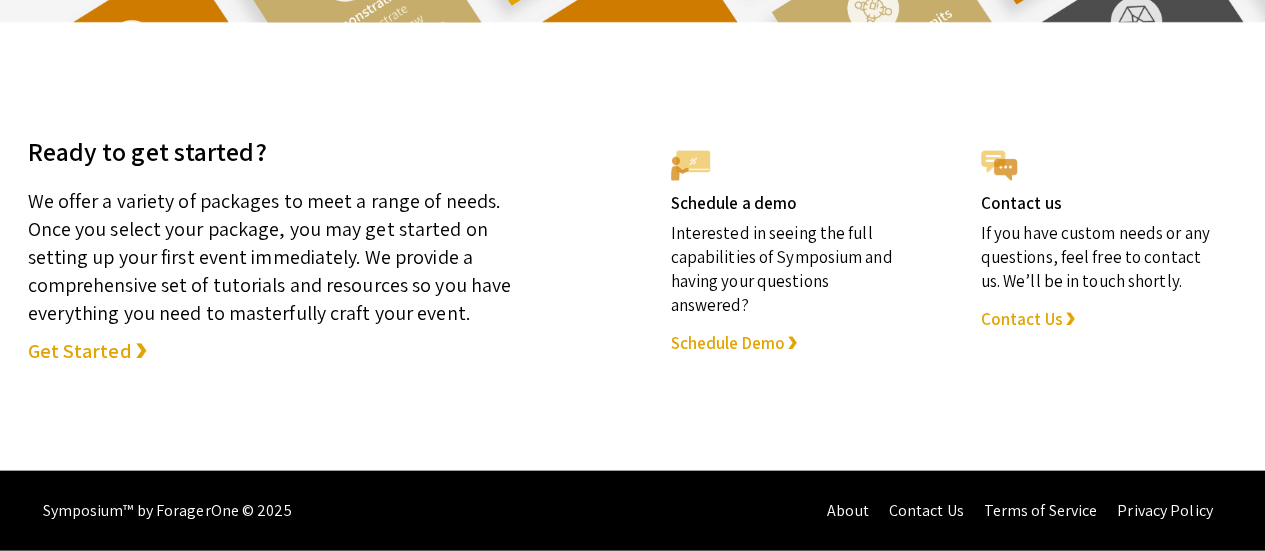 click on "Schedule Demo ❯" 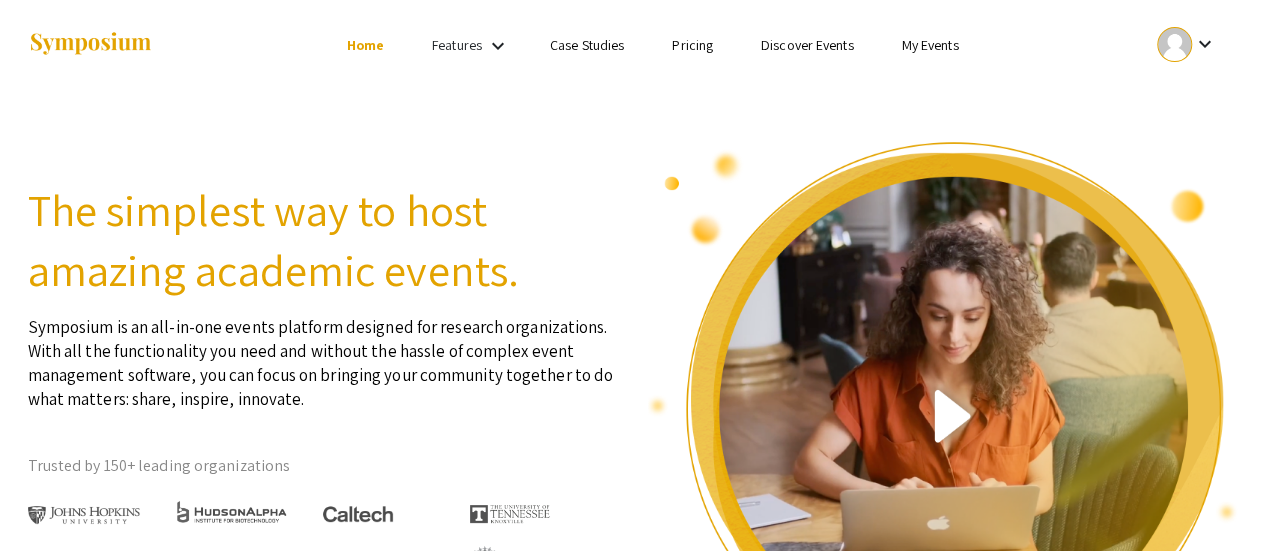 scroll, scrollTop: 7, scrollLeft: 0, axis: vertical 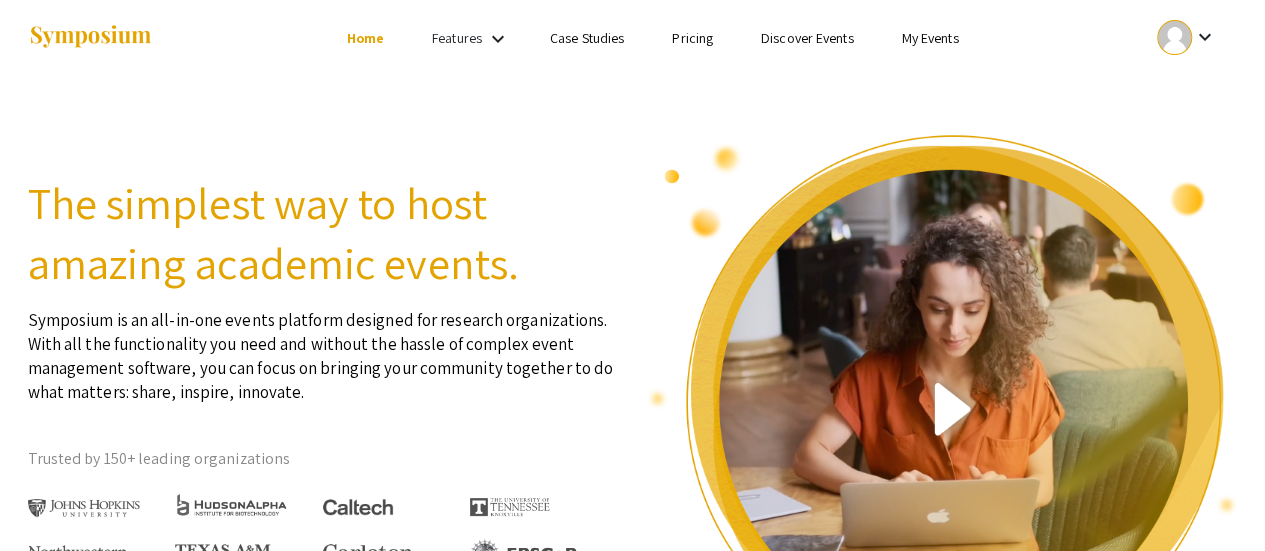 click at bounding box center (1174, 37) 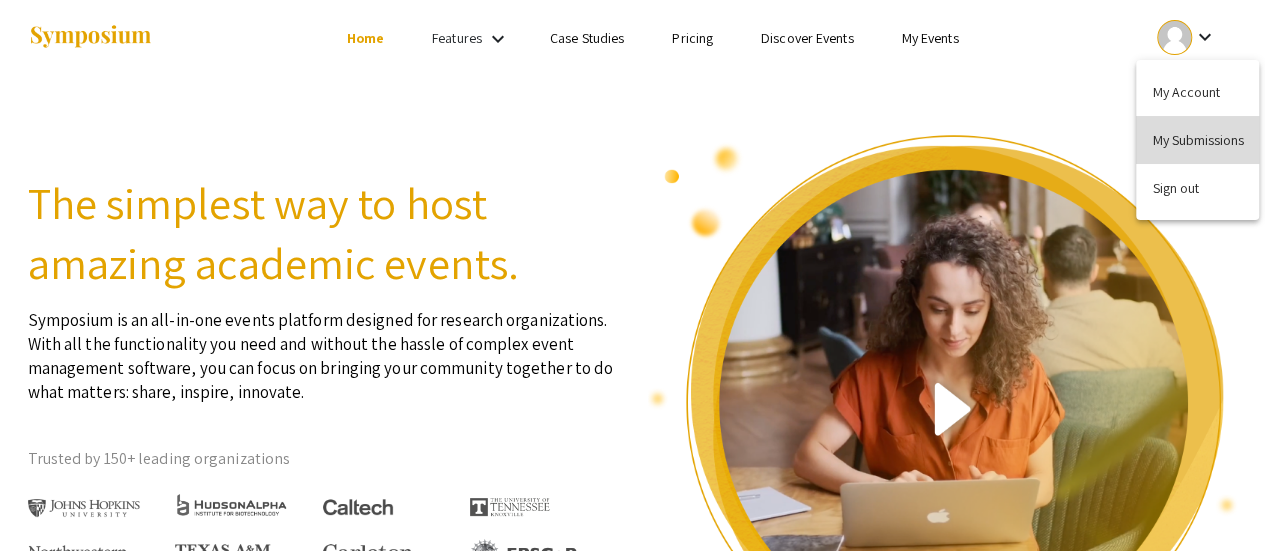 click on "My Submissions" at bounding box center (1197, 140) 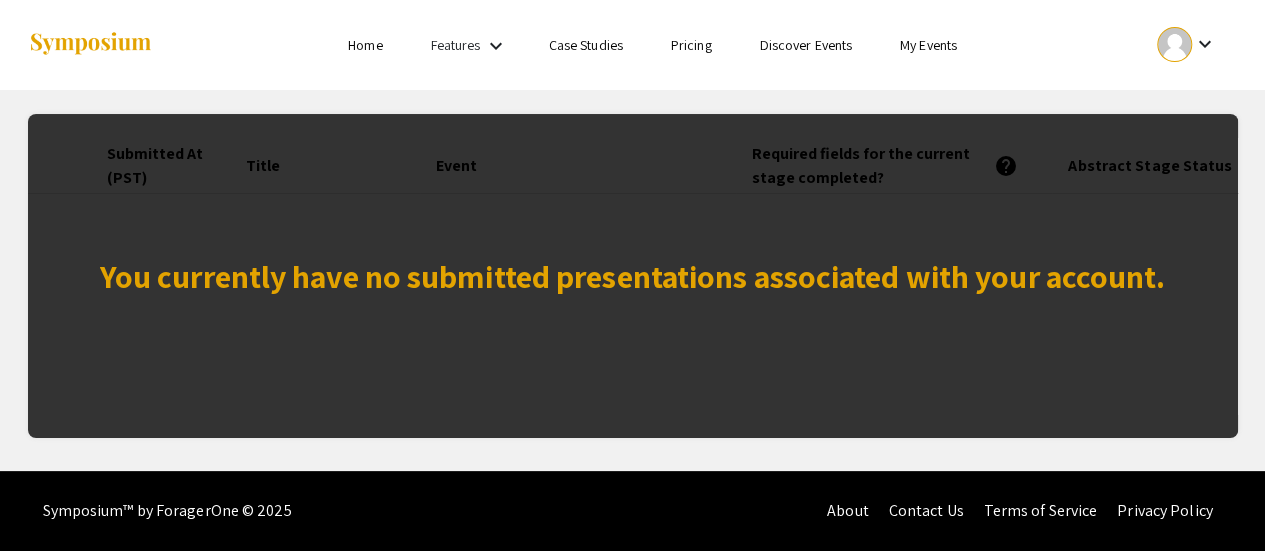 scroll, scrollTop: 0, scrollLeft: 0, axis: both 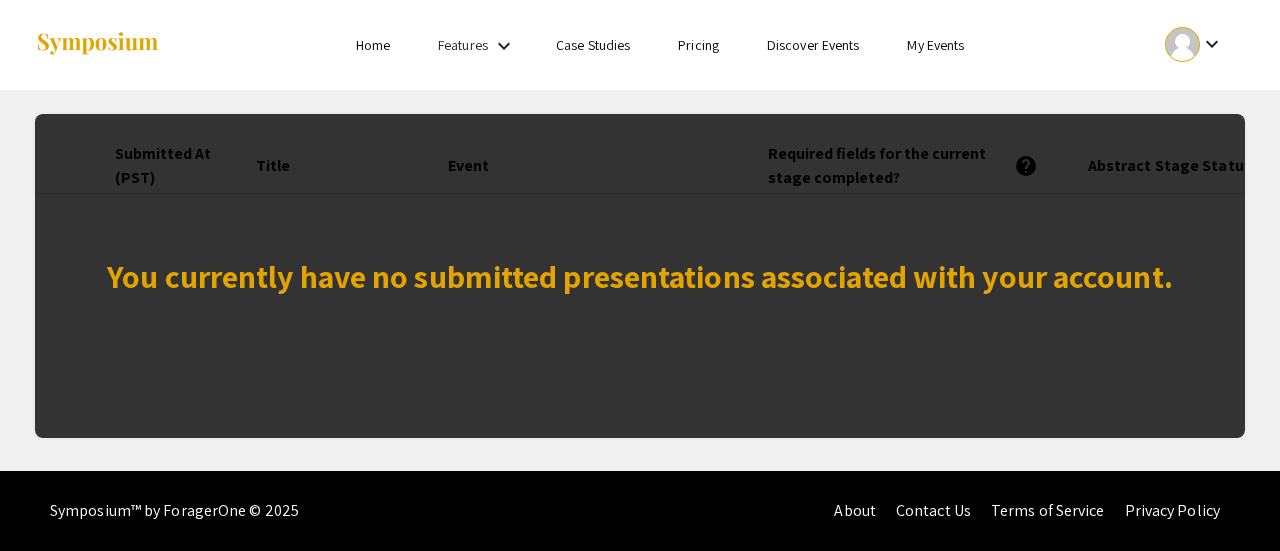 click on "My Events" at bounding box center (935, 45) 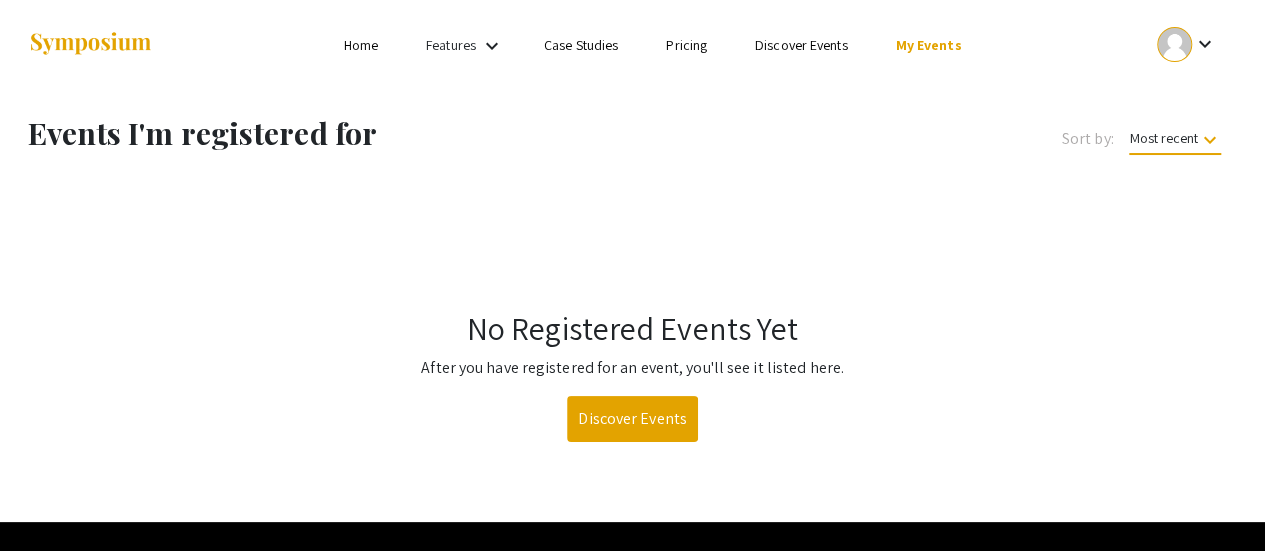 scroll, scrollTop: 1, scrollLeft: 0, axis: vertical 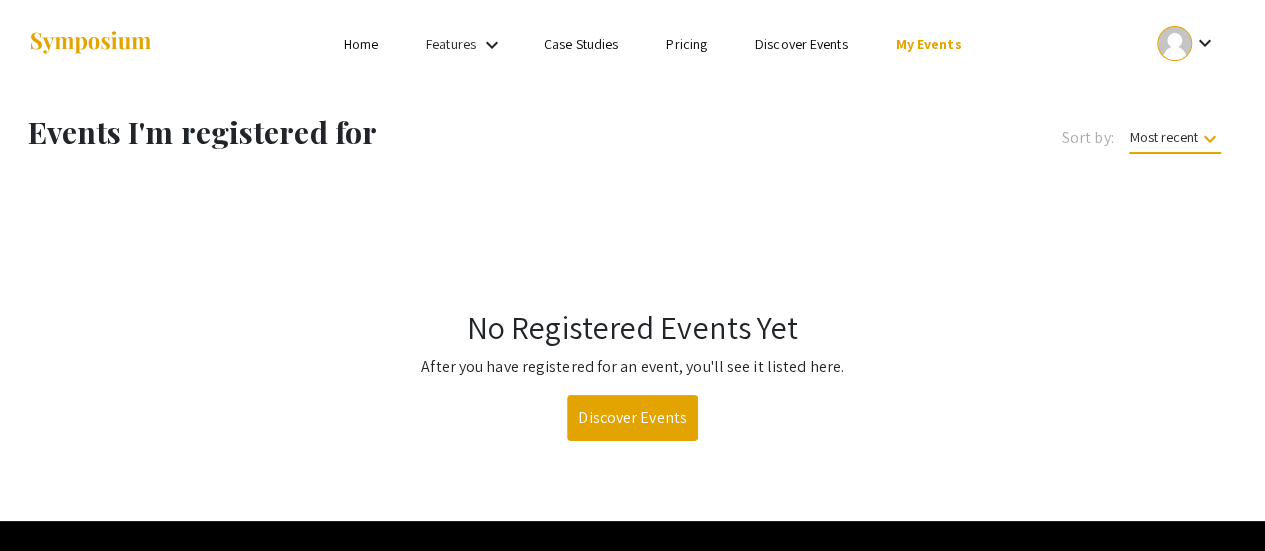 click on "Discover Events" at bounding box center (801, 44) 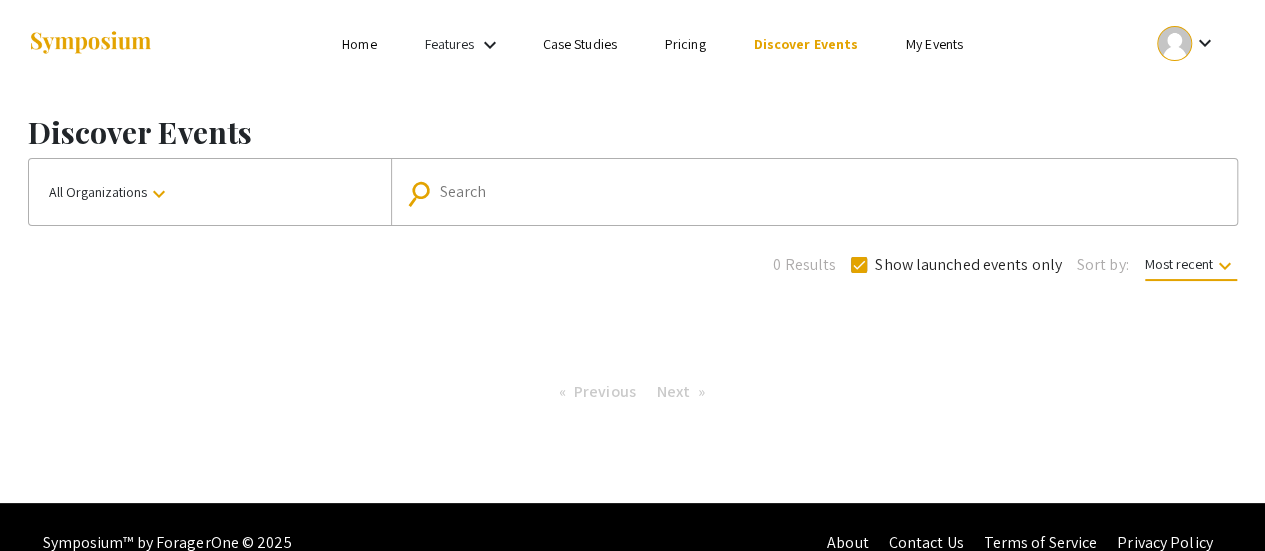 scroll, scrollTop: 0, scrollLeft: 0, axis: both 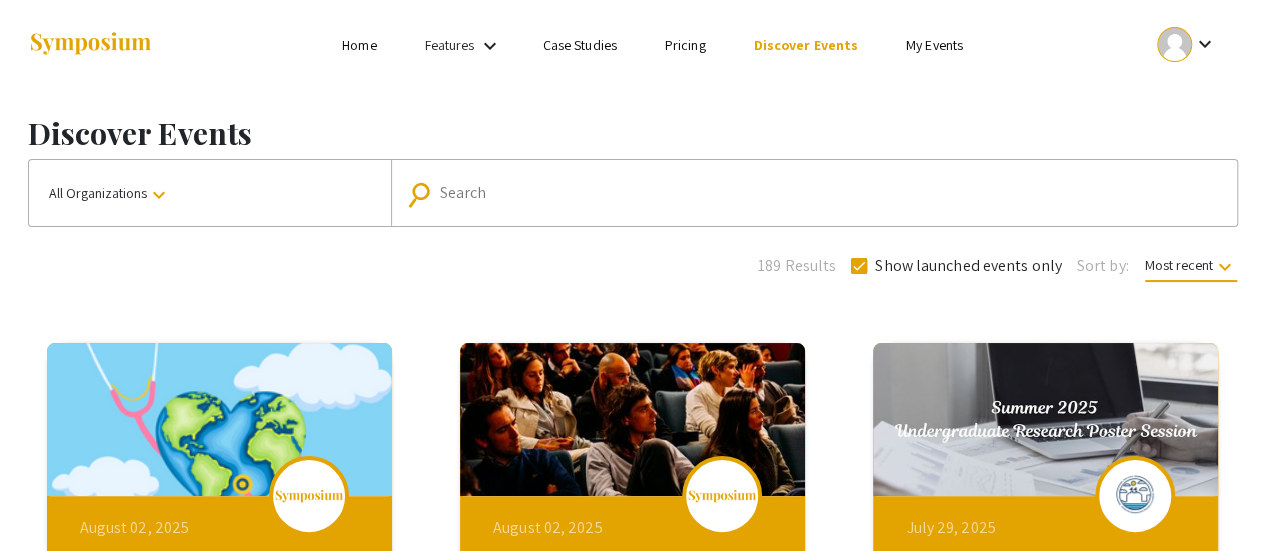 click on "Pricing" at bounding box center (685, 45) 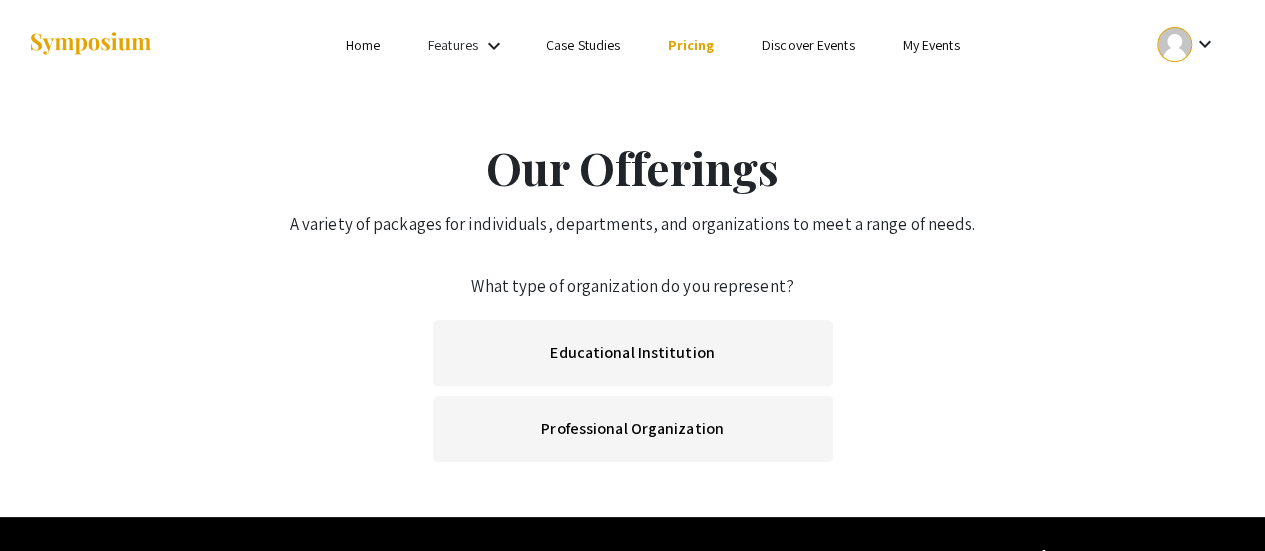 click on "Case Studies" at bounding box center [583, 45] 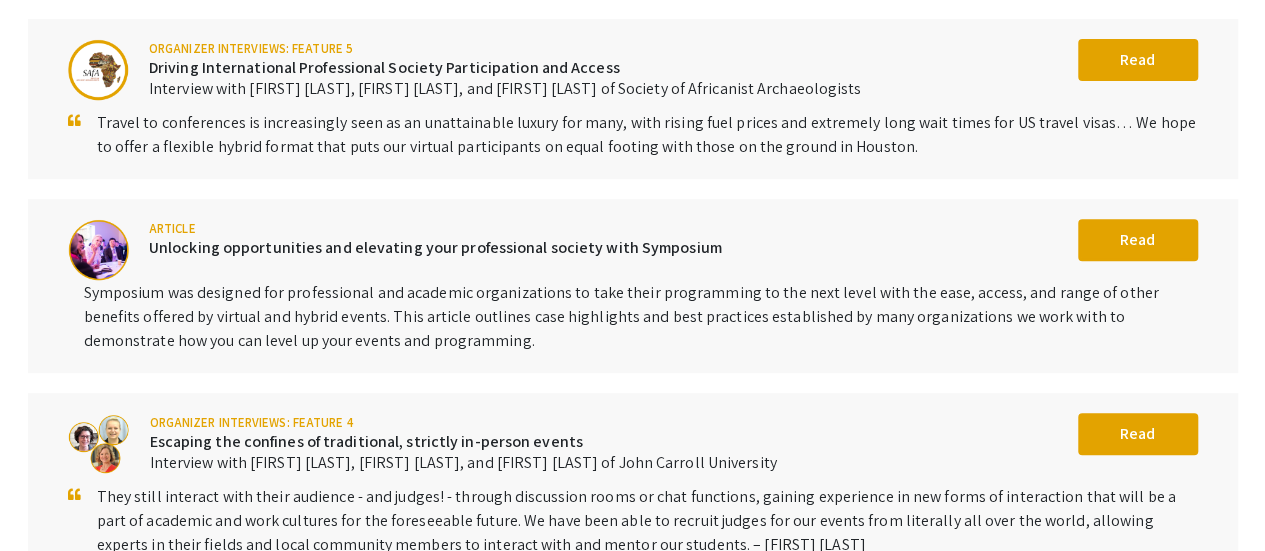 scroll, scrollTop: 0, scrollLeft: 0, axis: both 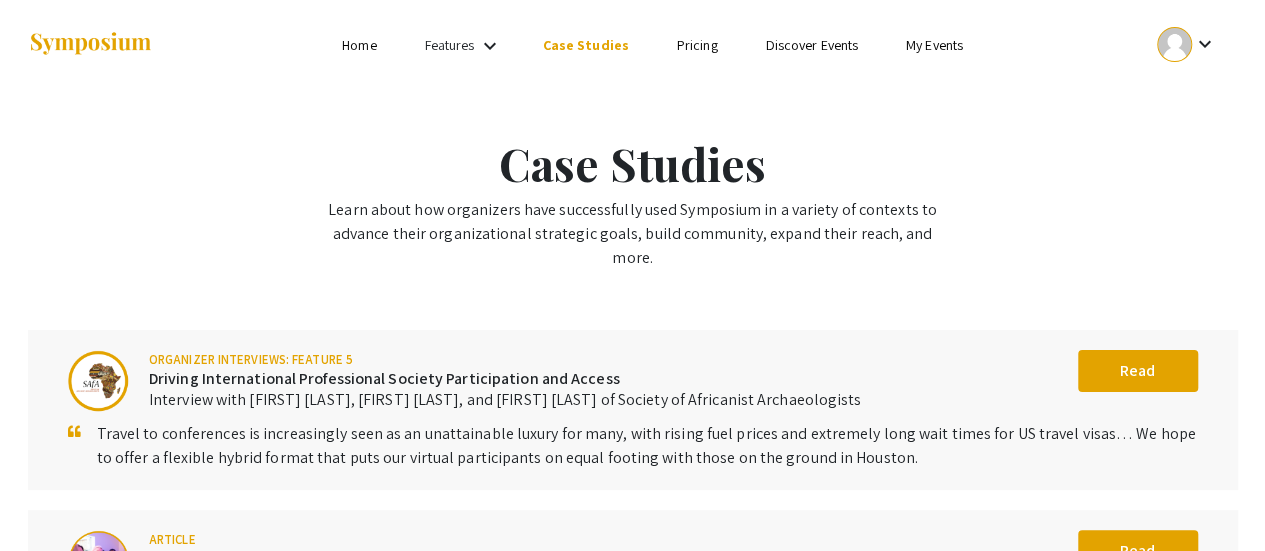 click on "Features" at bounding box center [450, 45] 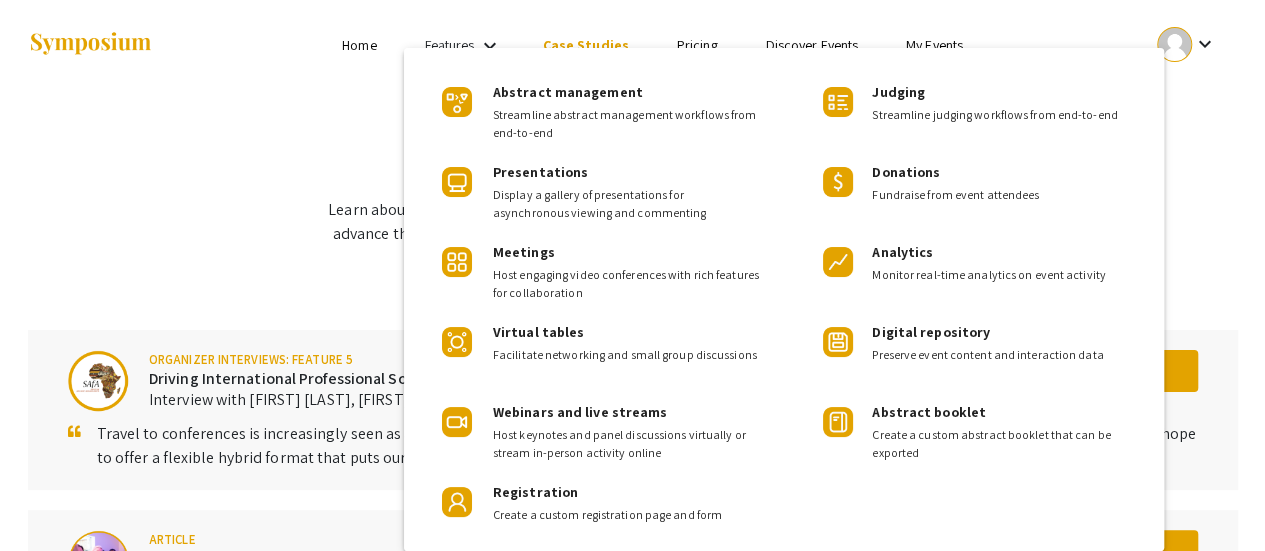 click at bounding box center (632, 275) 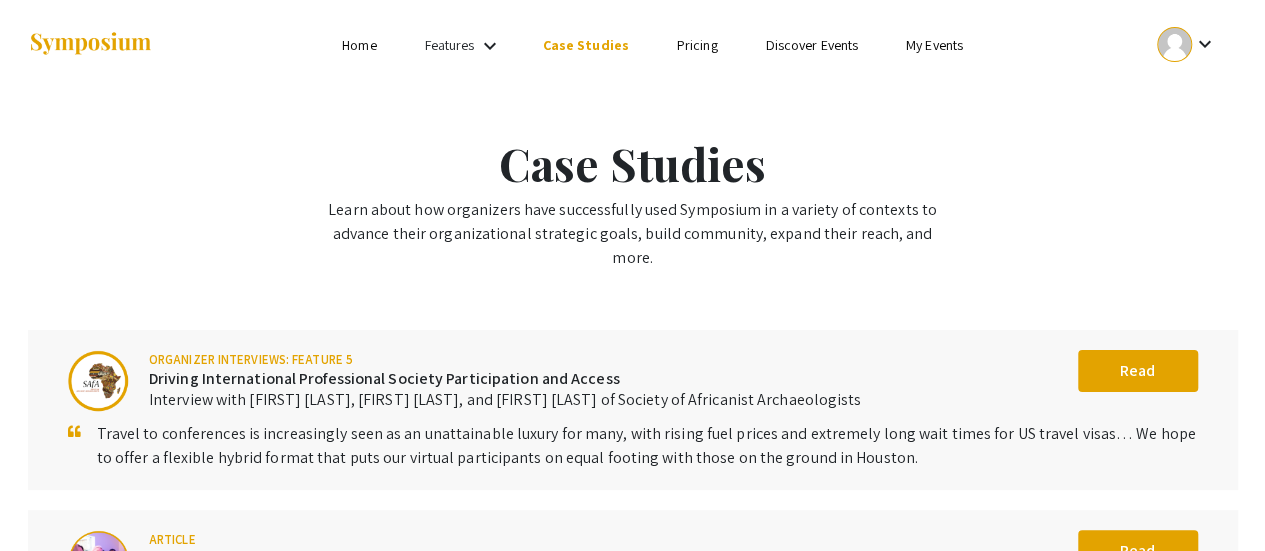 click on "Home" at bounding box center [359, 45] 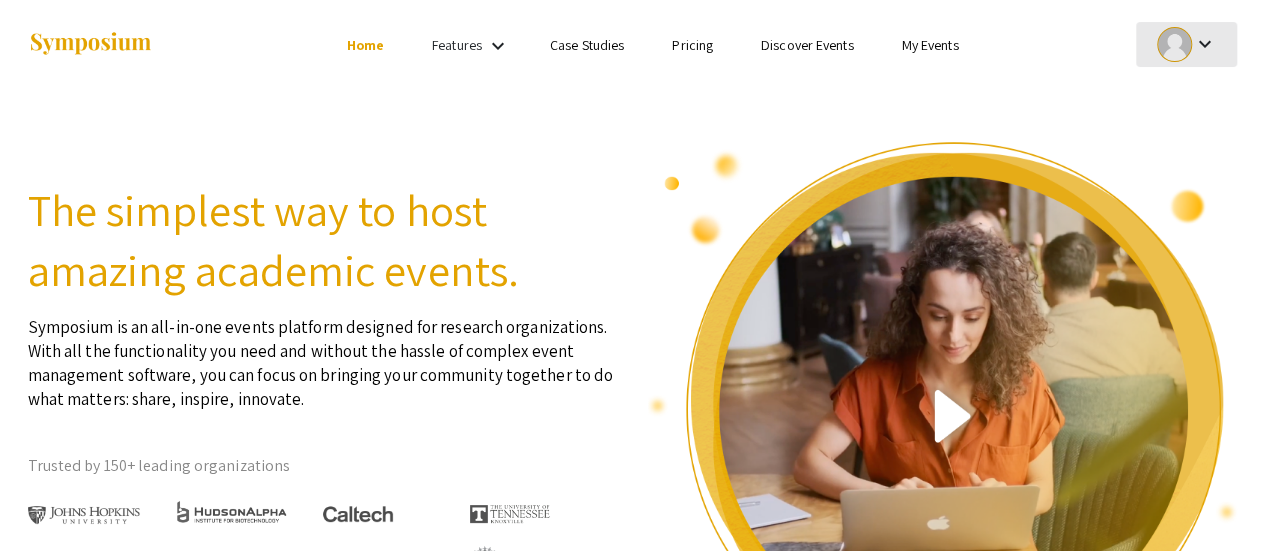 click on "keyboard_arrow_down" at bounding box center [1204, 44] 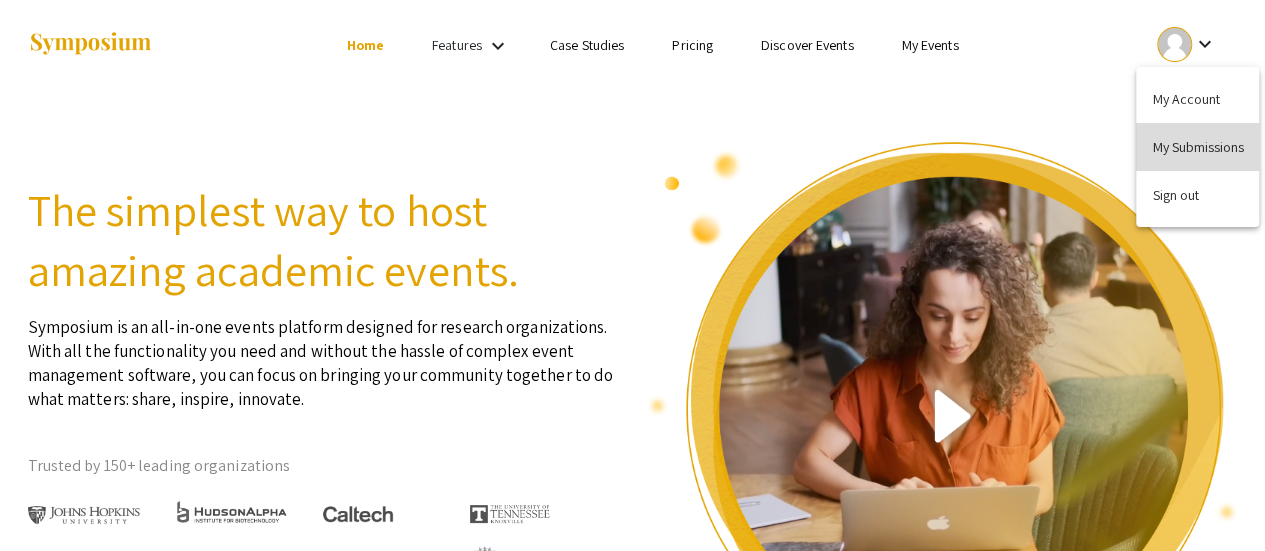 click on "My Submissions" at bounding box center (1197, 147) 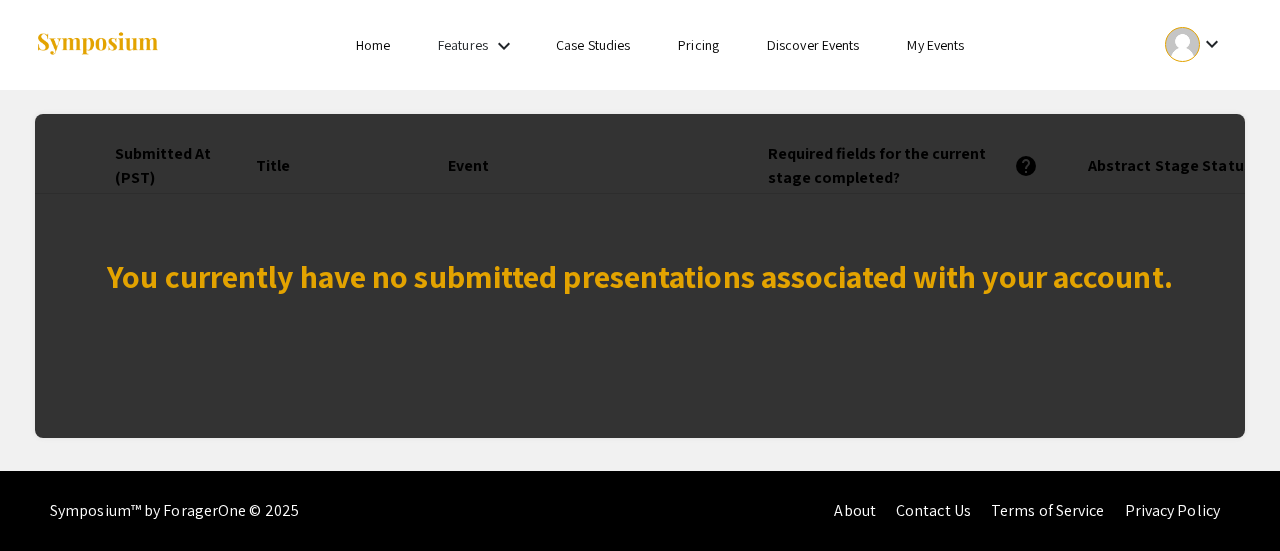 click on "You currently have no submitted presentations associated with your account." 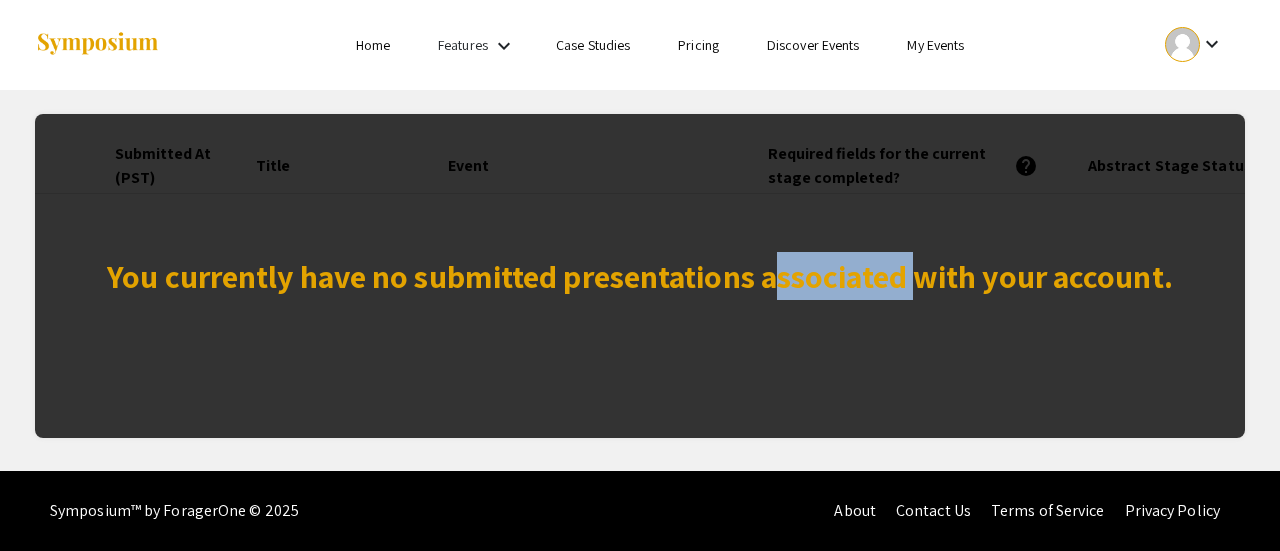 drag, startPoint x: 924, startPoint y: 231, endPoint x: 866, endPoint y: 266, distance: 67.74216 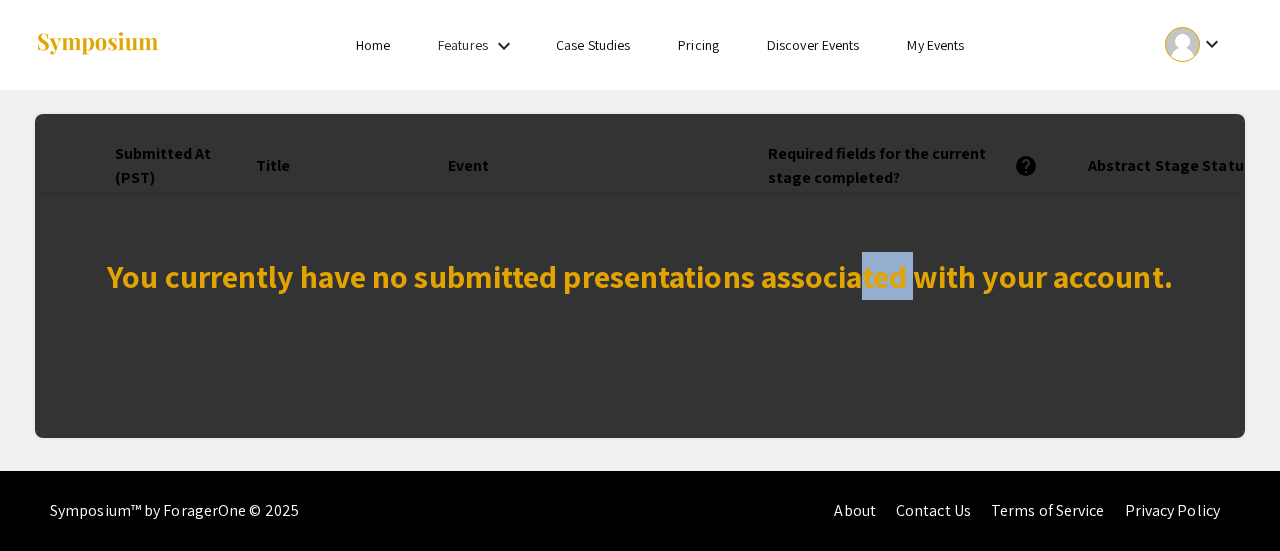 click on "You currently have no submitted presentations associated with your account." 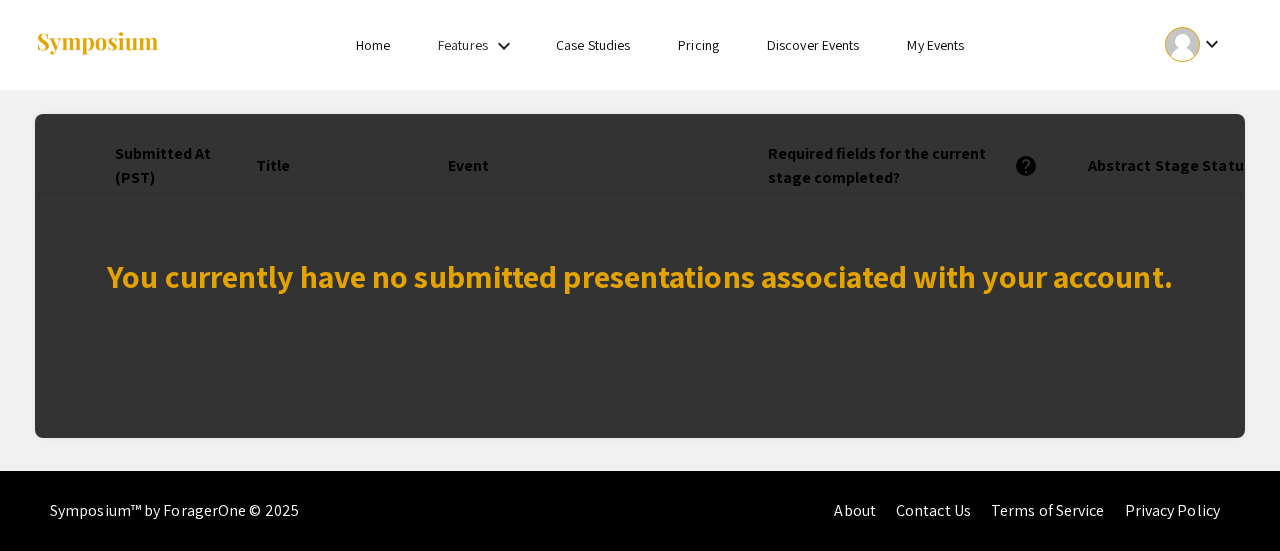 click on "You currently have no submitted presentations associated with your account." 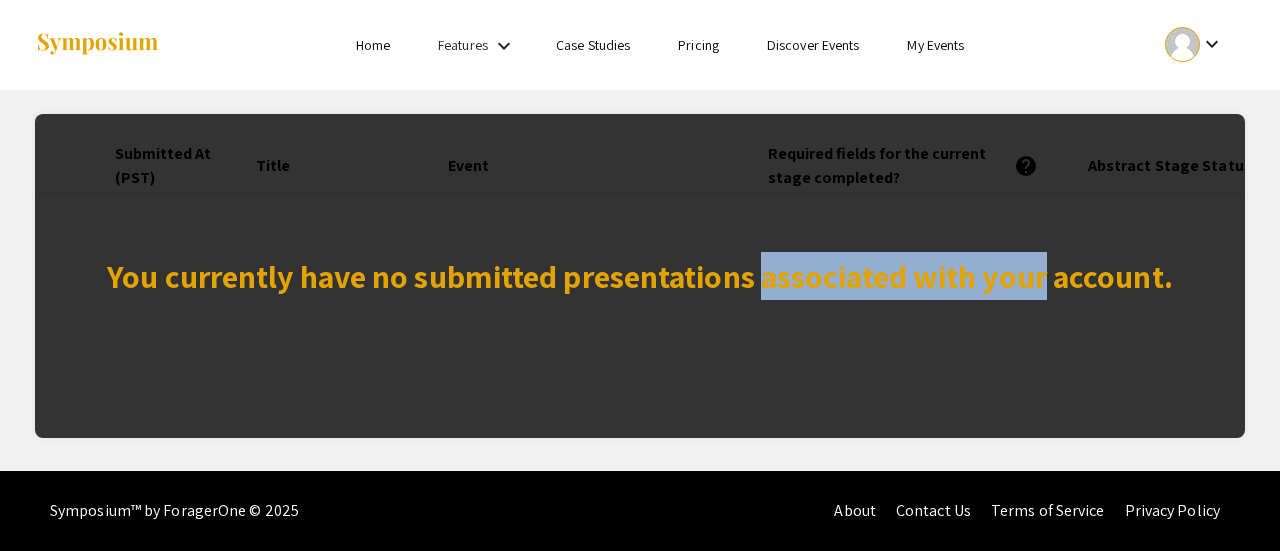 drag, startPoint x: 987, startPoint y: 334, endPoint x: 870, endPoint y: 353, distance: 118.5327 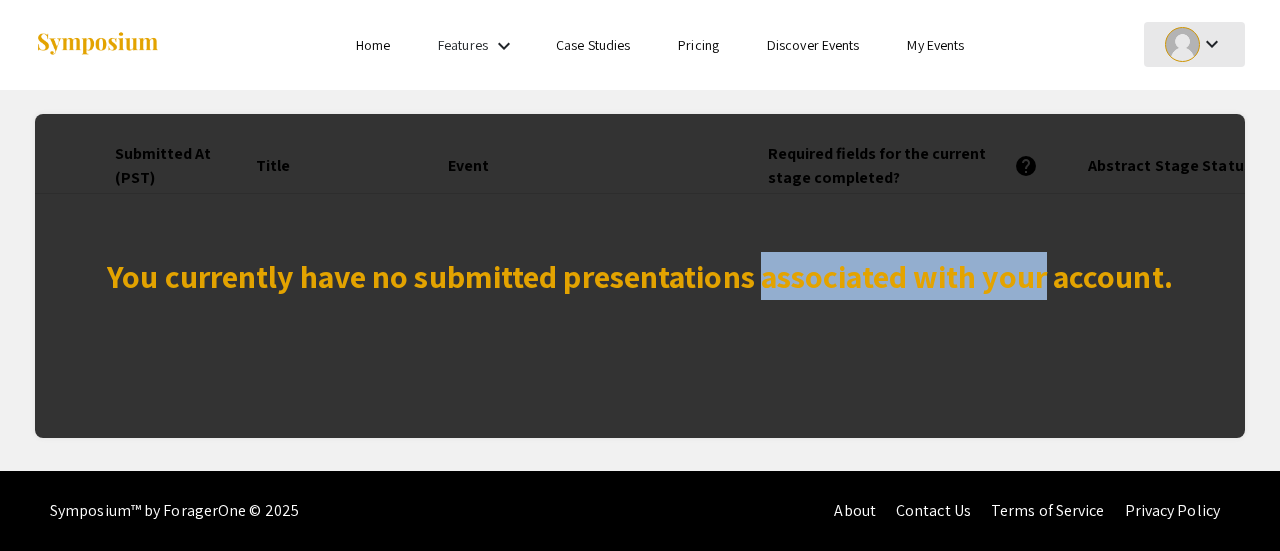 click on "keyboard_arrow_down" at bounding box center (1194, 44) 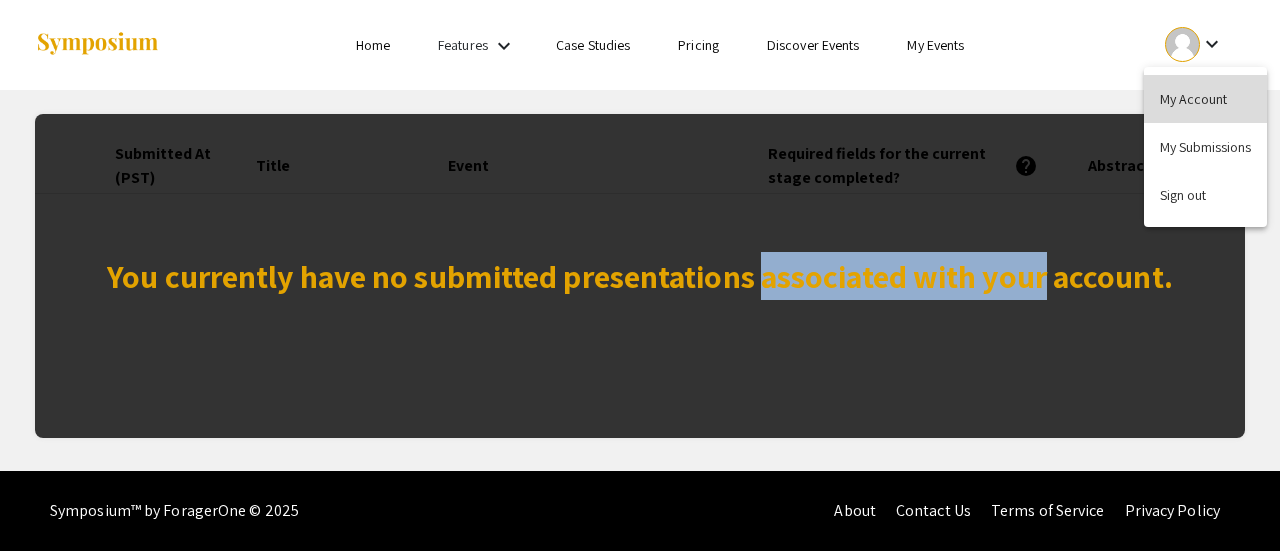 click on "My Account" at bounding box center [1205, 99] 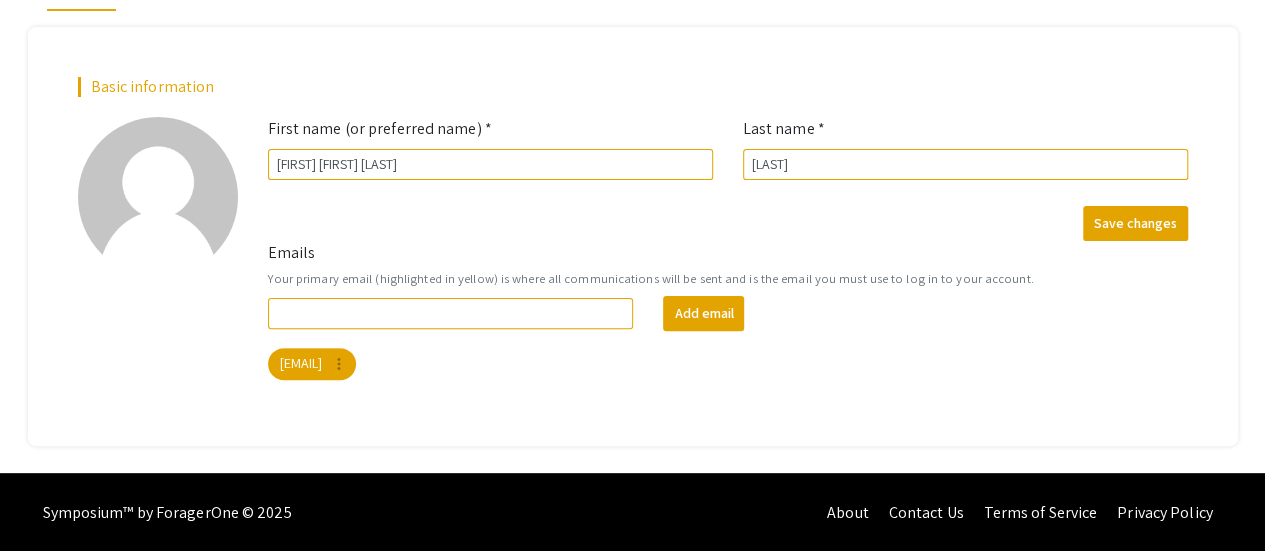 scroll, scrollTop: 0, scrollLeft: 0, axis: both 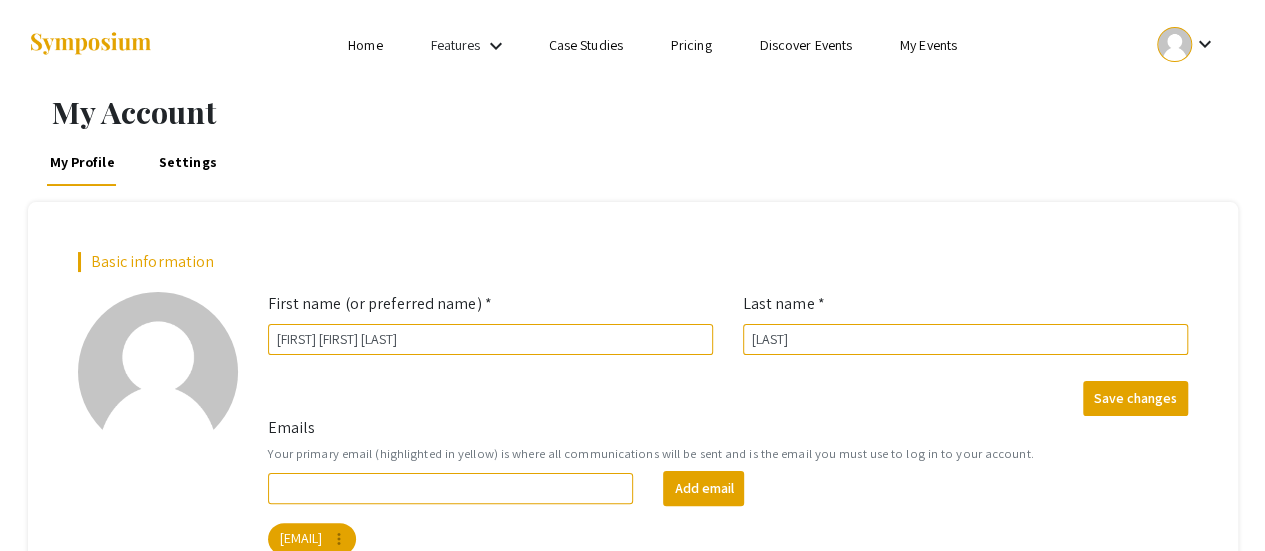 click on "Features keyboard_arrow_down" at bounding box center (471, 46) 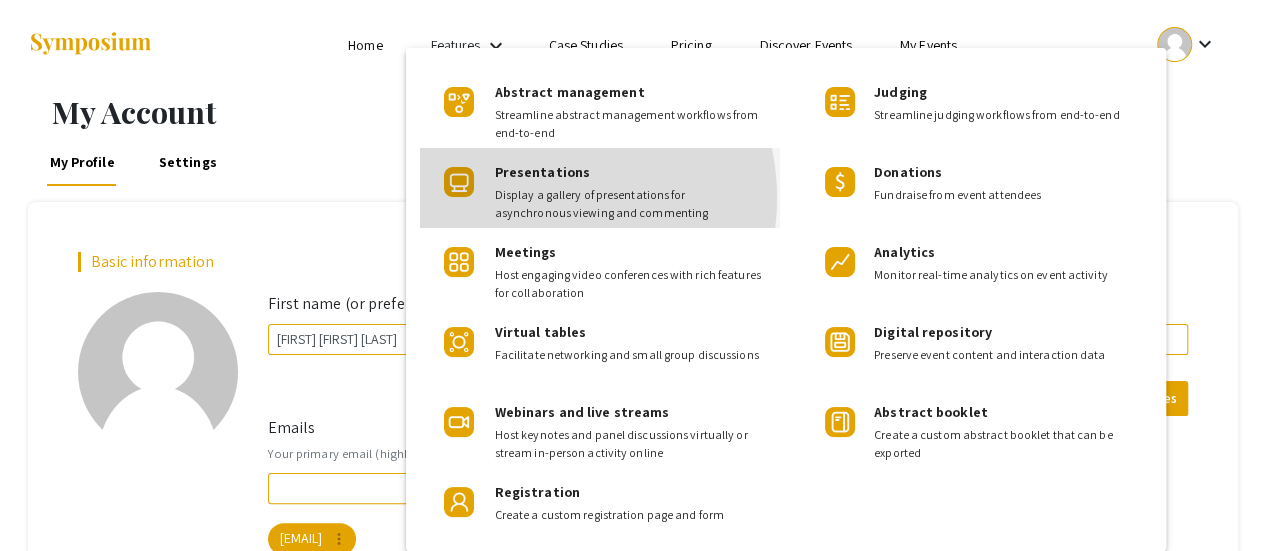 click on "Display a gallery of presentations for asynchronous viewing and commenting" at bounding box center [629, 204] 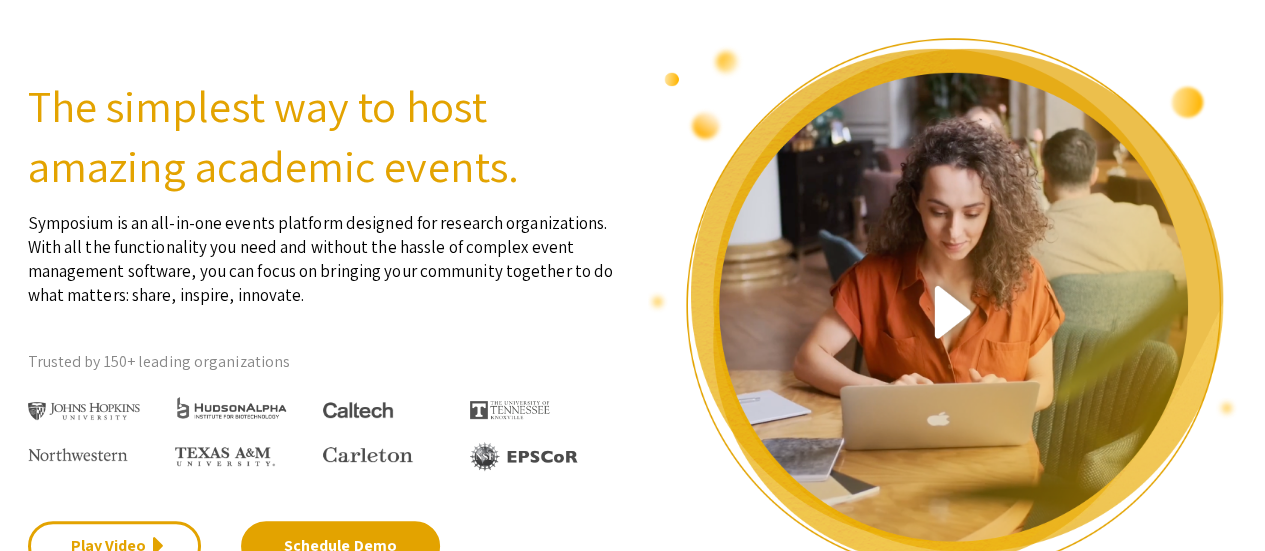 scroll, scrollTop: 0, scrollLeft: 0, axis: both 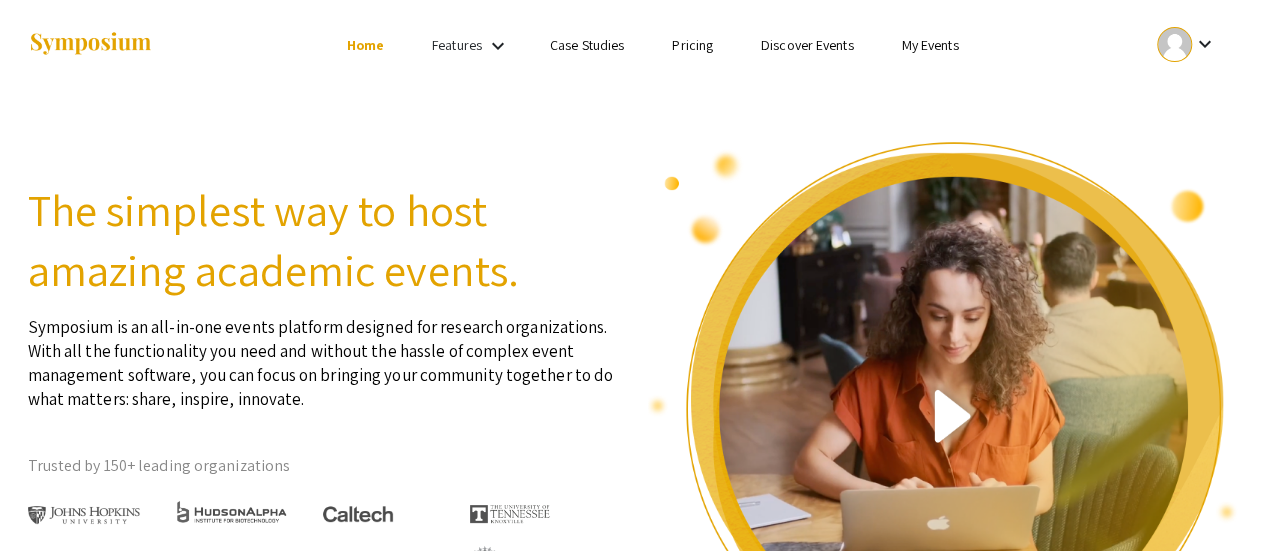 click on "Features" at bounding box center [457, 45] 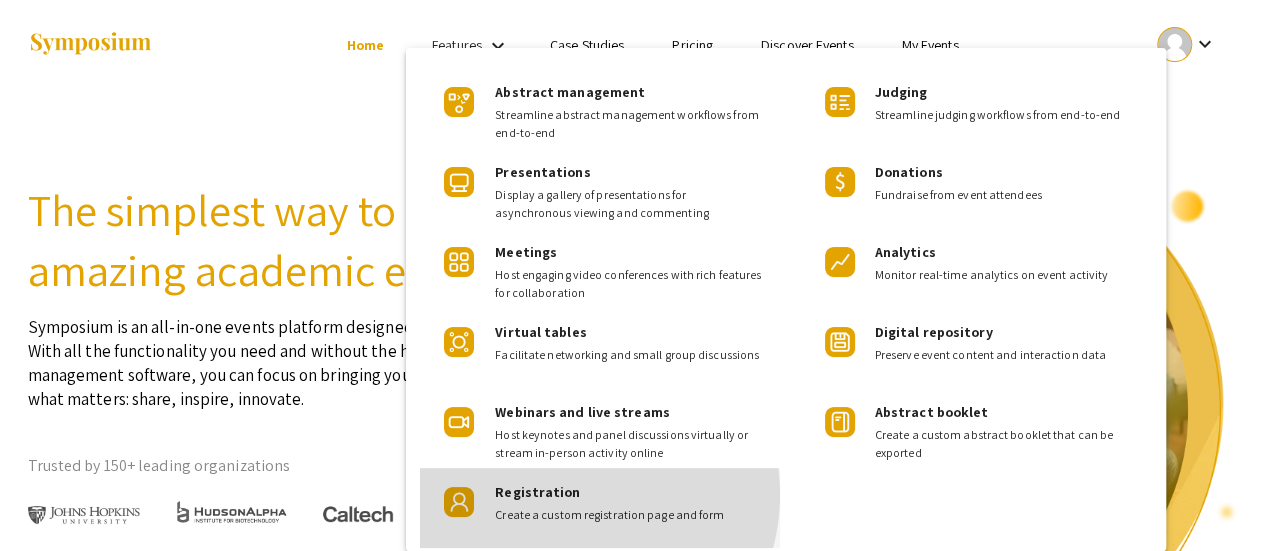 click on "Registration Create a custom registration page and form" at bounding box center (629, 496) 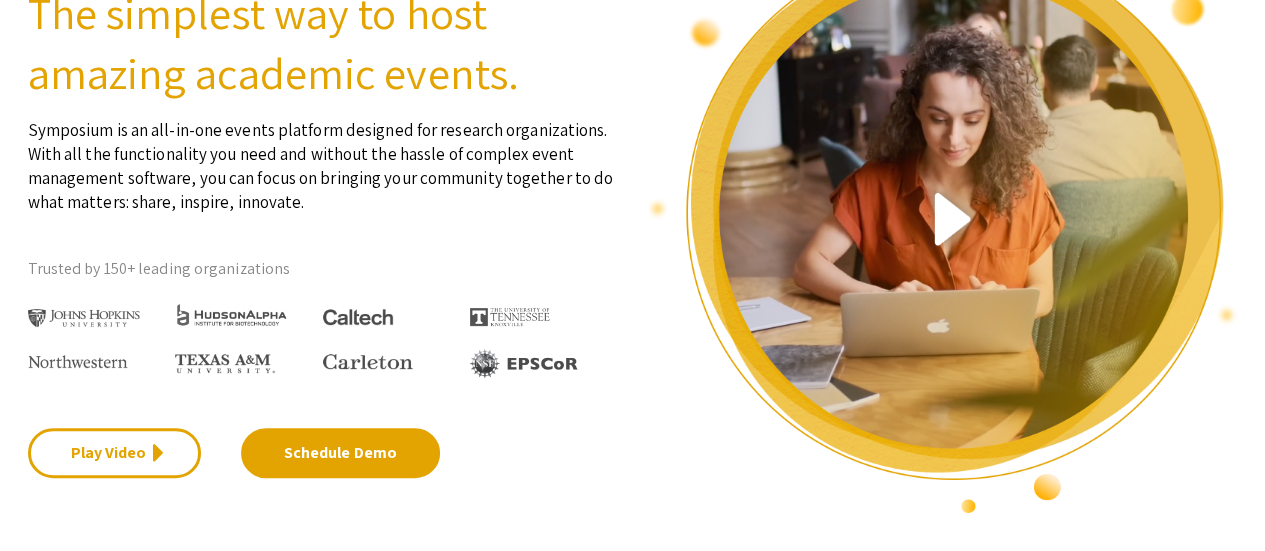 scroll, scrollTop: 0, scrollLeft: 0, axis: both 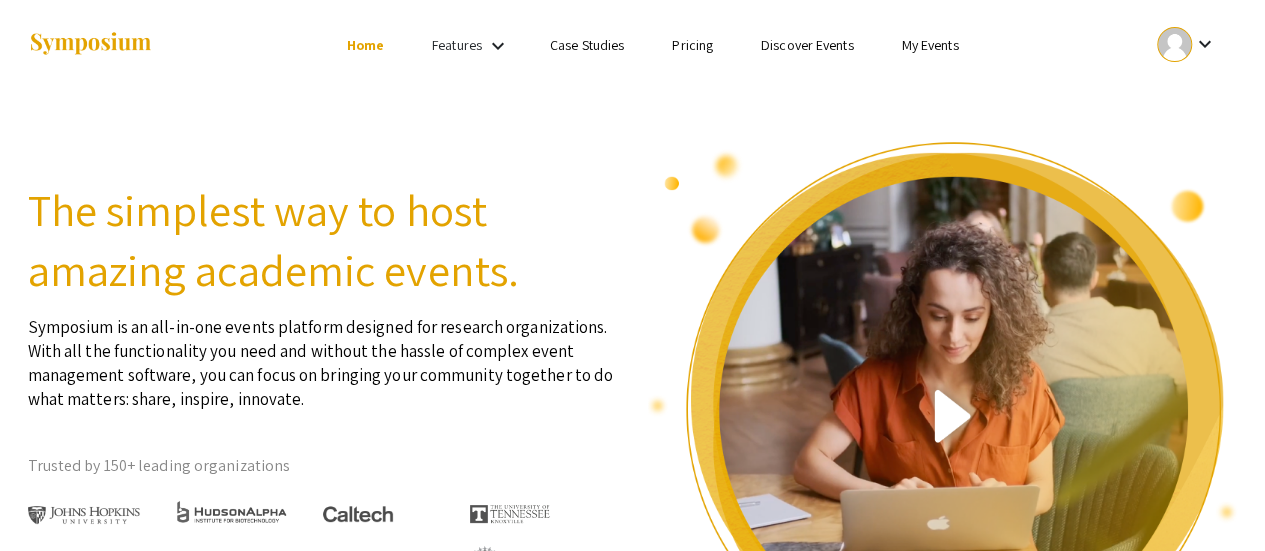 click on "keyboard_arrow_down" at bounding box center (498, 46) 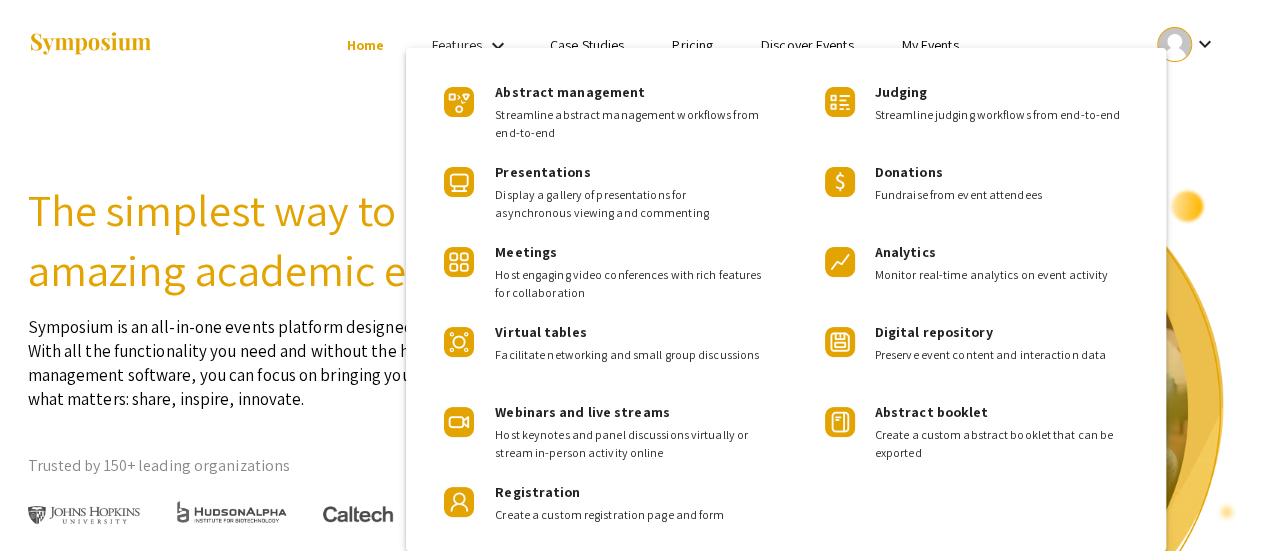 click at bounding box center (632, 275) 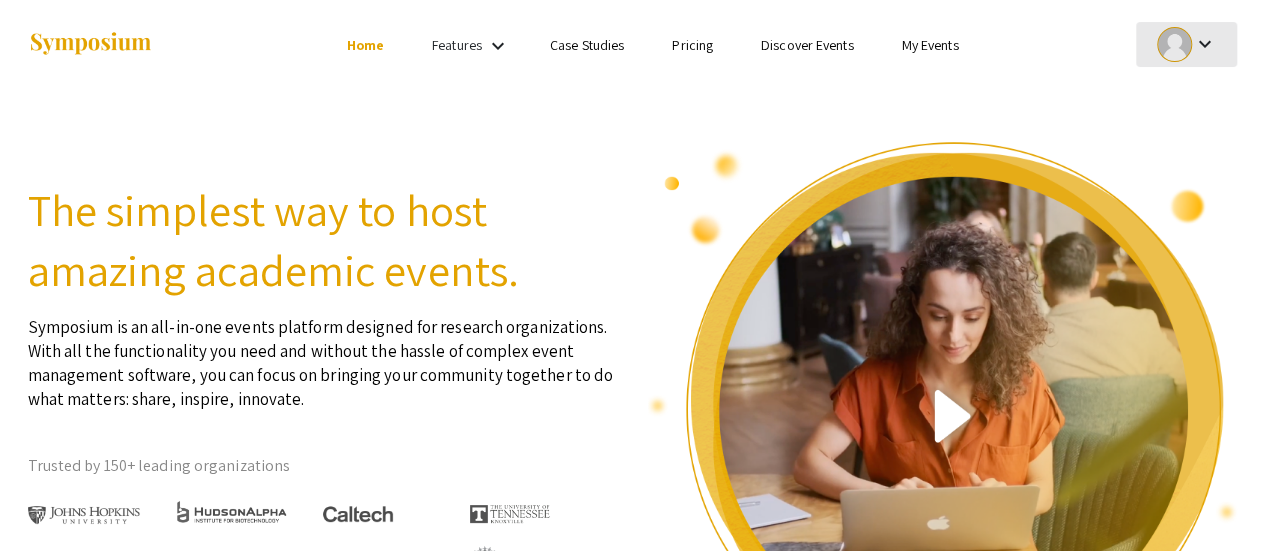 click on "keyboard_arrow_down" at bounding box center [1204, 44] 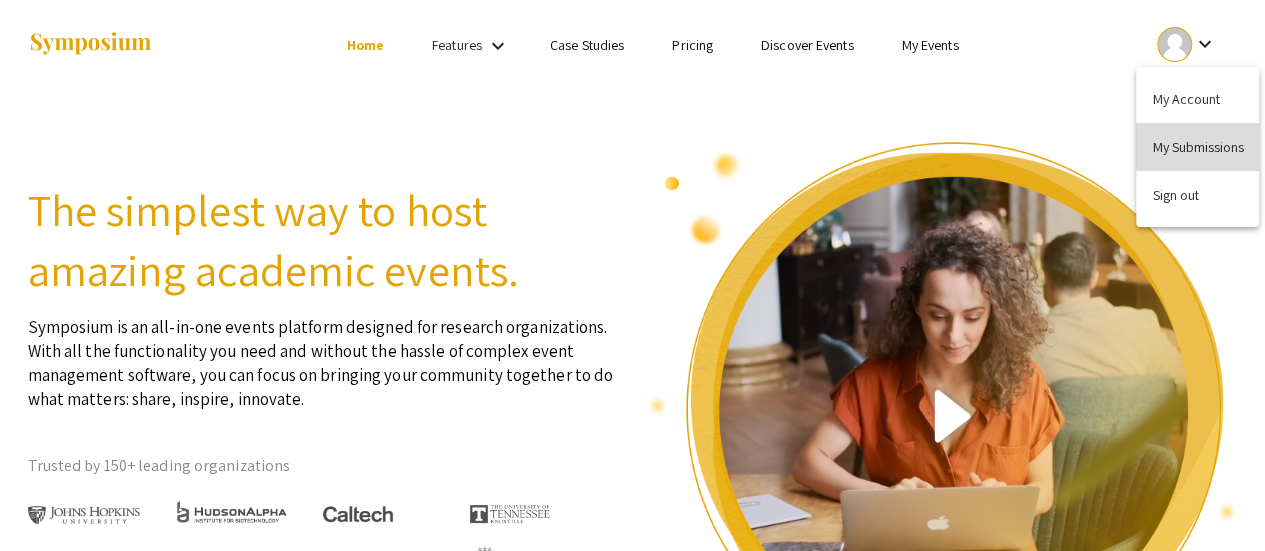 click on "My Submissions" at bounding box center [1197, 147] 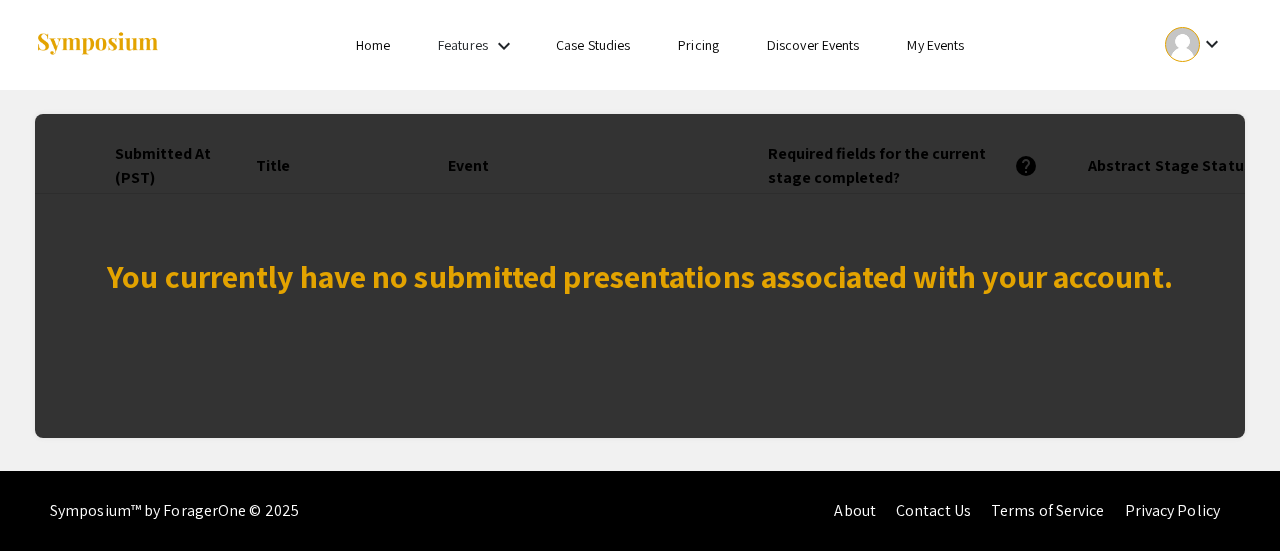click on "Home" at bounding box center (373, 45) 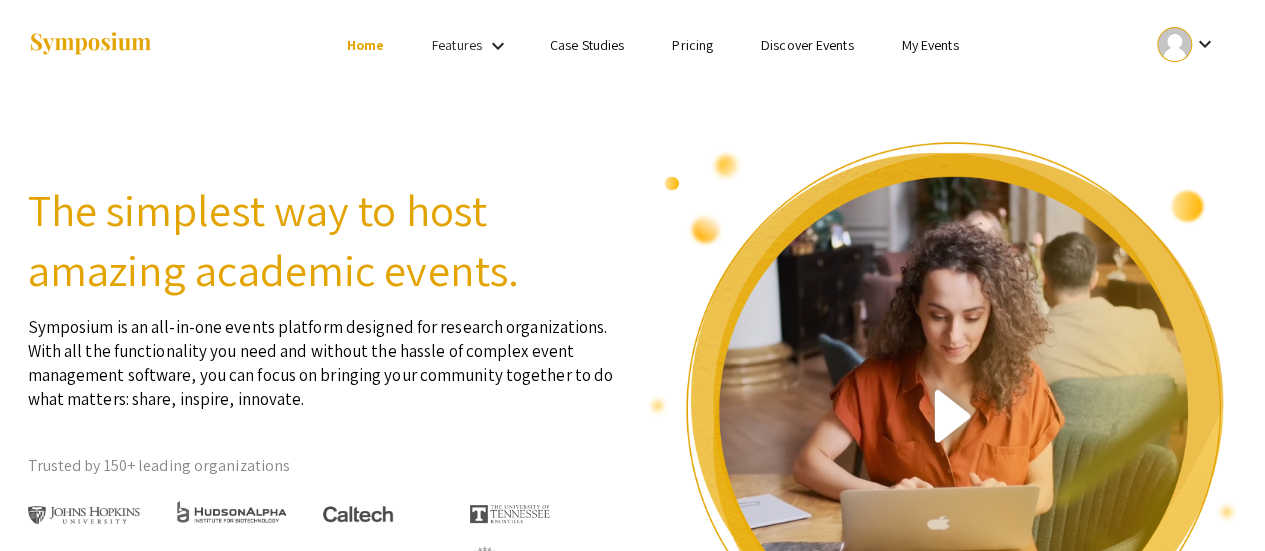 click on "Features" at bounding box center [457, 45] 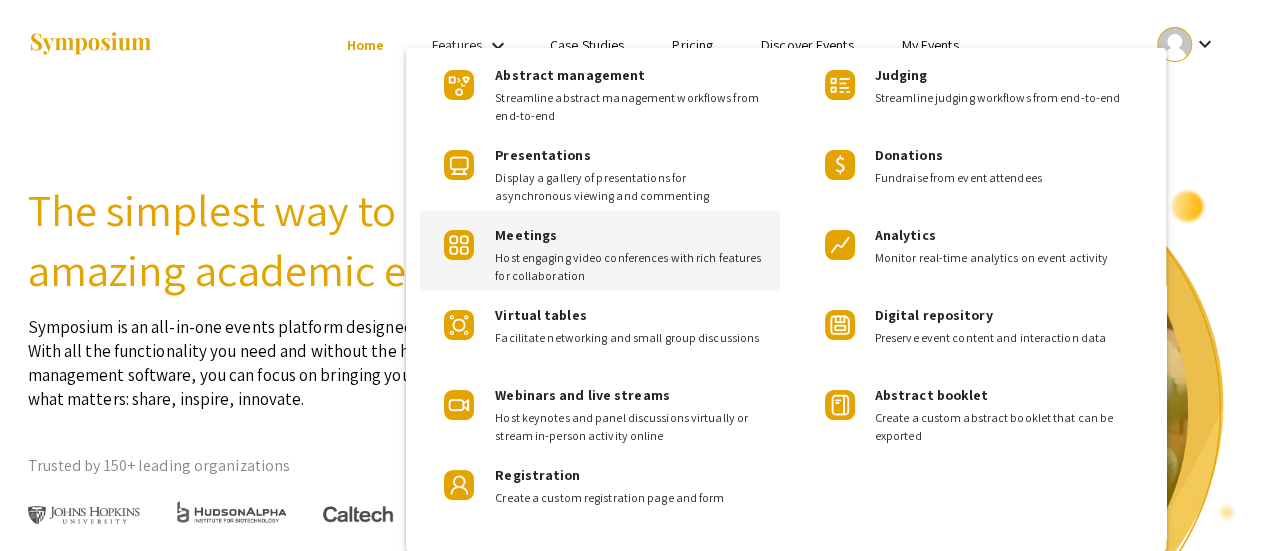 scroll, scrollTop: 31, scrollLeft: 0, axis: vertical 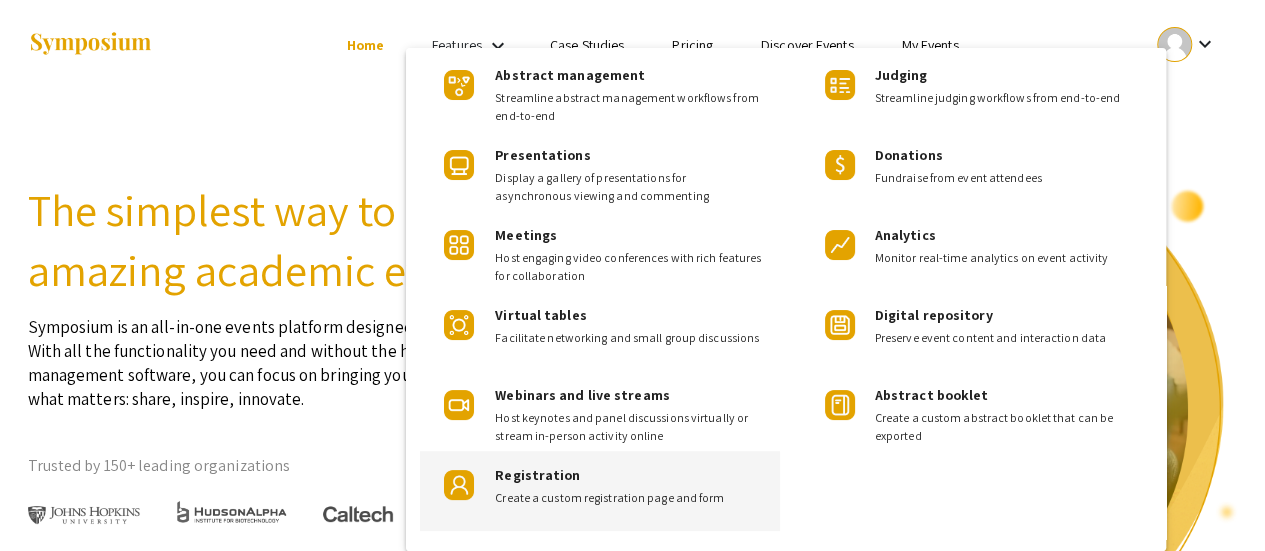 click on "Registration Create a custom registration page and form" at bounding box center (629, 479) 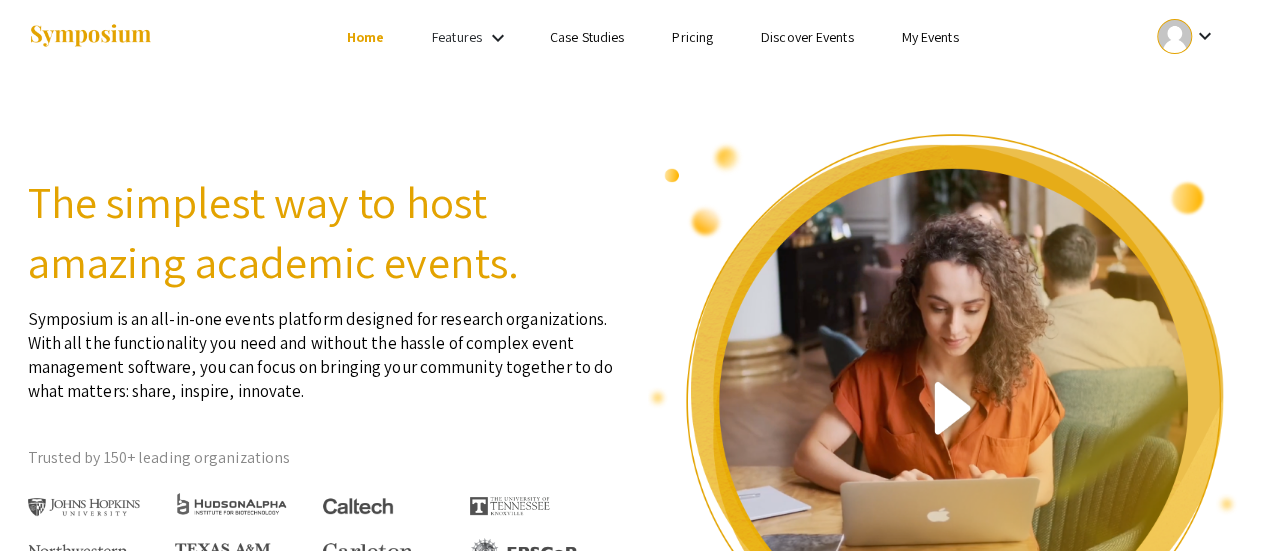 scroll, scrollTop: 0, scrollLeft: 0, axis: both 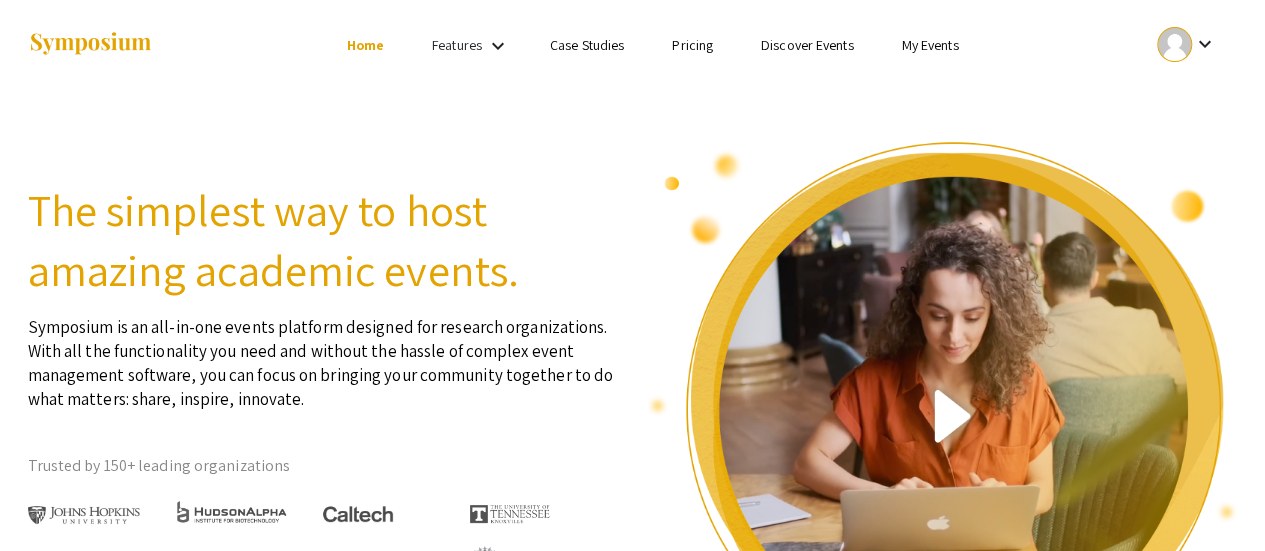 click on "My Events" at bounding box center (929, 45) 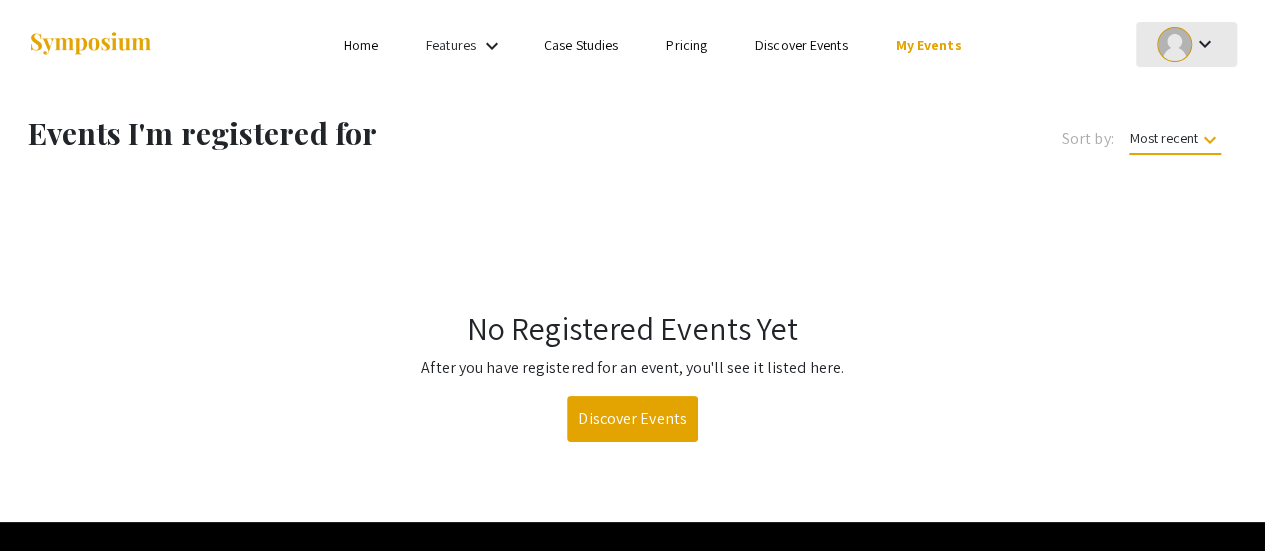click at bounding box center [1174, 44] 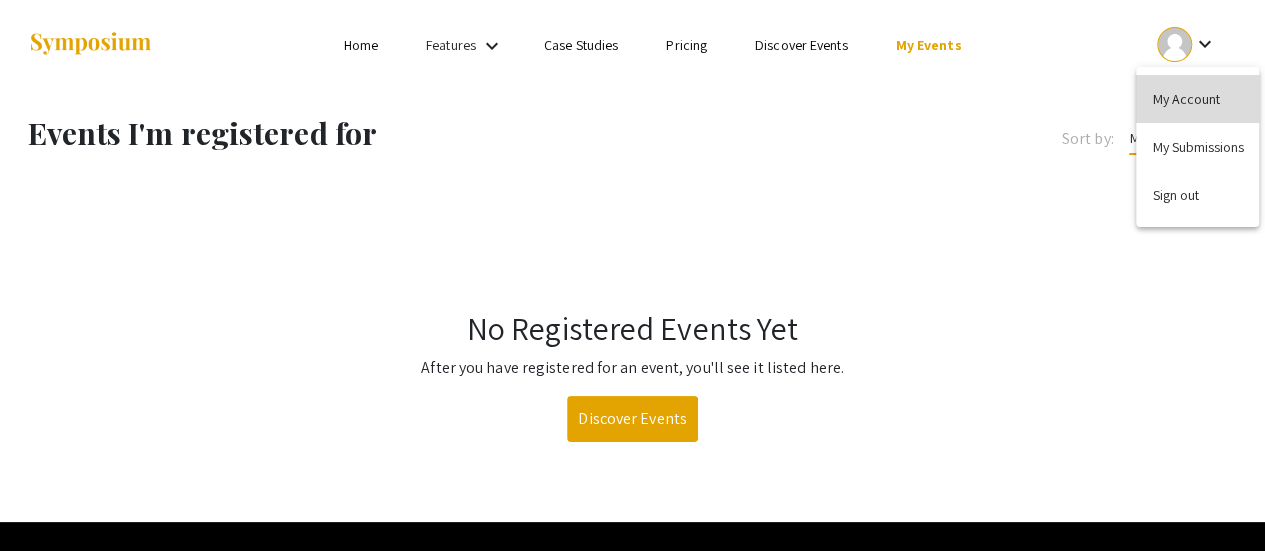 click on "My Account" at bounding box center [1197, 99] 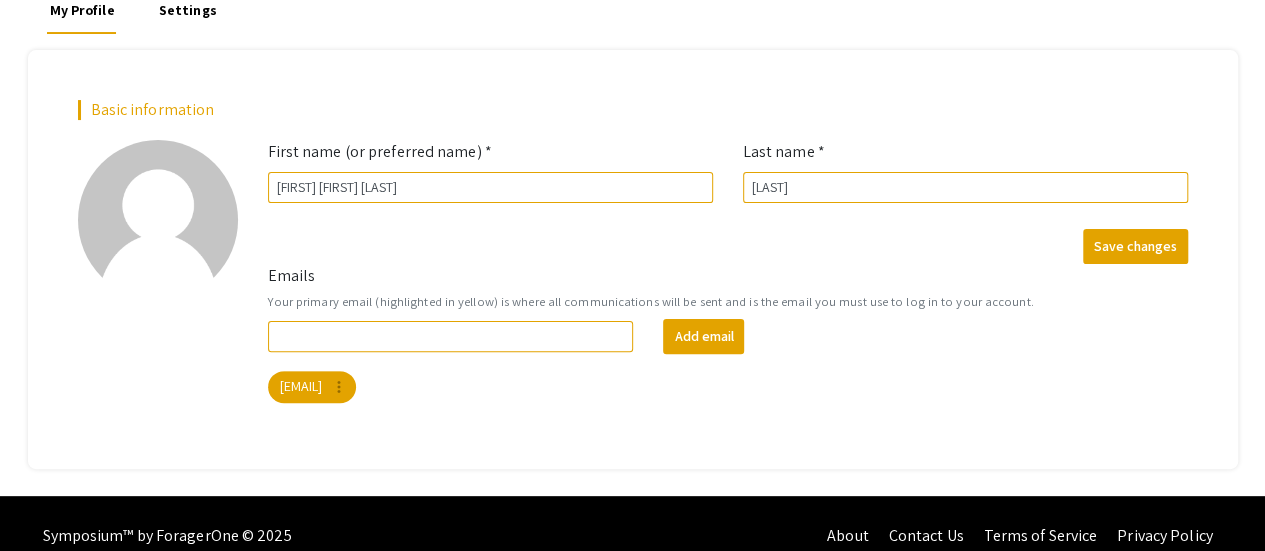 scroll, scrollTop: 0, scrollLeft: 0, axis: both 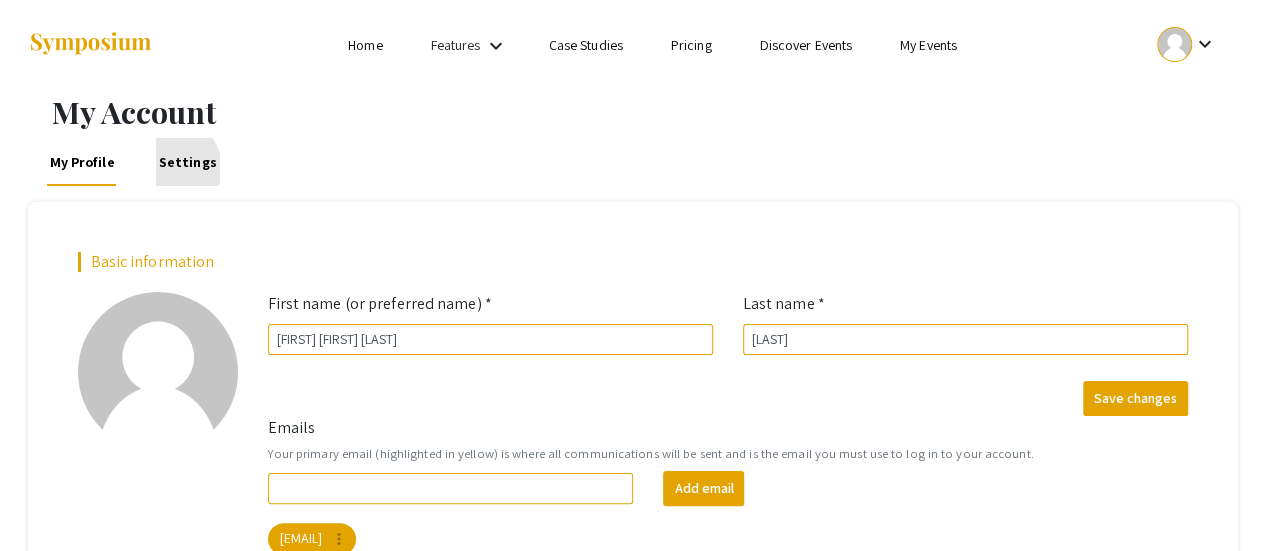 click on "Settings" at bounding box center [188, 162] 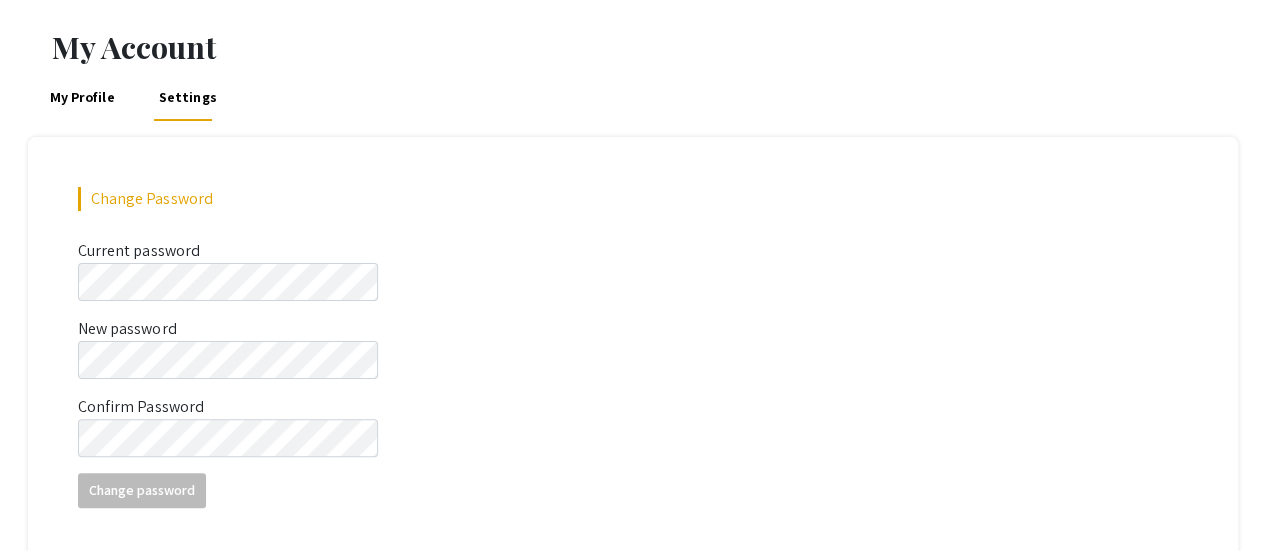 scroll, scrollTop: 0, scrollLeft: 0, axis: both 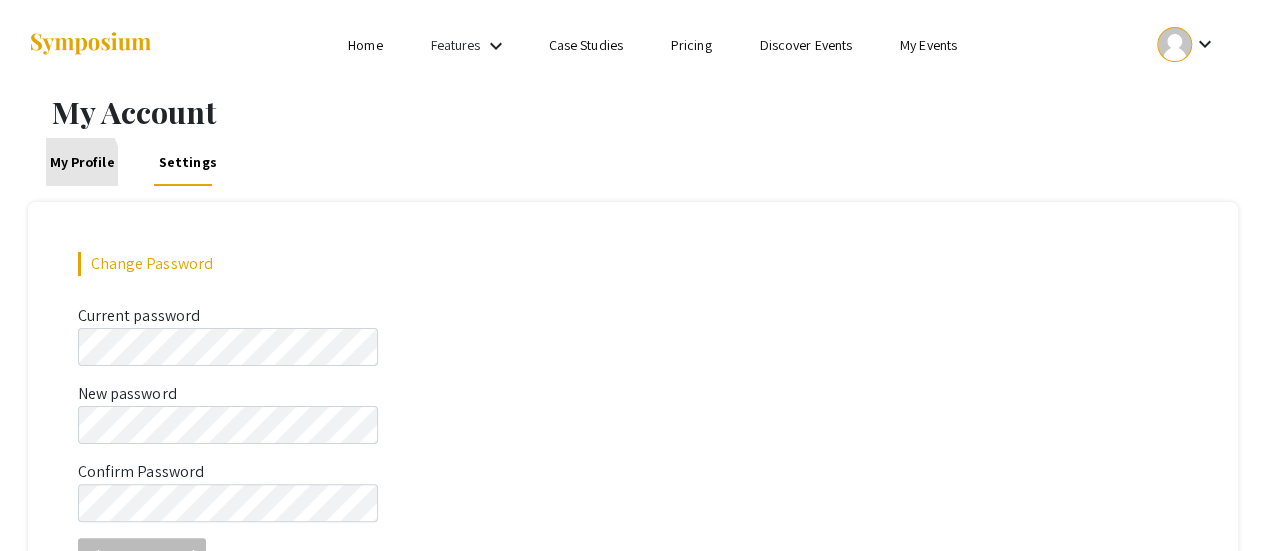 click on "My Profile" at bounding box center [81, 162] 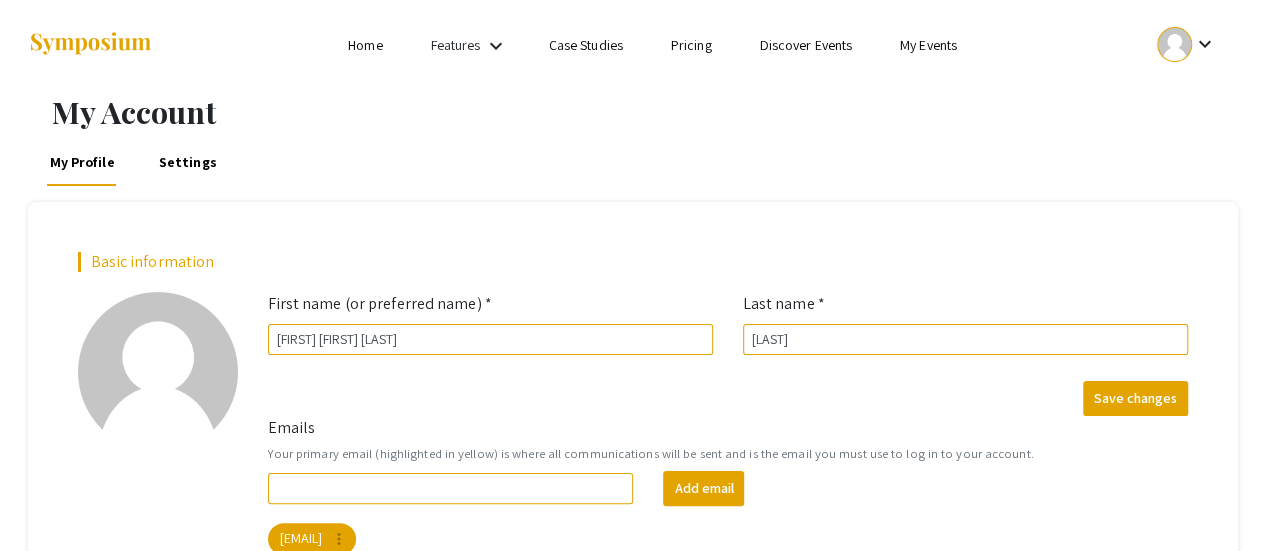click on "Home" at bounding box center [365, 45] 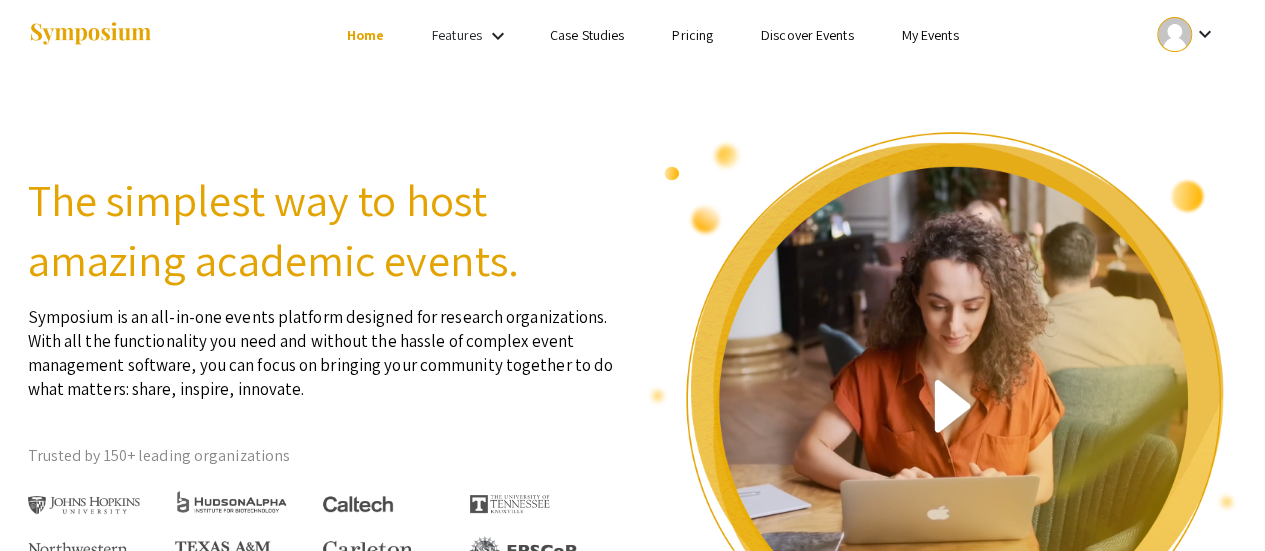 scroll, scrollTop: 0, scrollLeft: 0, axis: both 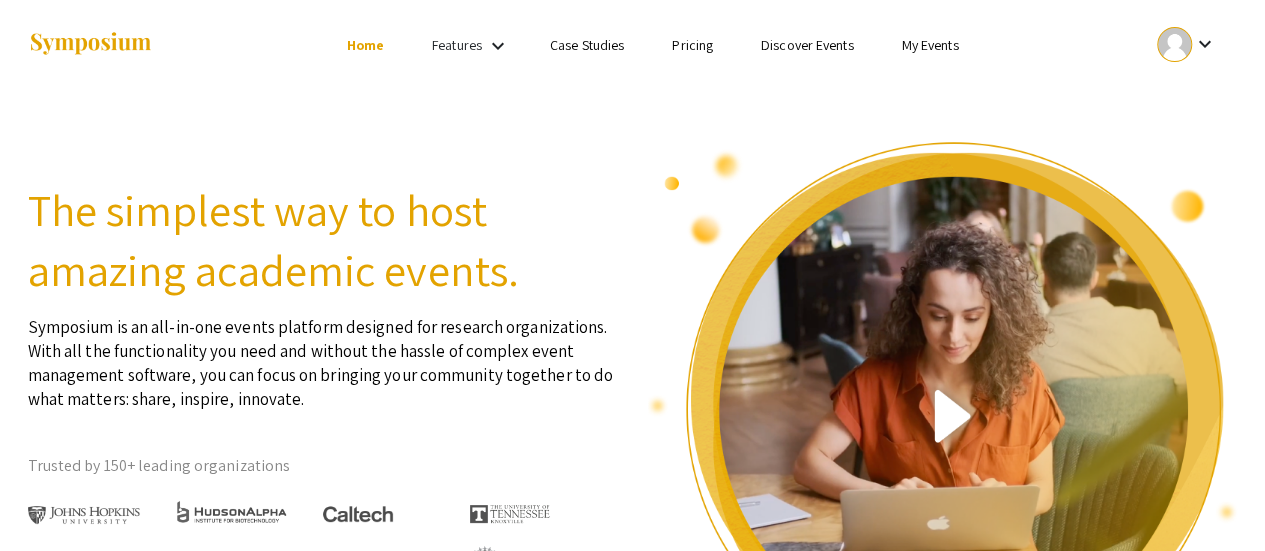 click on "Features keyboard_arrow_down" at bounding box center [472, 45] 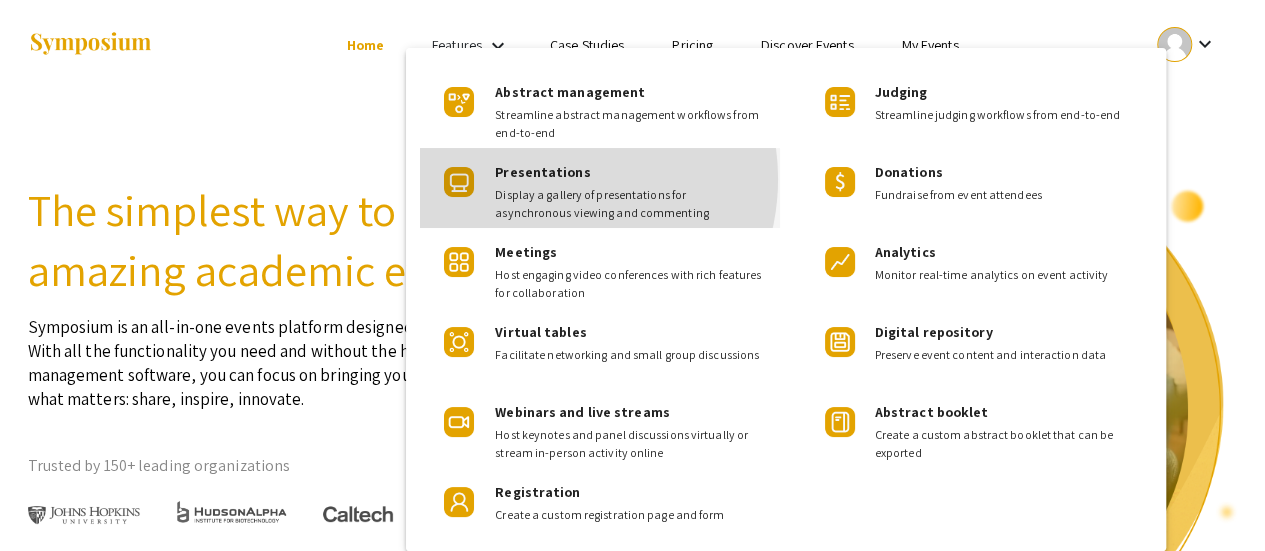 click on "Presentations" at bounding box center (542, 172) 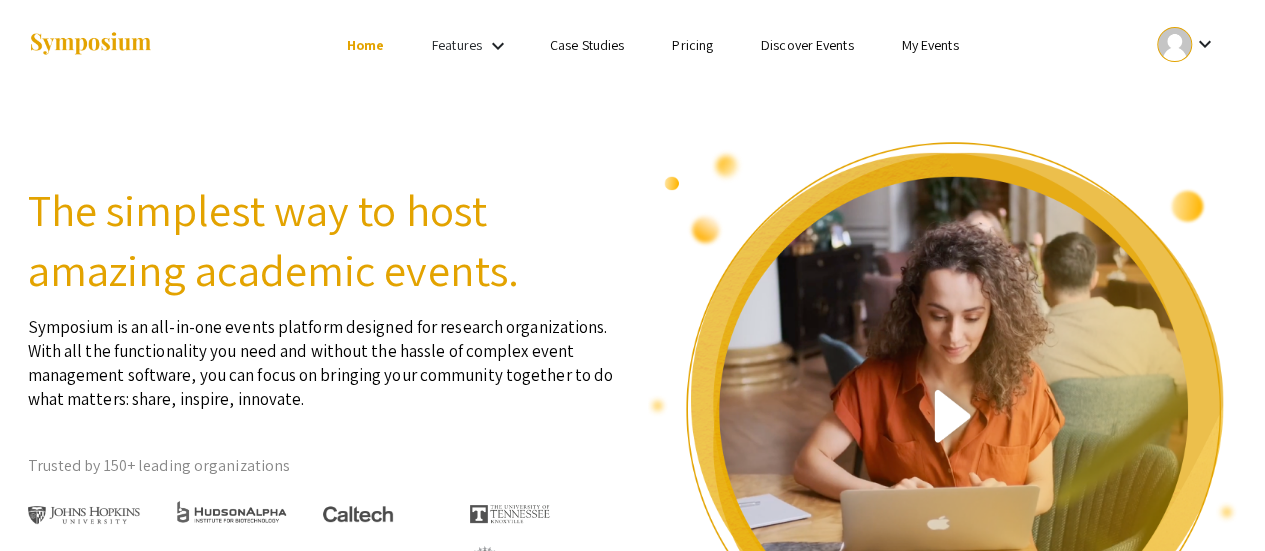 scroll, scrollTop: 812, scrollLeft: 0, axis: vertical 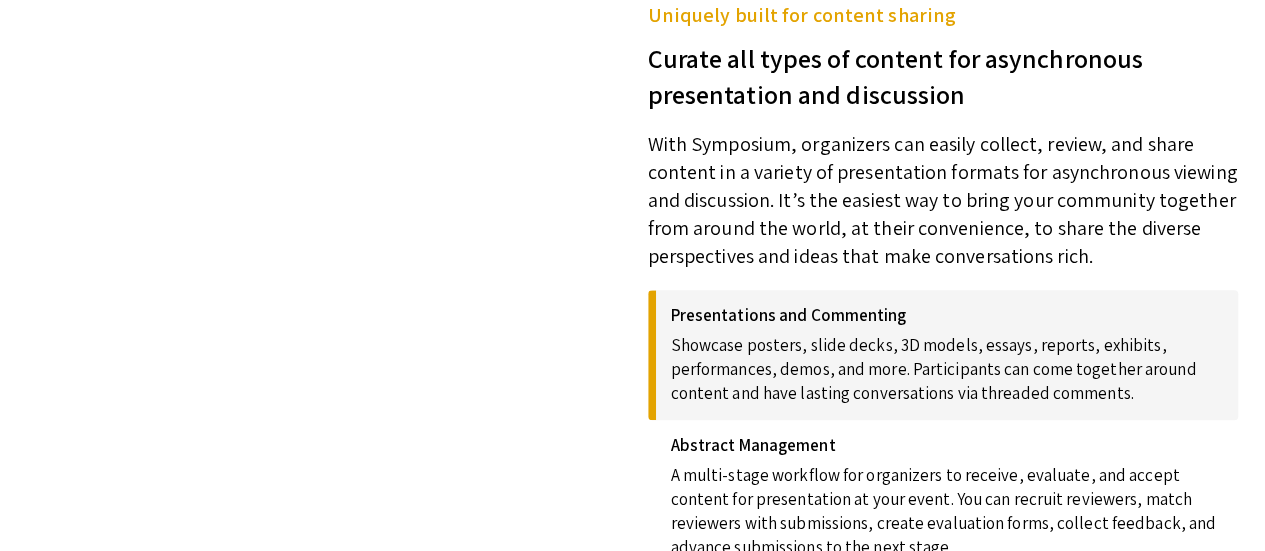 click on "Presentations and Commenting" at bounding box center [947, 315] 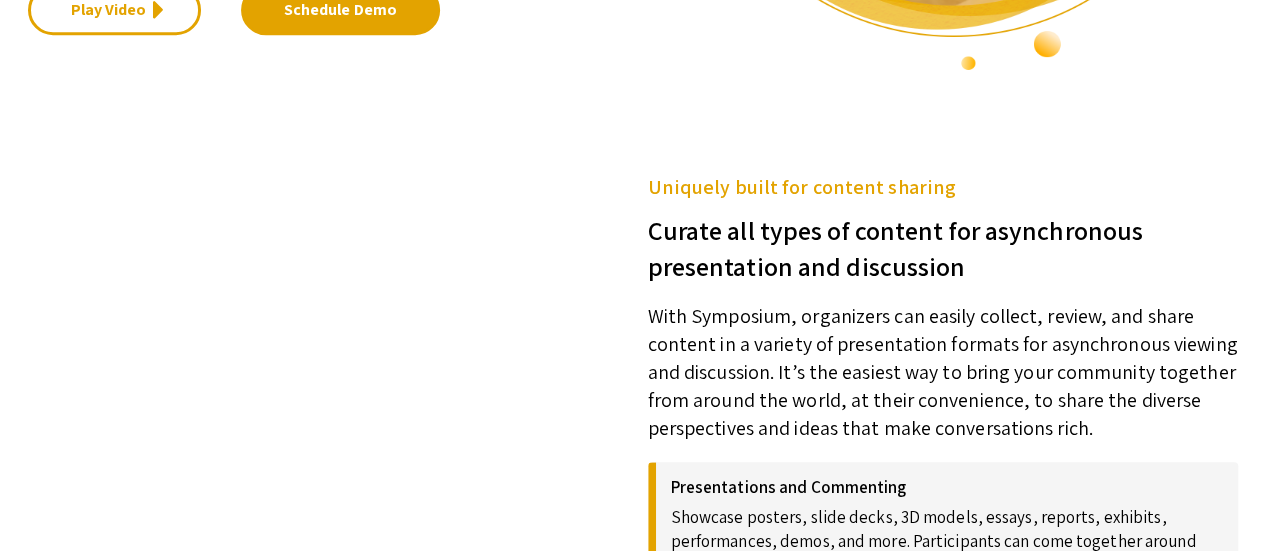 scroll, scrollTop: 449, scrollLeft: 0, axis: vertical 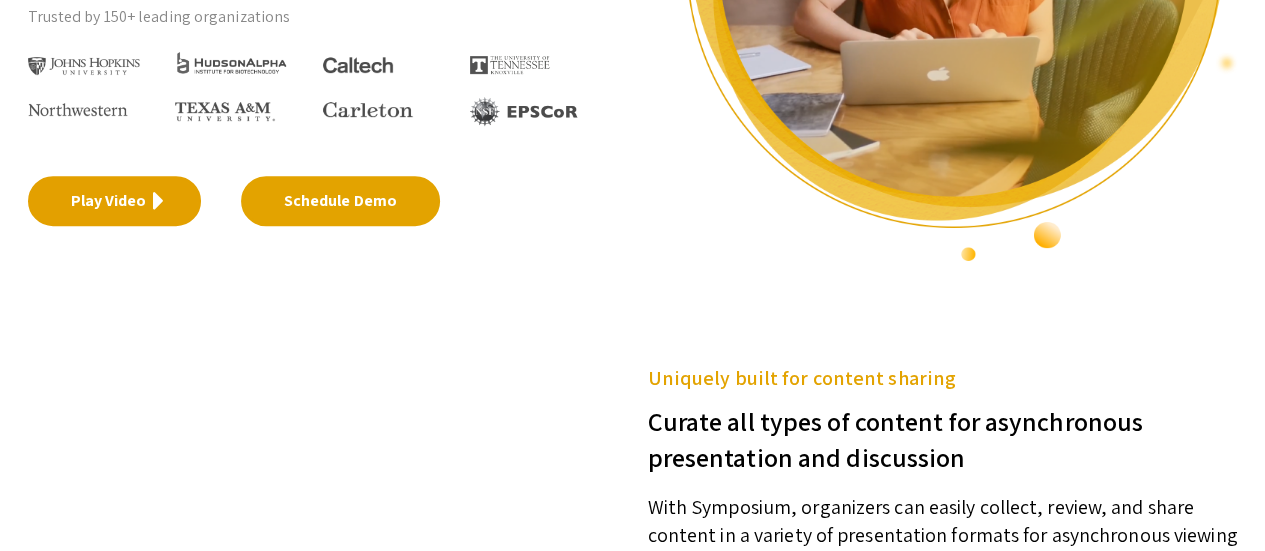 click on "Play Video" 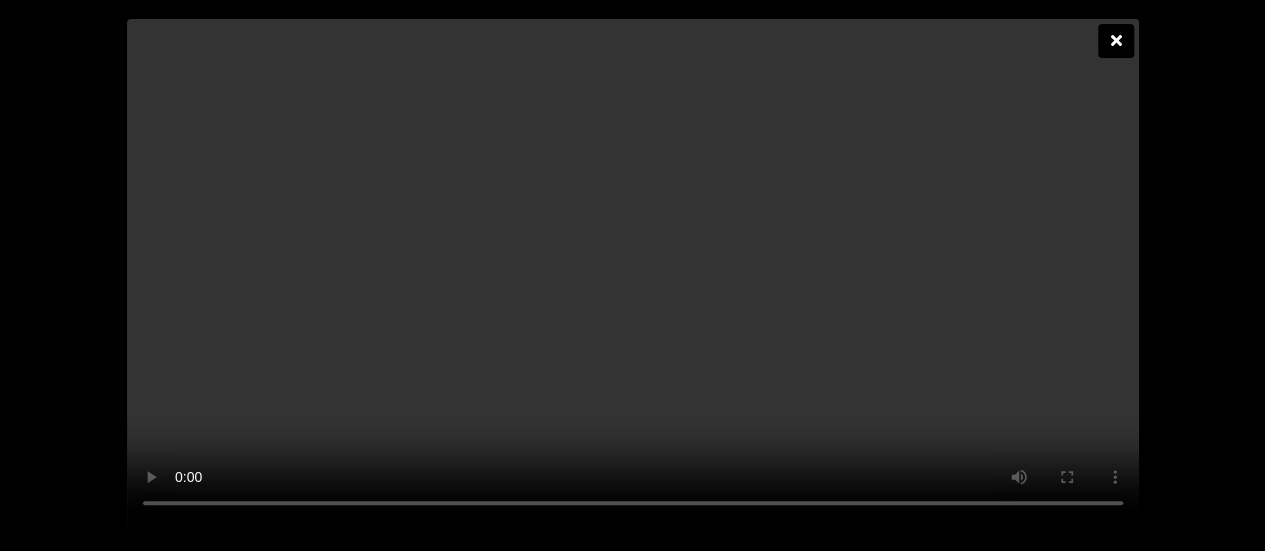 click at bounding box center (1115, 41) 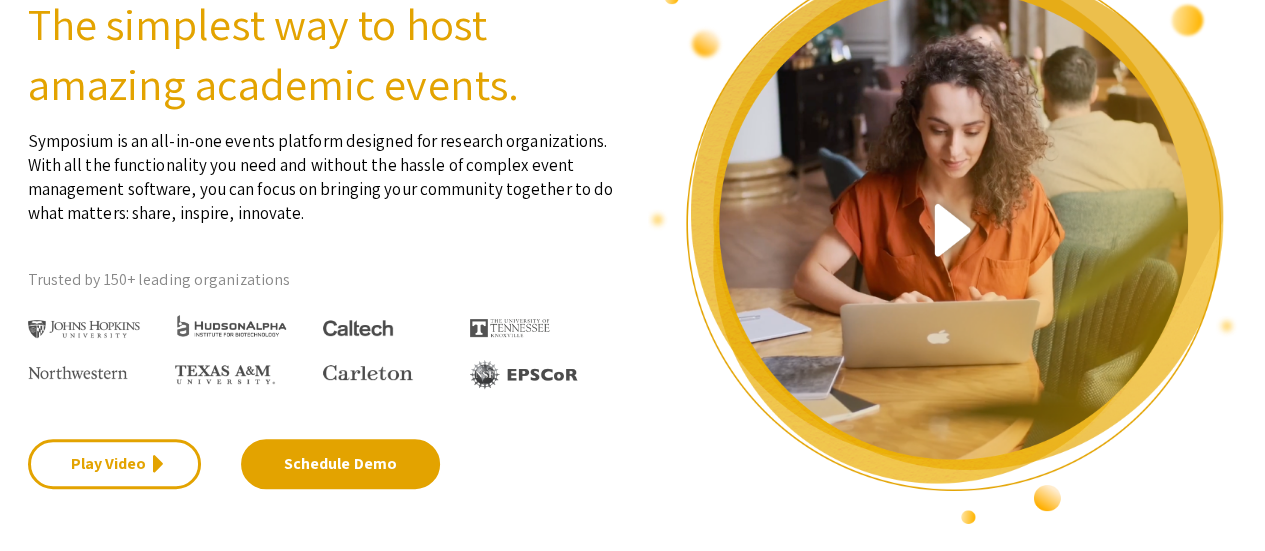 scroll, scrollTop: 187, scrollLeft: 0, axis: vertical 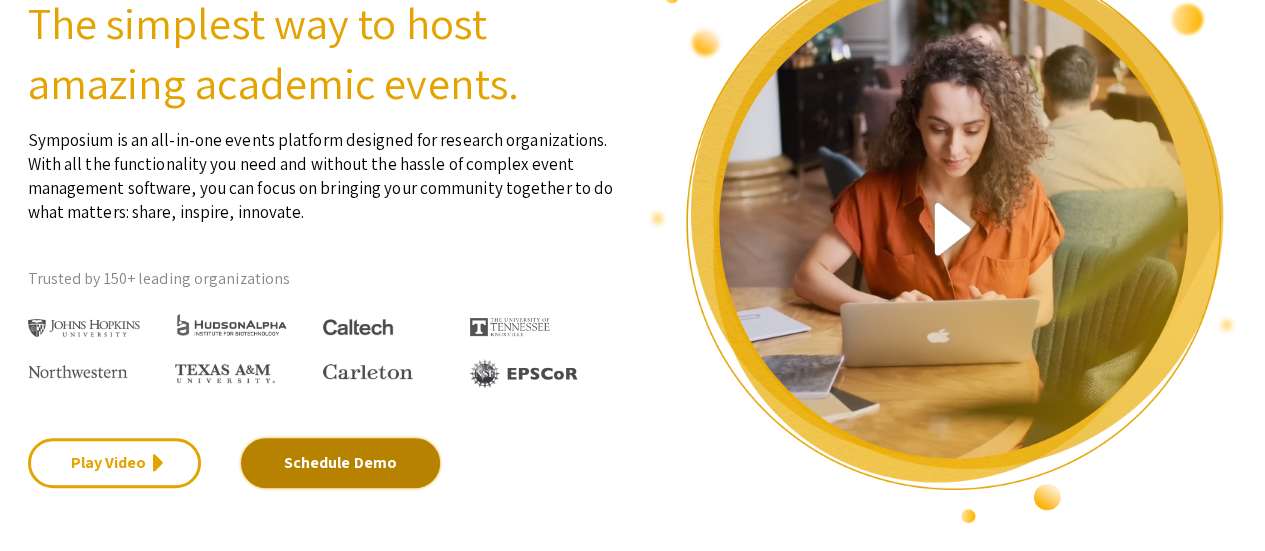 click on "Schedule Demo" 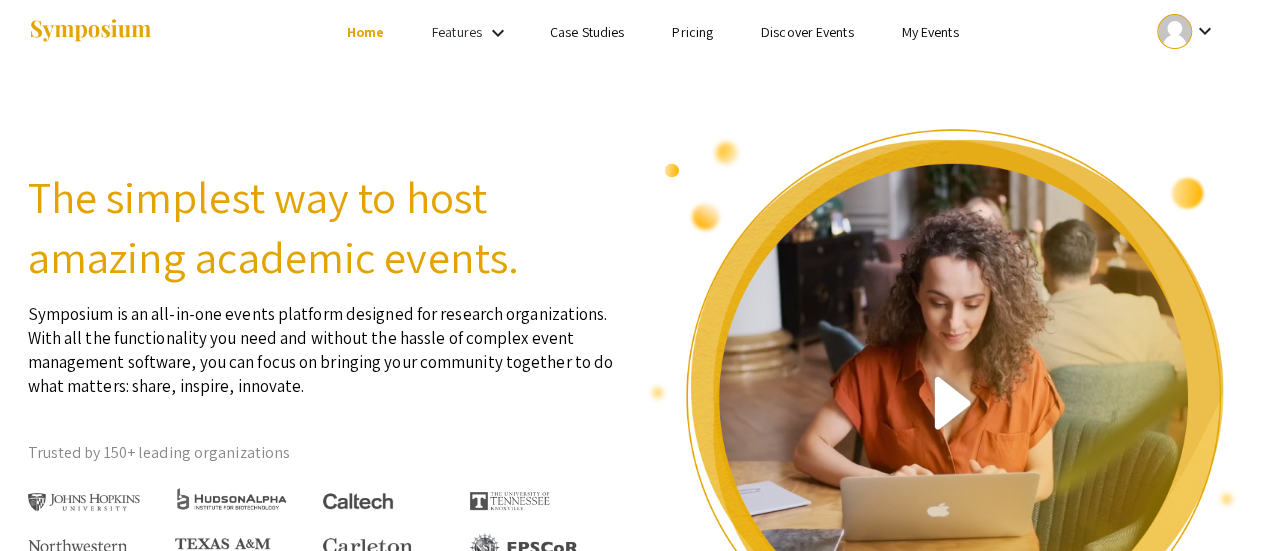 scroll, scrollTop: 0, scrollLeft: 0, axis: both 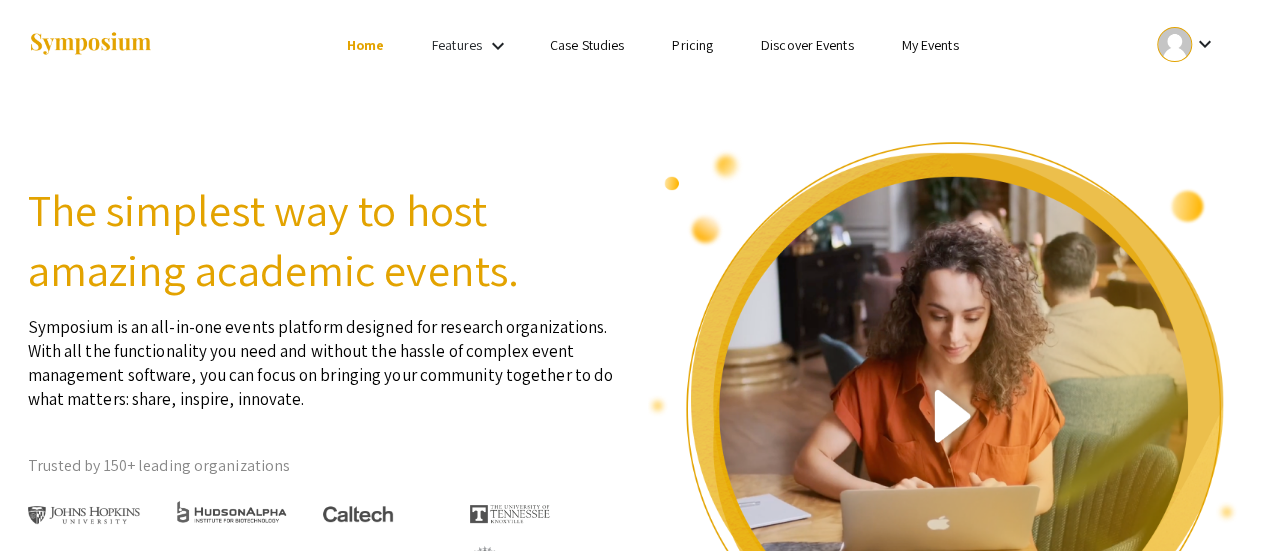 click on "Case Studies" at bounding box center (587, 45) 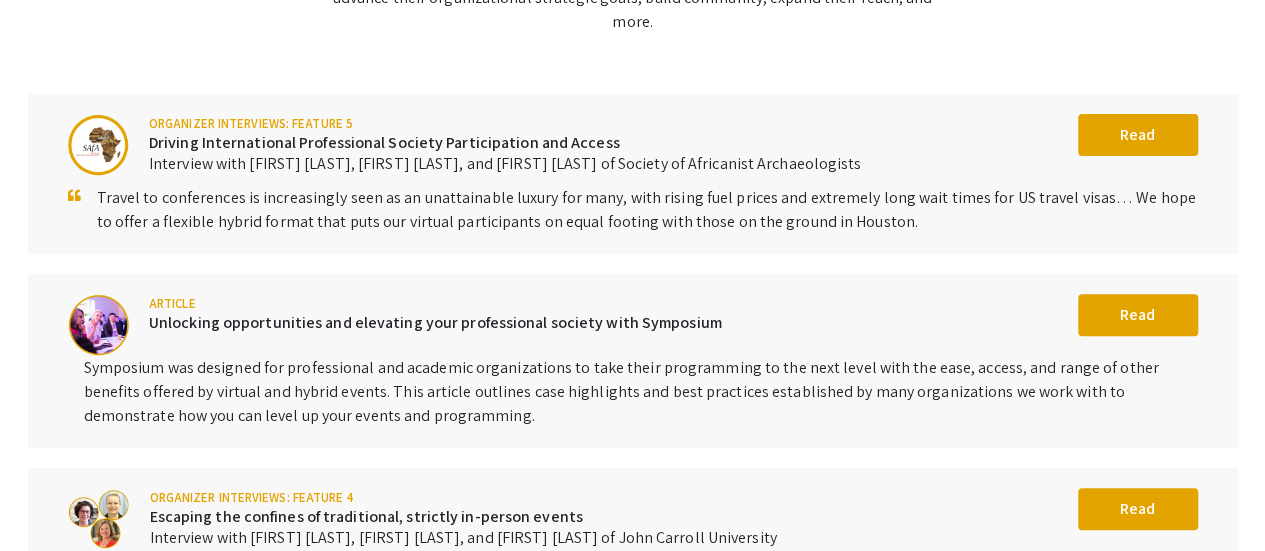 scroll, scrollTop: 0, scrollLeft: 0, axis: both 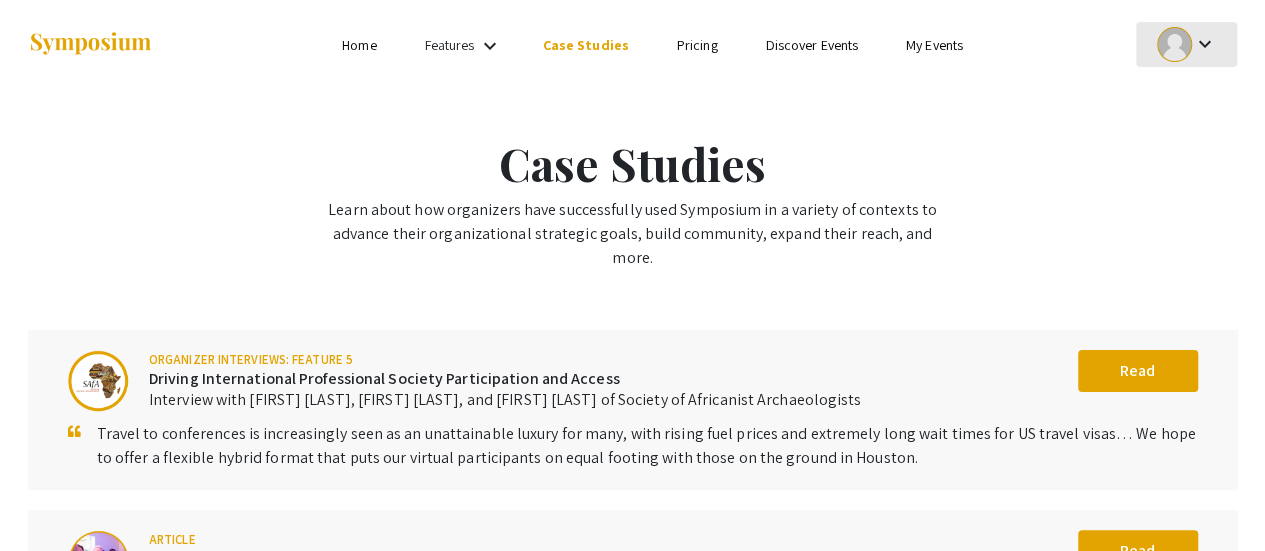 click on "keyboard_arrow_down" at bounding box center (1204, 44) 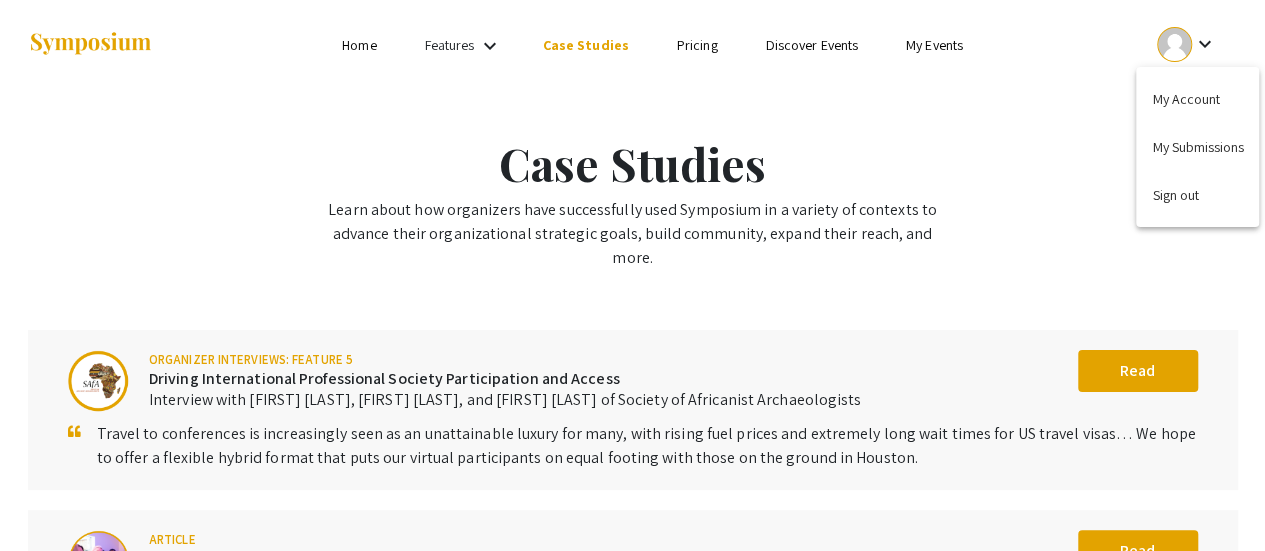 click at bounding box center [632, 275] 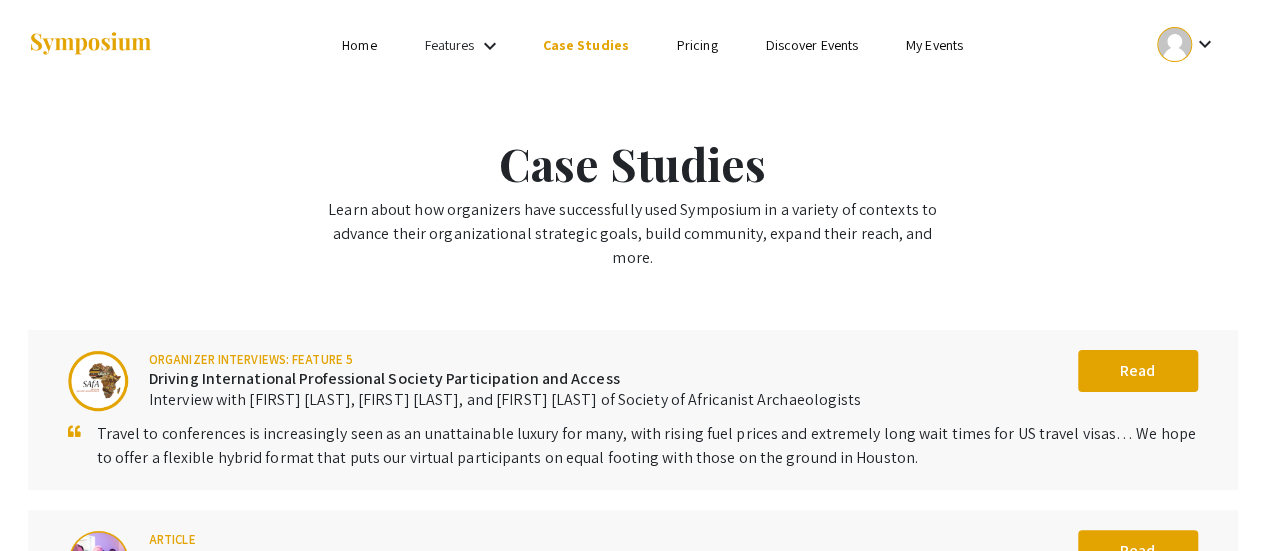 click on "Home" at bounding box center (359, 45) 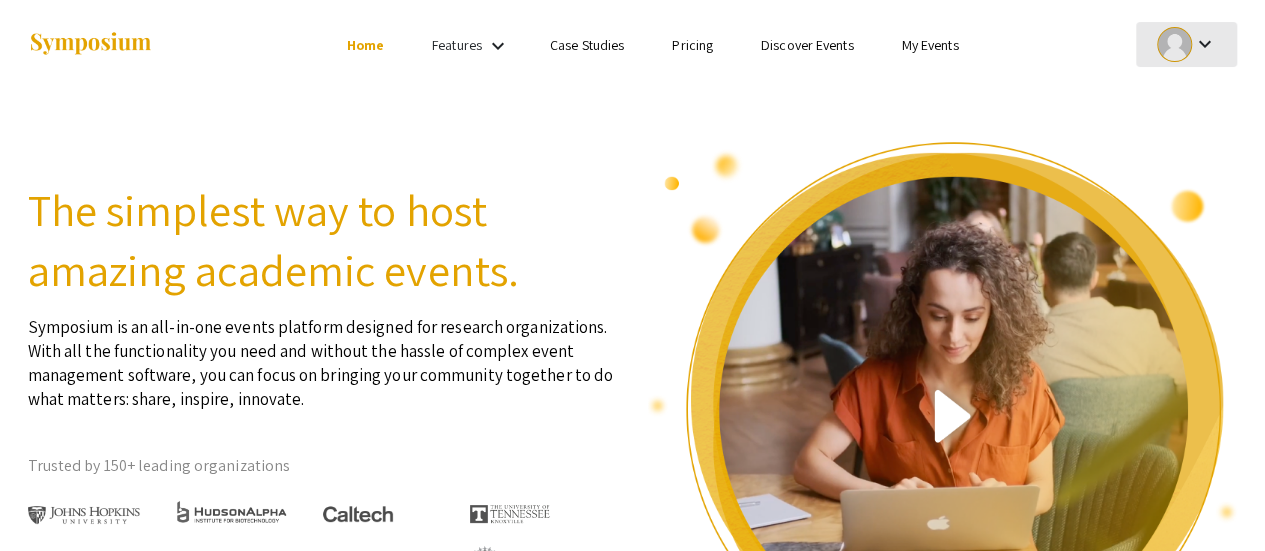 click on "keyboard_arrow_down" at bounding box center [1204, 44] 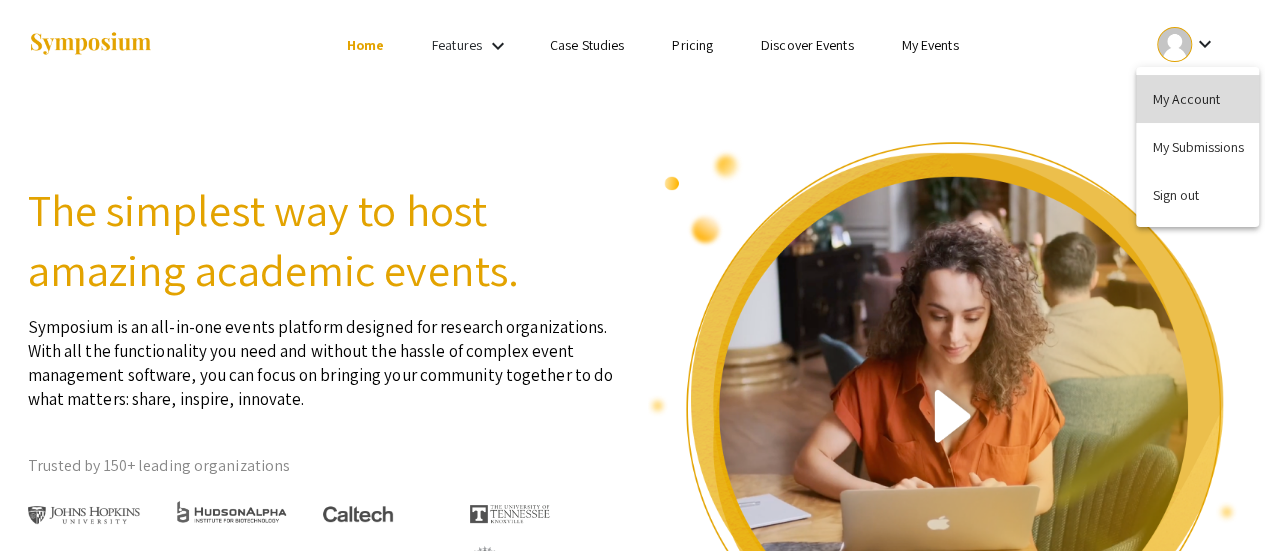click on "My Account" at bounding box center (1197, 99) 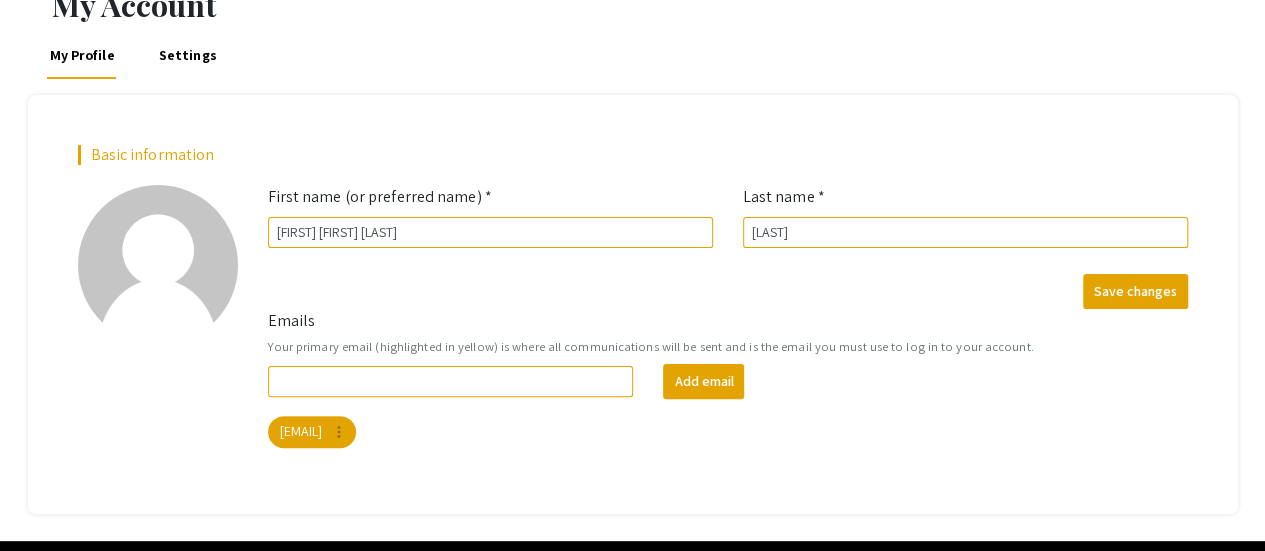 scroll, scrollTop: 0, scrollLeft: 0, axis: both 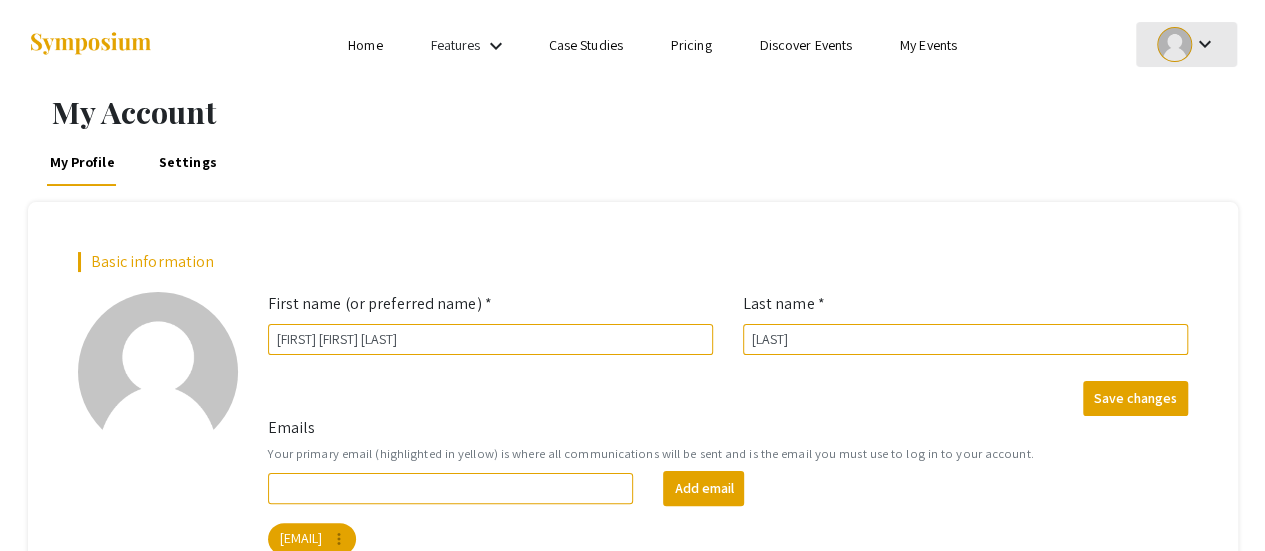 click at bounding box center [1174, 44] 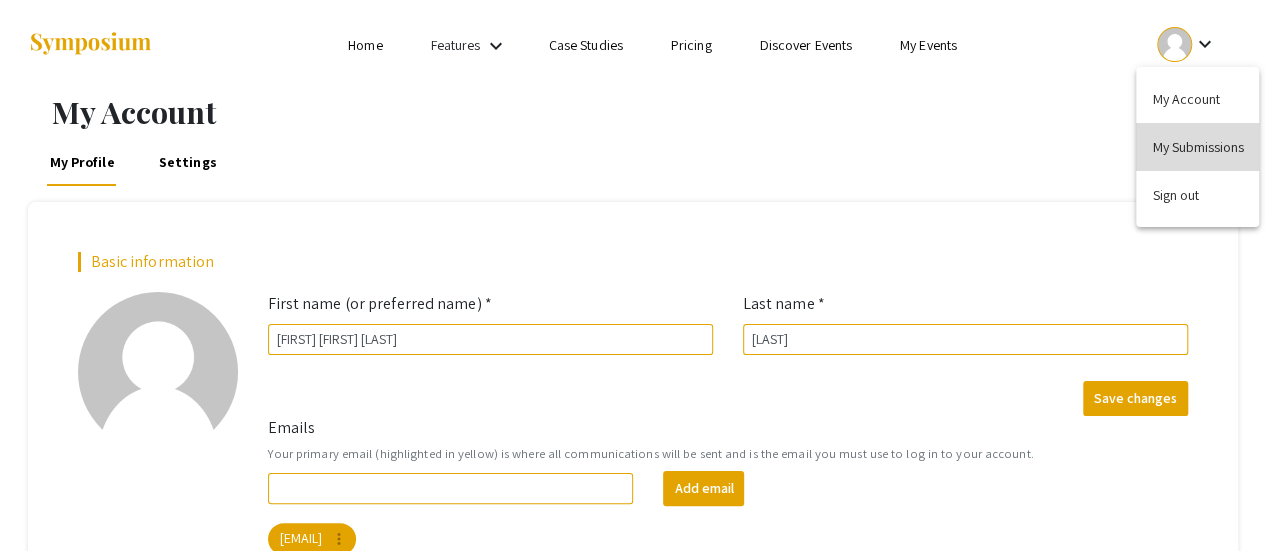 click on "My Submissions" at bounding box center [1197, 147] 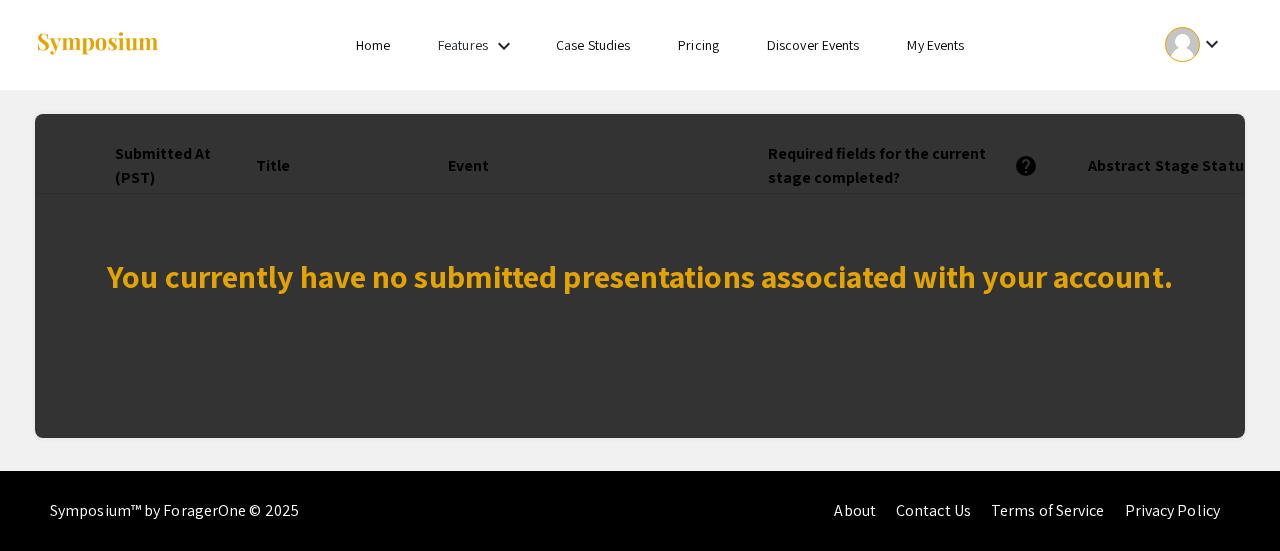click on "Home" at bounding box center [373, 45] 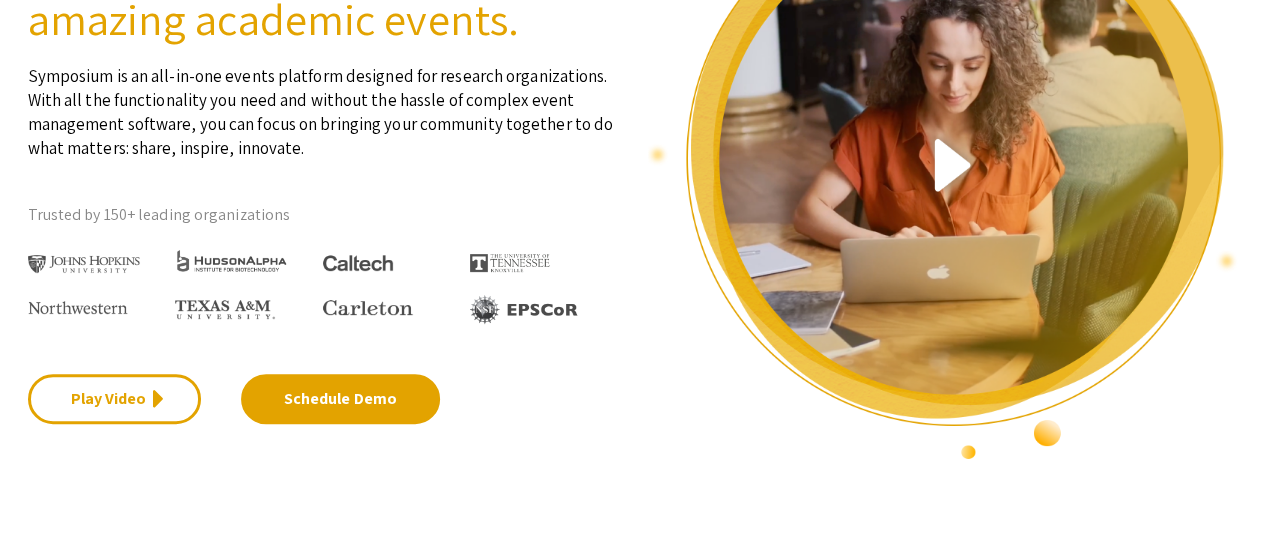 scroll, scrollTop: 0, scrollLeft: 0, axis: both 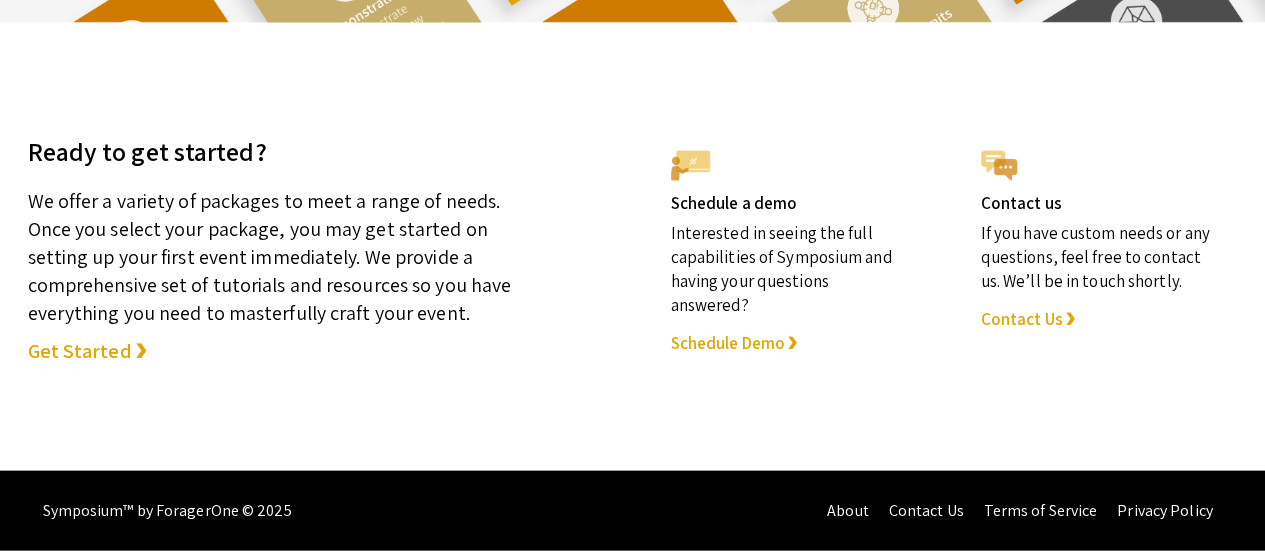 click on "Get Started ❯" 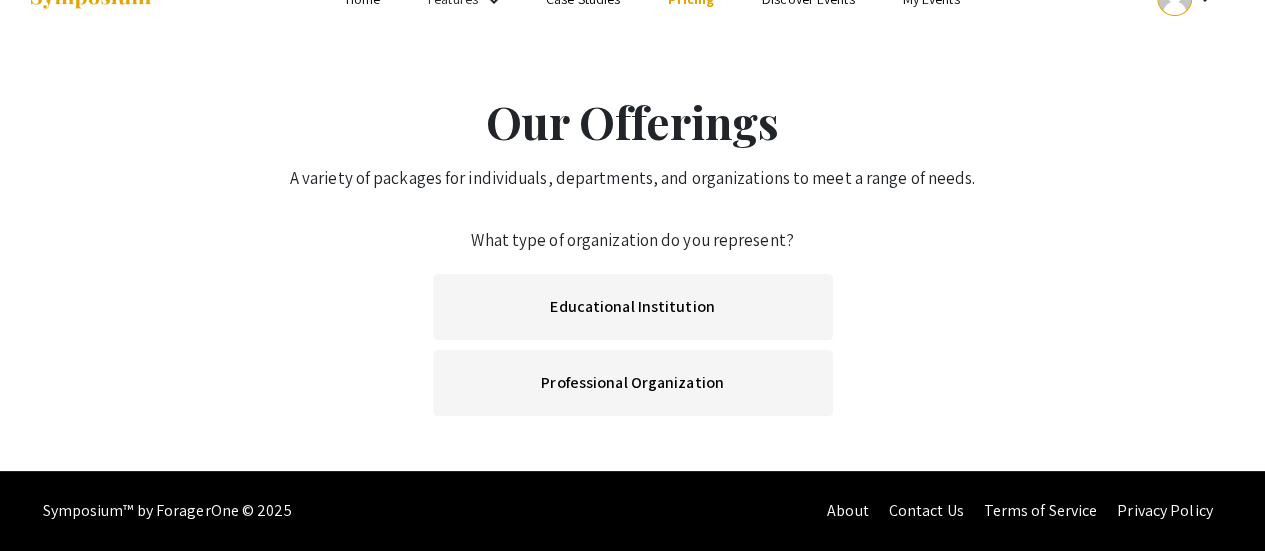 scroll, scrollTop: 0, scrollLeft: 0, axis: both 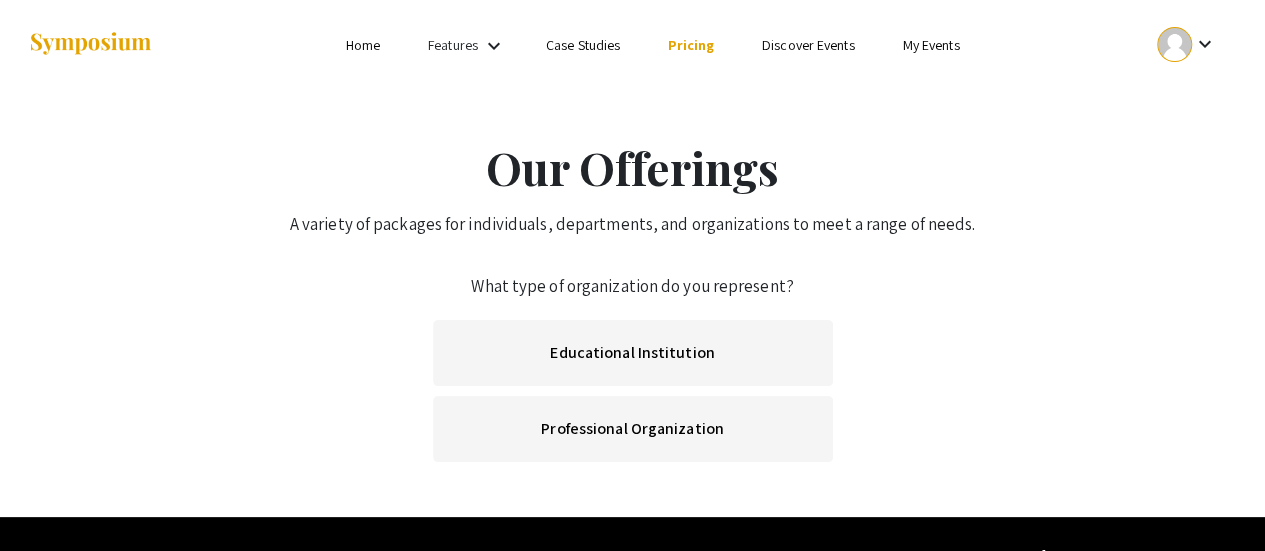 click on "Home" at bounding box center (363, 45) 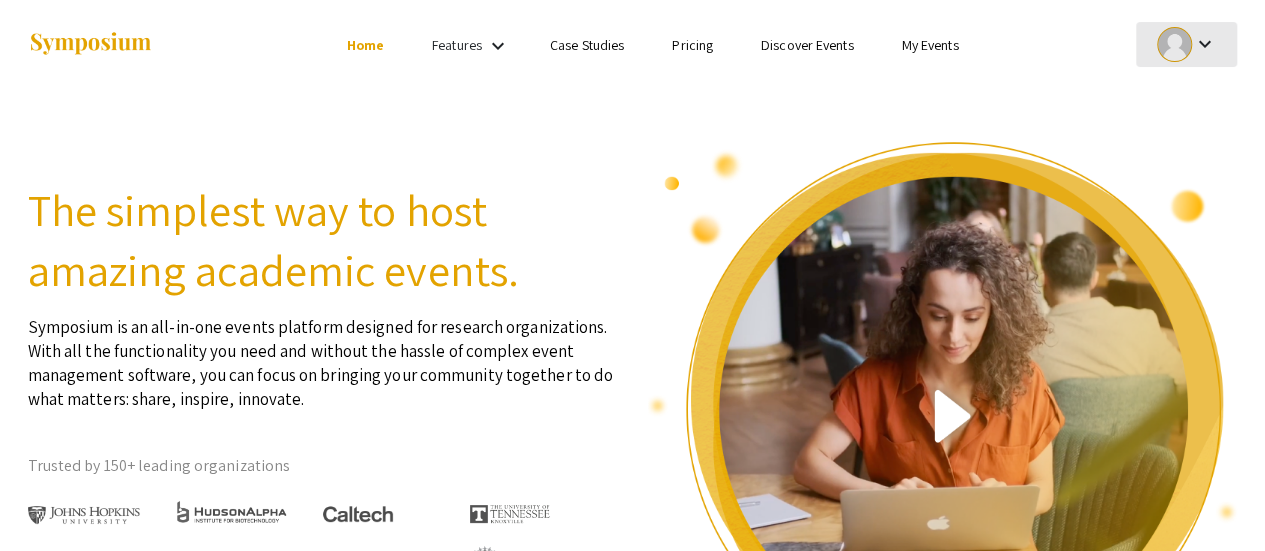 click at bounding box center (1174, 44) 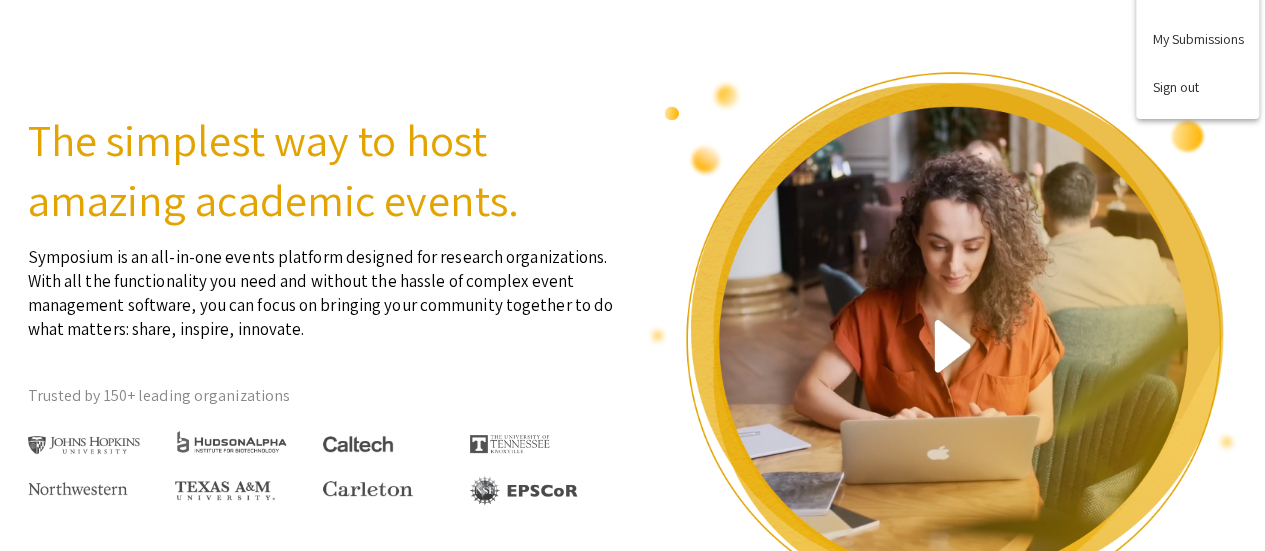 scroll, scrollTop: 0, scrollLeft: 0, axis: both 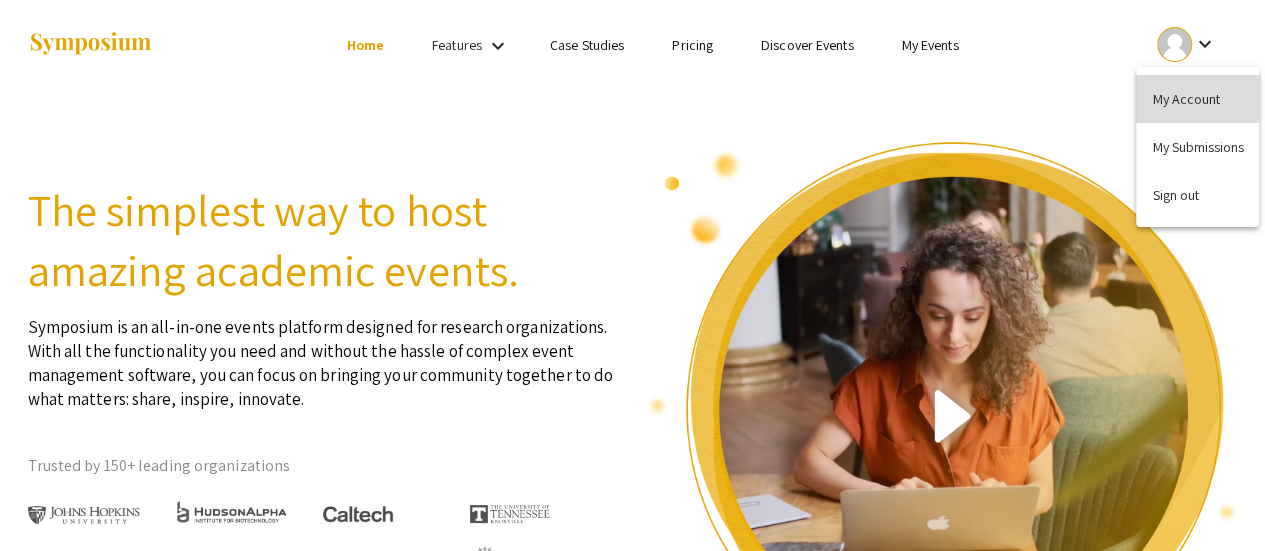 click on "My Account" at bounding box center [1197, 99] 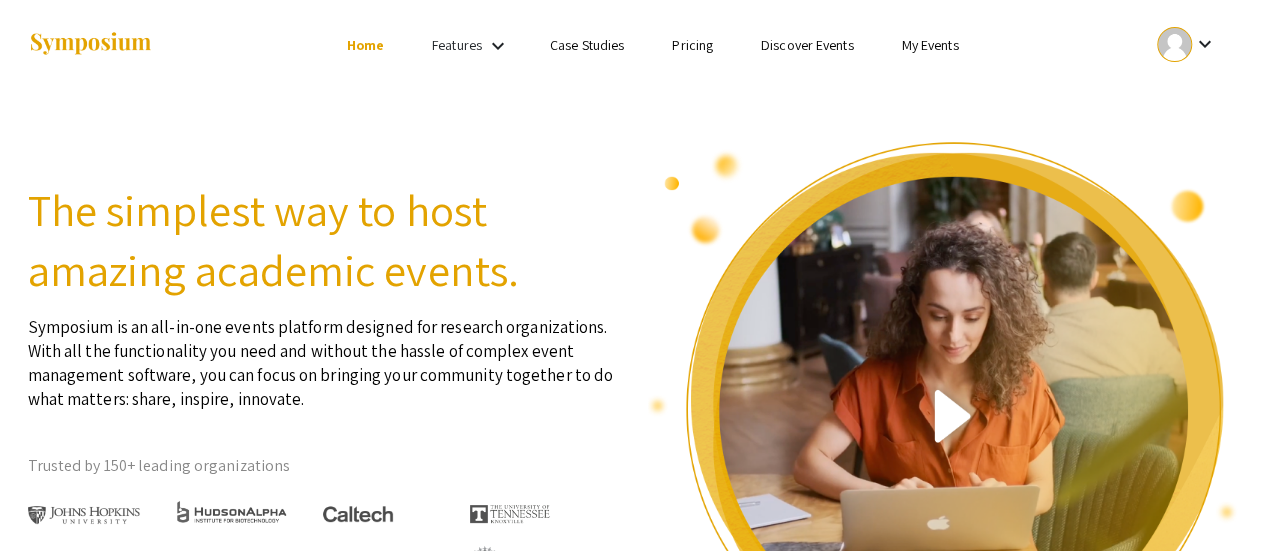 click at bounding box center [1174, 44] 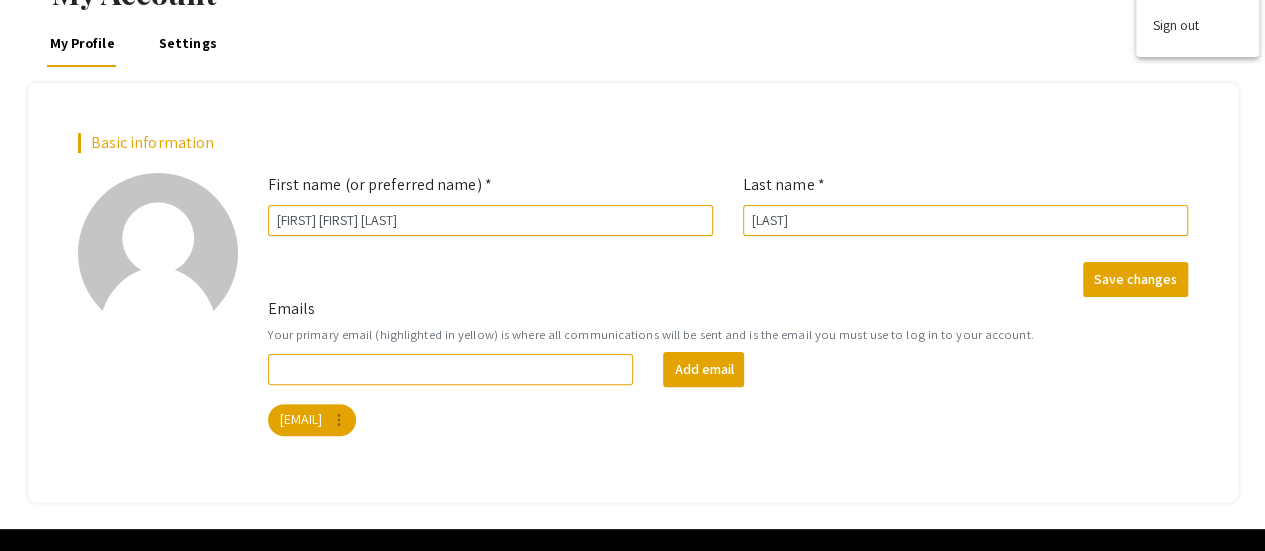 scroll, scrollTop: 0, scrollLeft: 0, axis: both 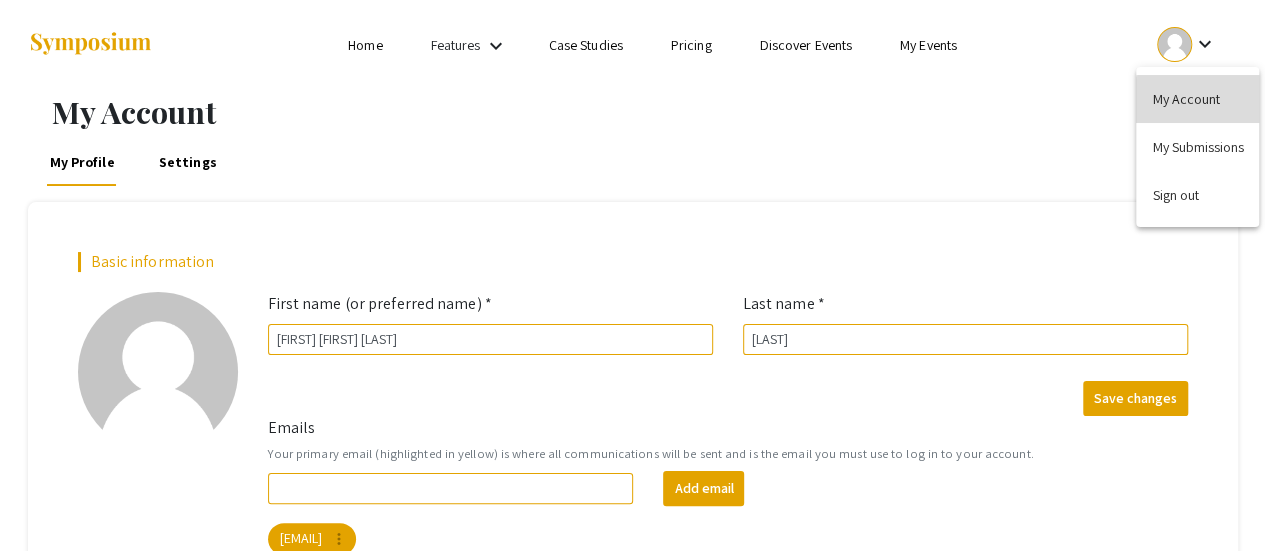click on "My Account" at bounding box center (1197, 99) 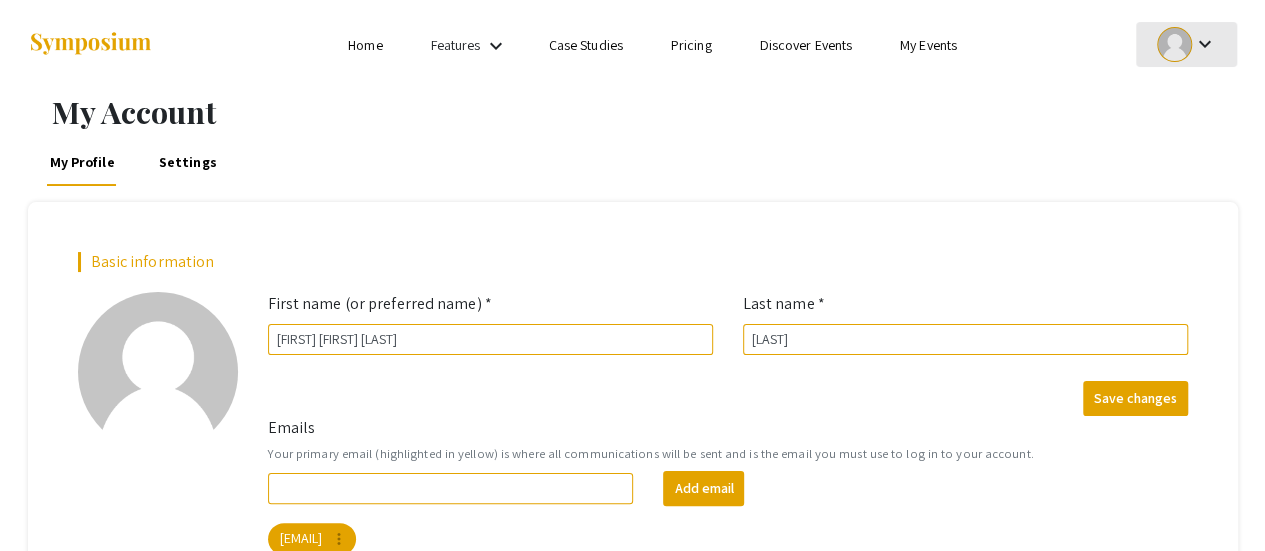 click on "keyboard_arrow_down" at bounding box center [1204, 44] 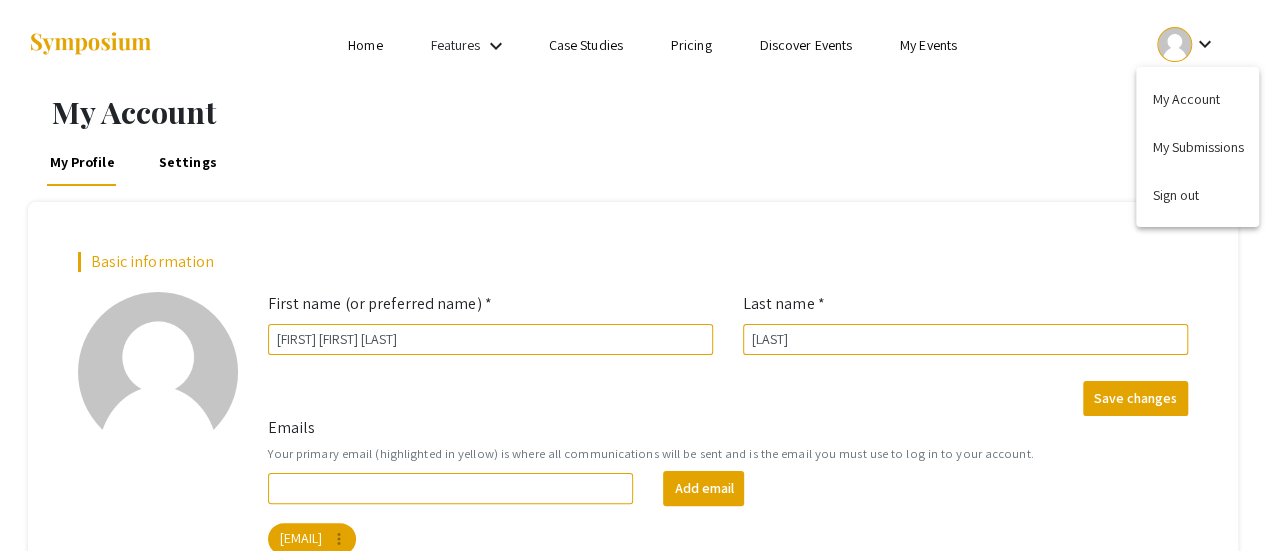 click at bounding box center (632, 275) 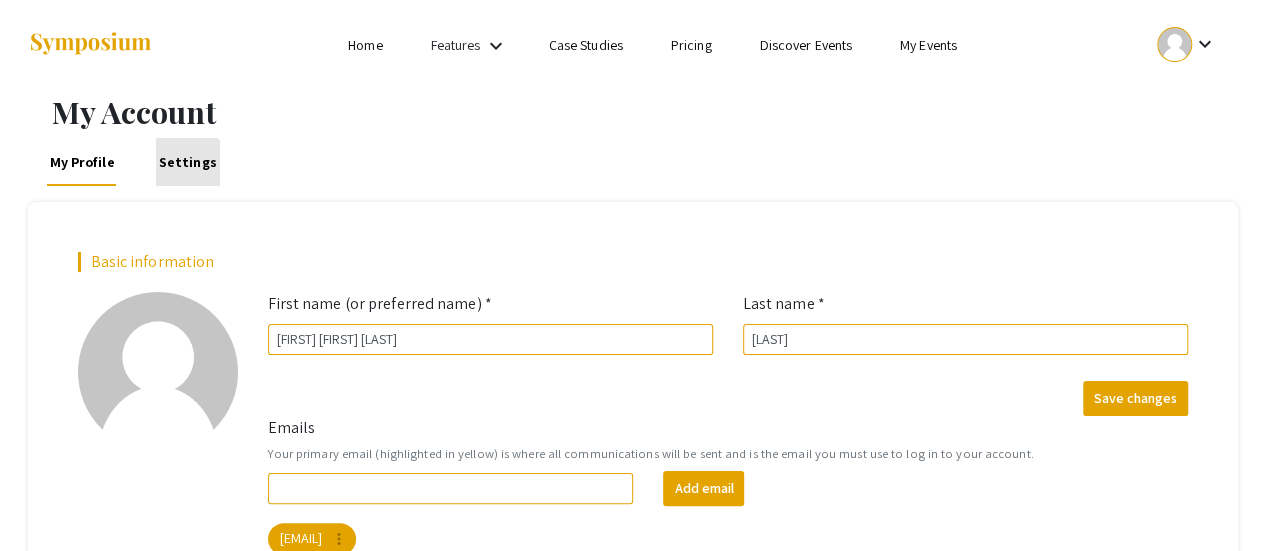 click on "Settings" at bounding box center (188, 162) 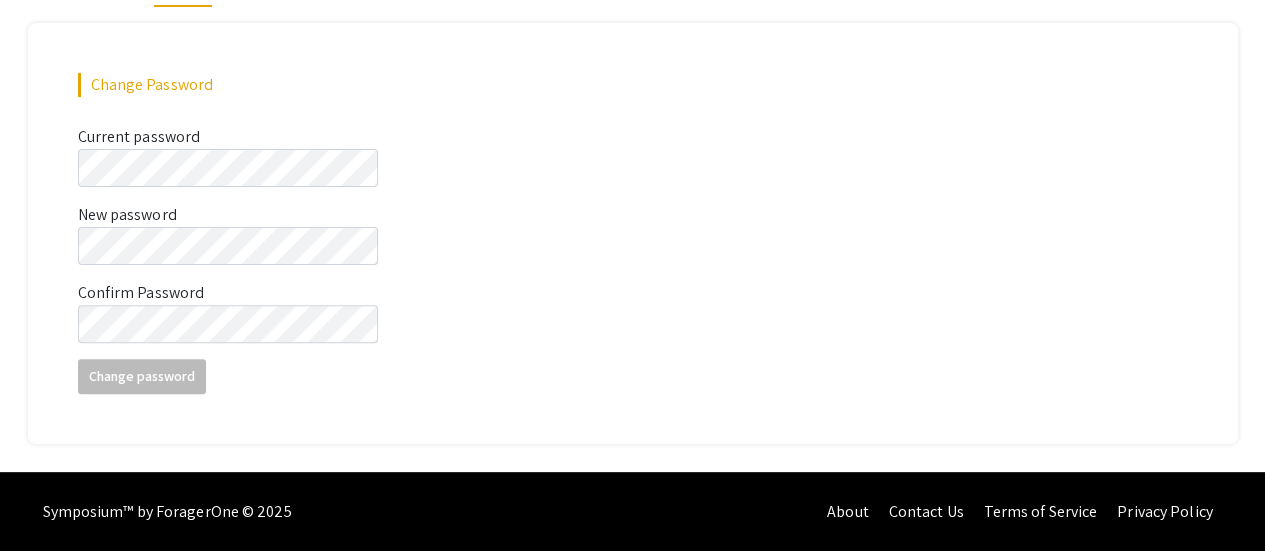 scroll, scrollTop: 0, scrollLeft: 0, axis: both 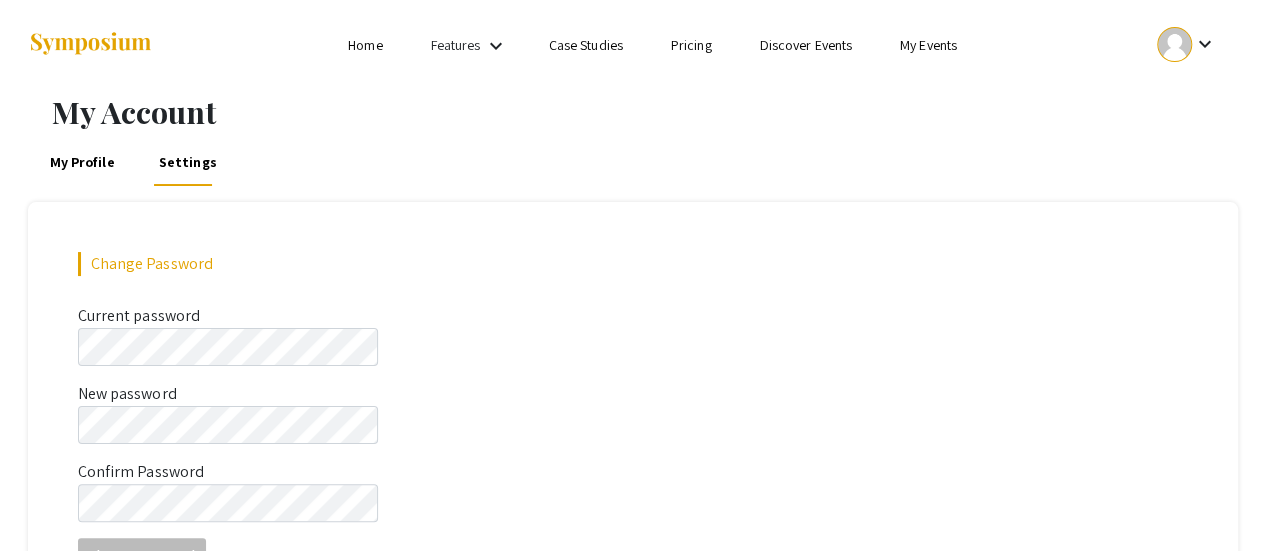 click on "Home" at bounding box center (365, 45) 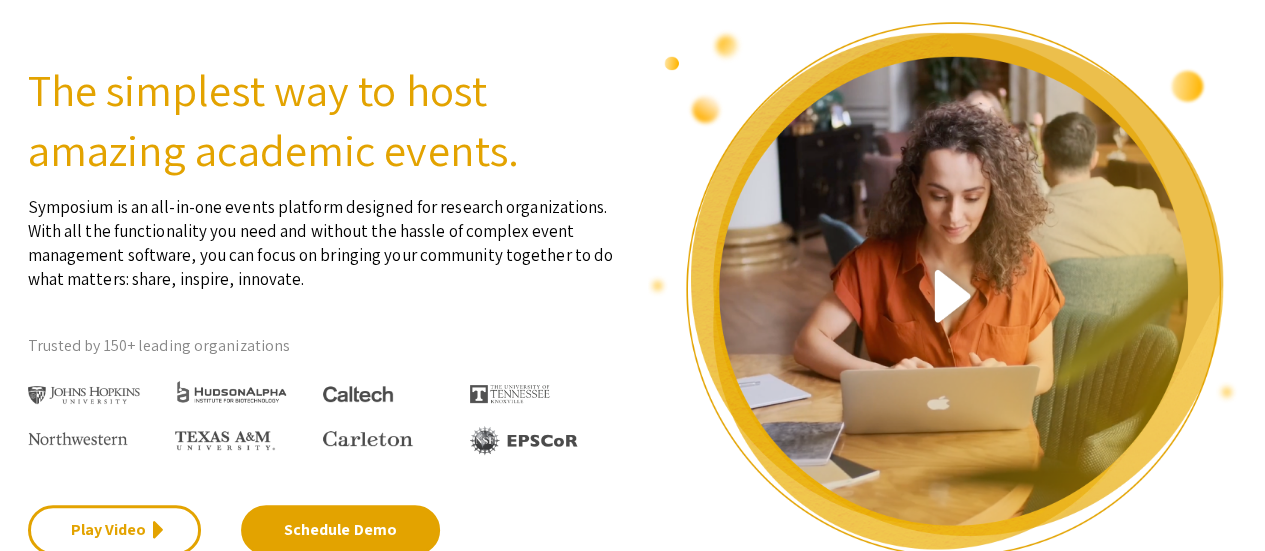 scroll, scrollTop: 0, scrollLeft: 0, axis: both 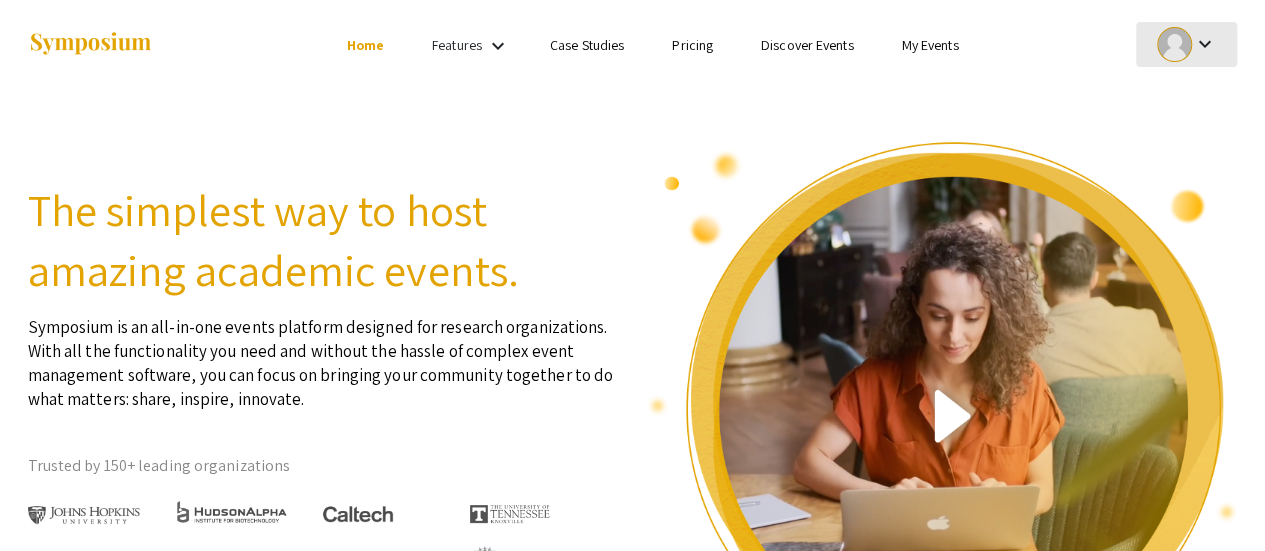 click on "keyboard_arrow_down" at bounding box center [1204, 44] 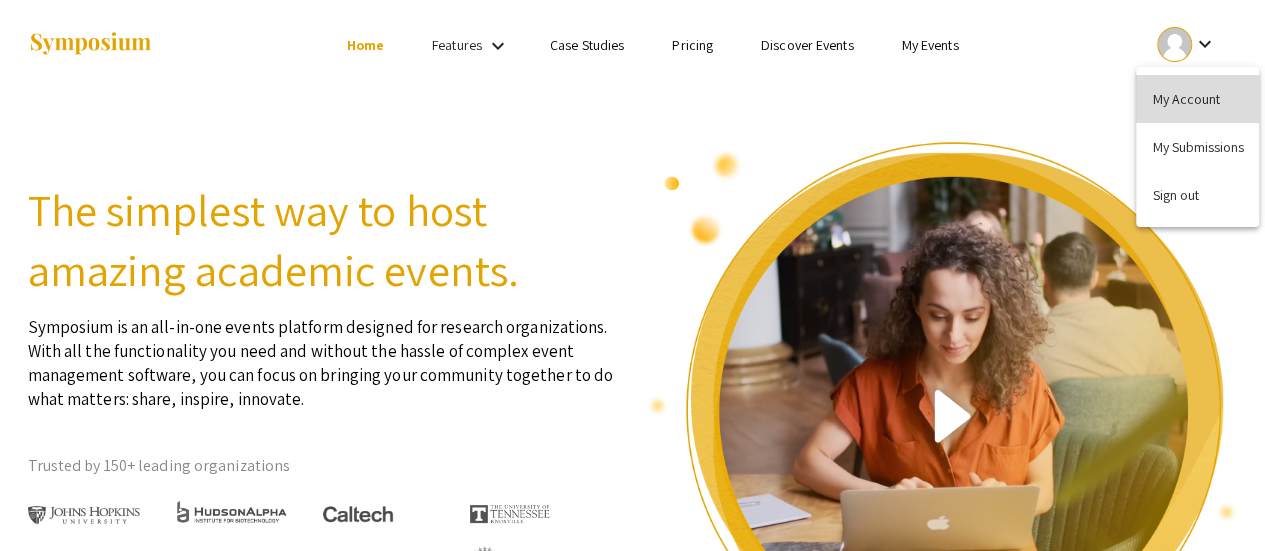 click on "My Account" at bounding box center (1197, 99) 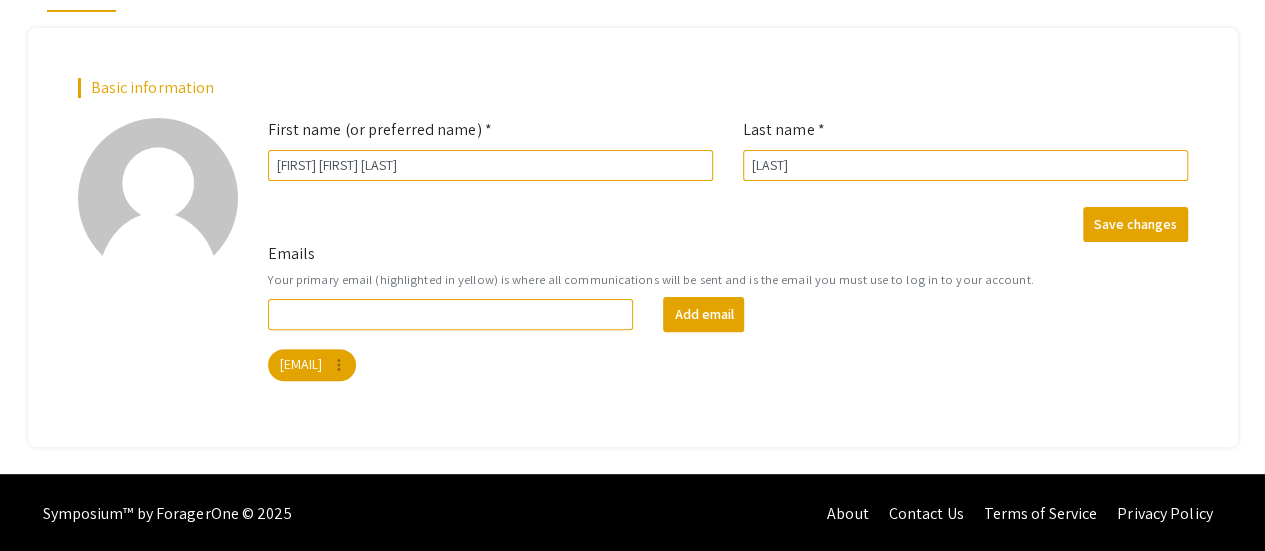 scroll, scrollTop: 0, scrollLeft: 0, axis: both 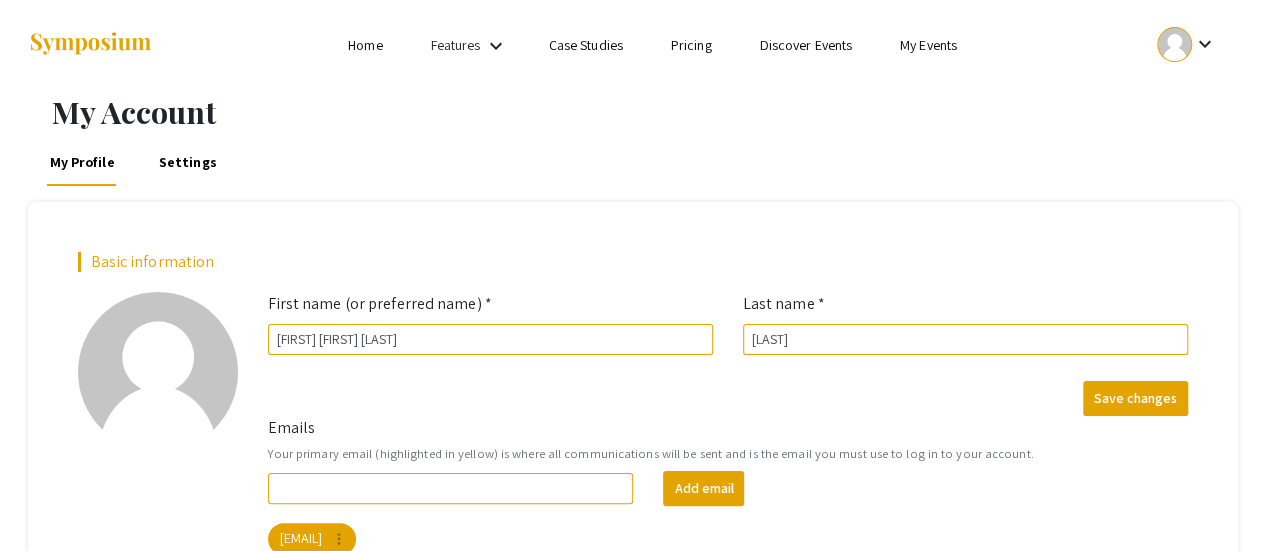 click at bounding box center [227, 45] 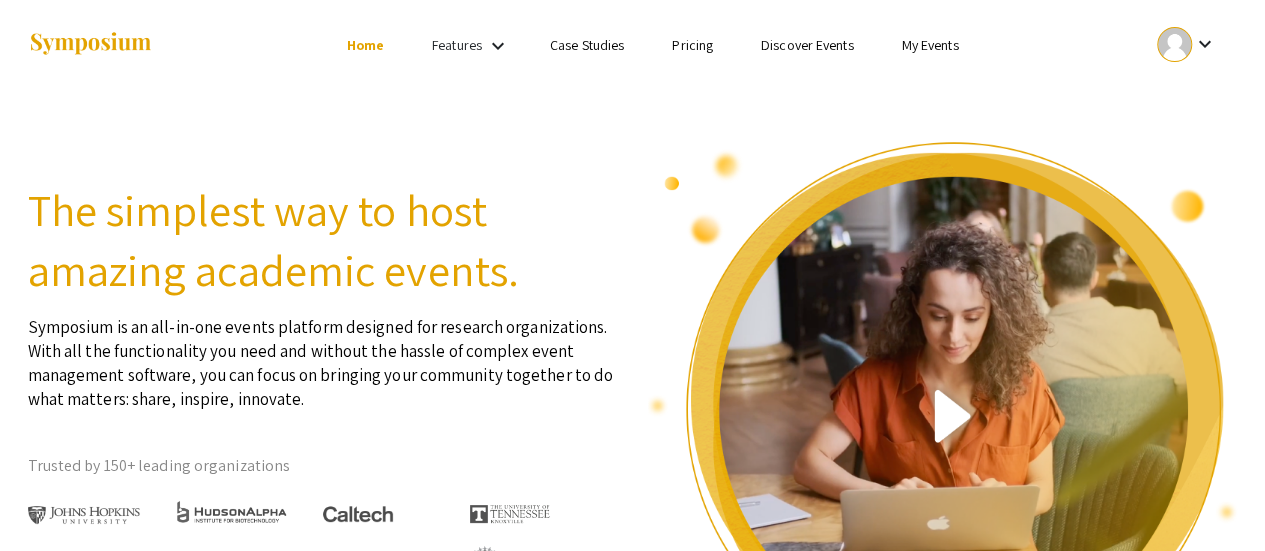 click on "Features" at bounding box center (457, 45) 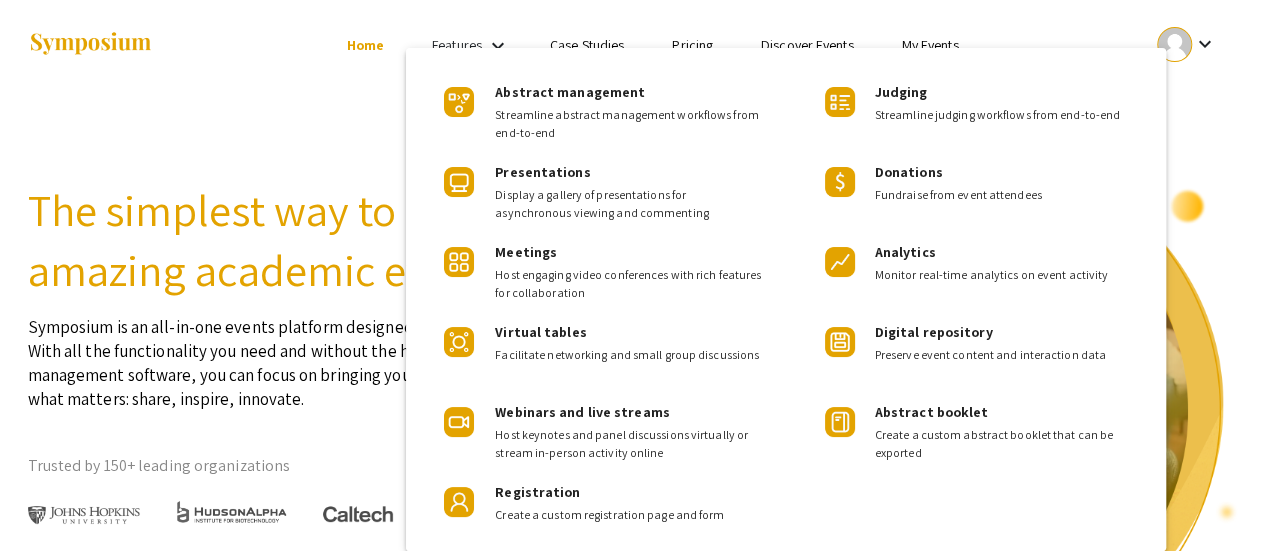 click at bounding box center [632, 275] 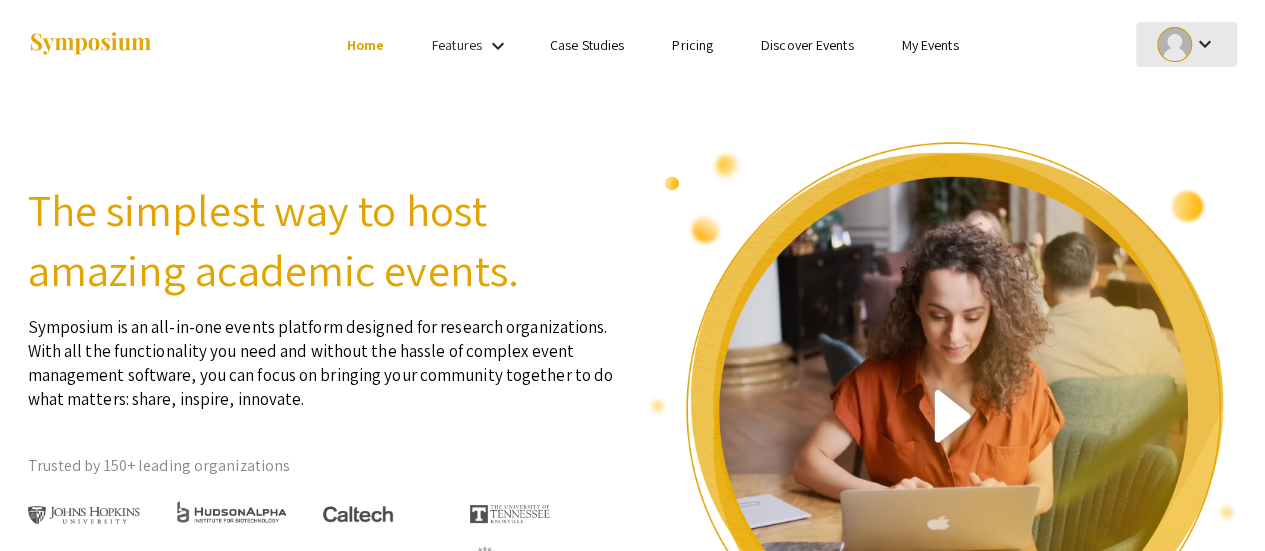 click at bounding box center [1174, 44] 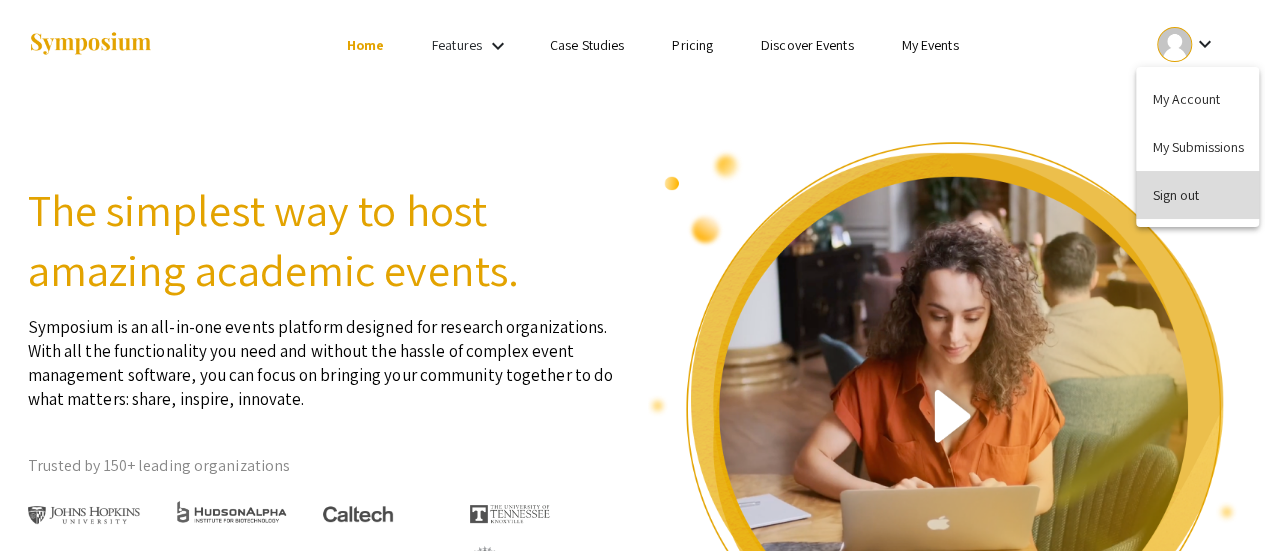 click on "Sign out" at bounding box center [1197, 195] 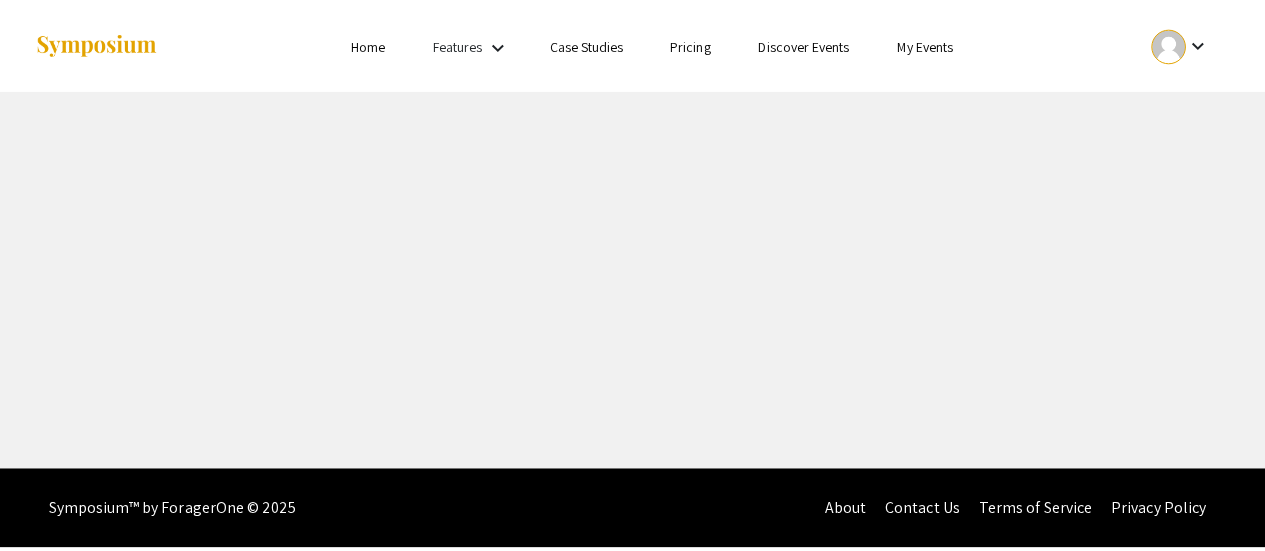 scroll, scrollTop: 0, scrollLeft: 0, axis: both 